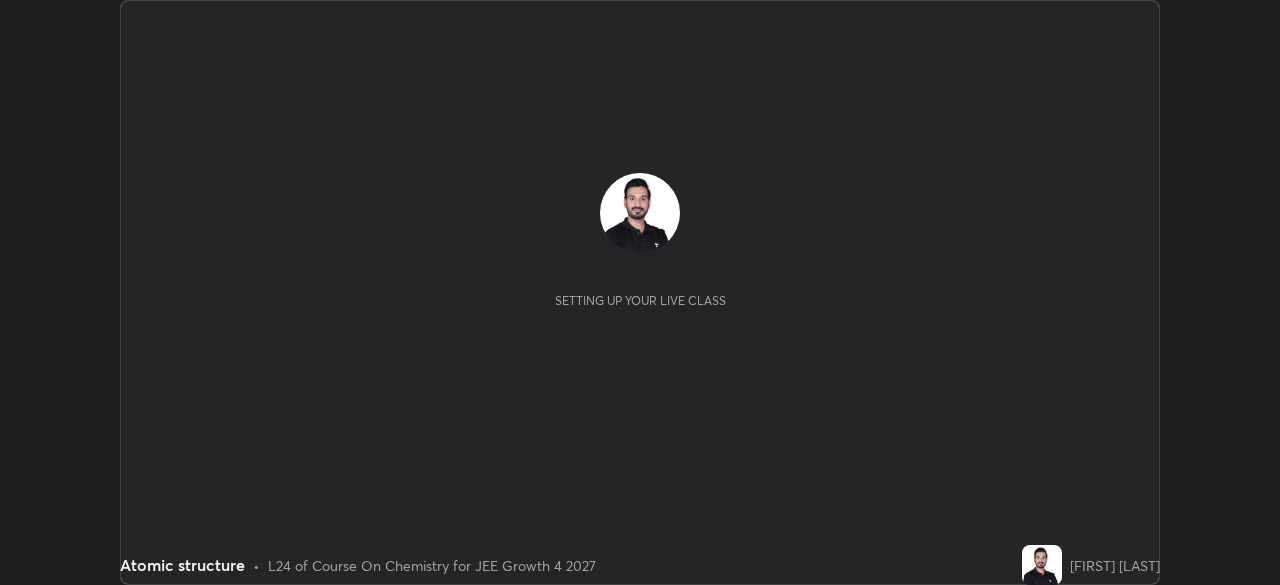 scroll, scrollTop: 0, scrollLeft: 0, axis: both 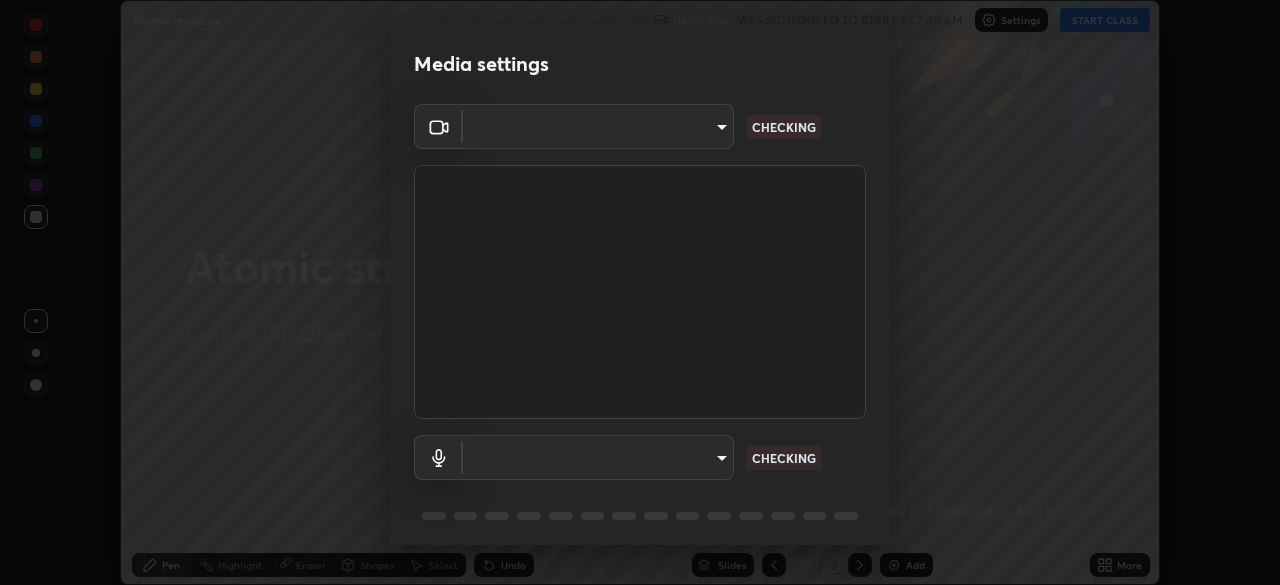type on "ed5728659d4a2628327284da790eb6393f1623e3a82d583cb44db94038f4ead1" 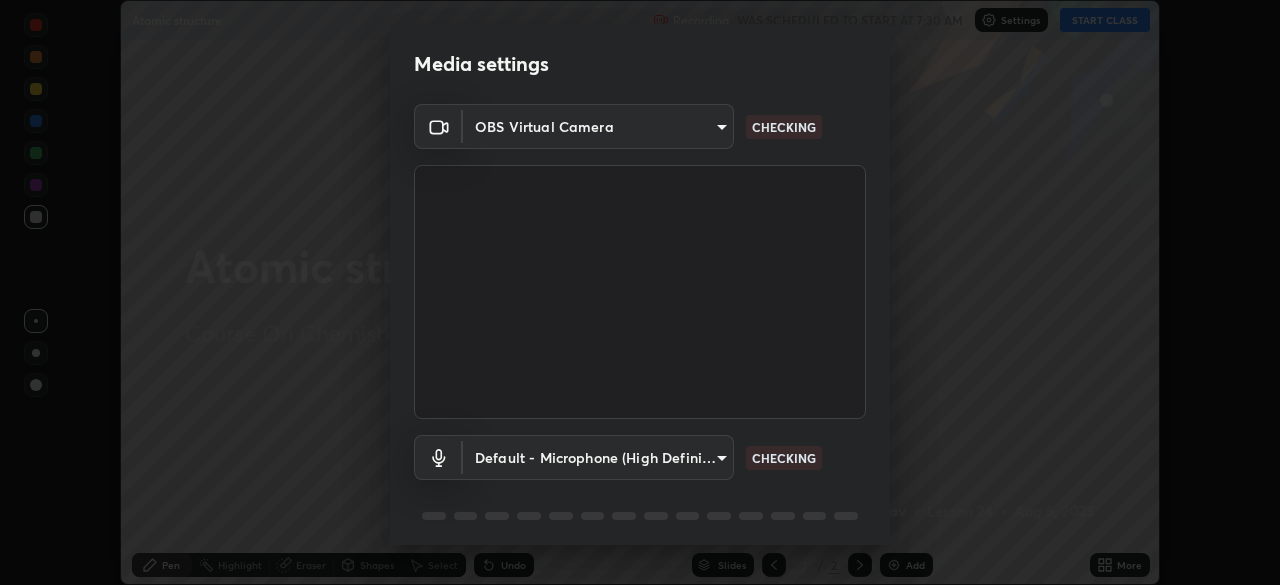 click on "Erase all Atomic structure Recording WAS SCHEDULED TO START AT  7:30 AM Settings START CLASS Setting up your live class Atomic structure • L24 of Course On Chemistry for JEE Growth 4 2027 [FIRST] [LAST] Pen Highlight Eraser Shapes Select Undo Slides 2 / 2 Add More No doubts shared Encourage your learners to ask a doubt for better clarity Report an issue Reason for reporting Buffering Chat not working Audio - Video sync issue Educator video quality low ​ Attach an image Report Media settings OBS Virtual Camera [CREDIT CARD] CHECKING Default - Microphone (High Definition Audio Device) default CHECKING 1 / 5 Next" at bounding box center [640, 292] 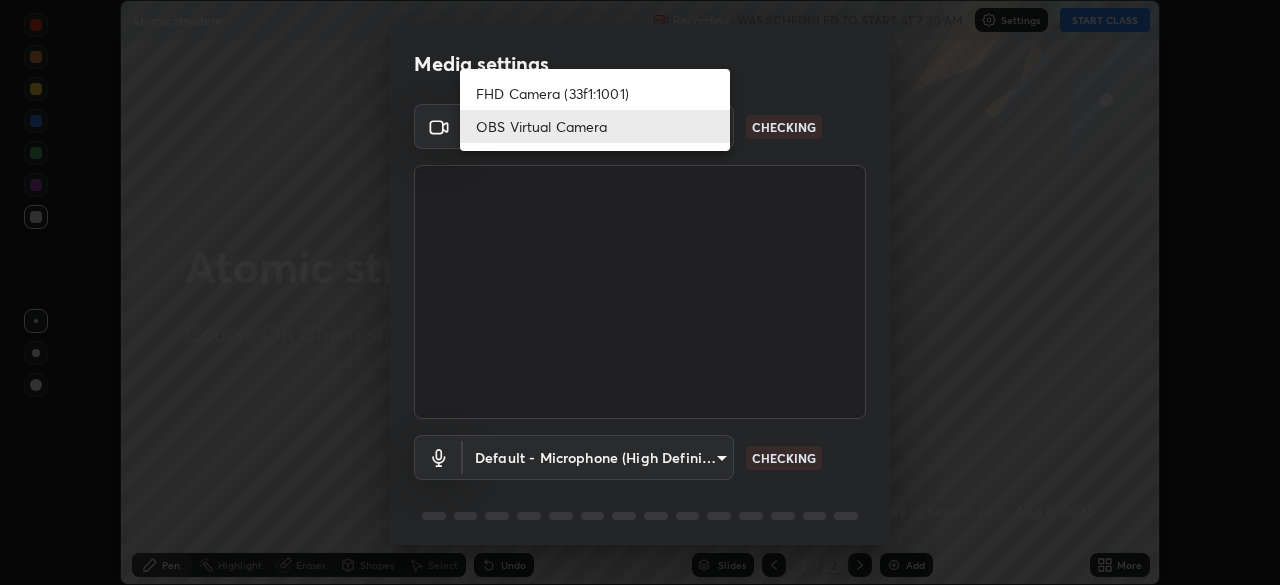 click on "OBS Virtual Camera" at bounding box center [595, 126] 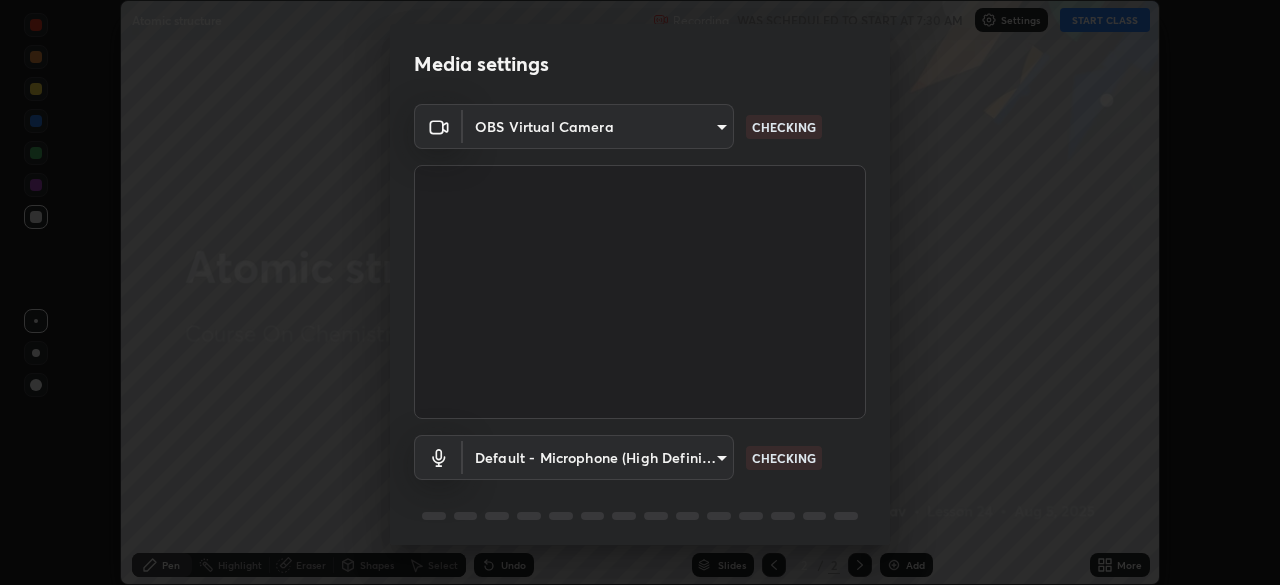 scroll, scrollTop: 71, scrollLeft: 0, axis: vertical 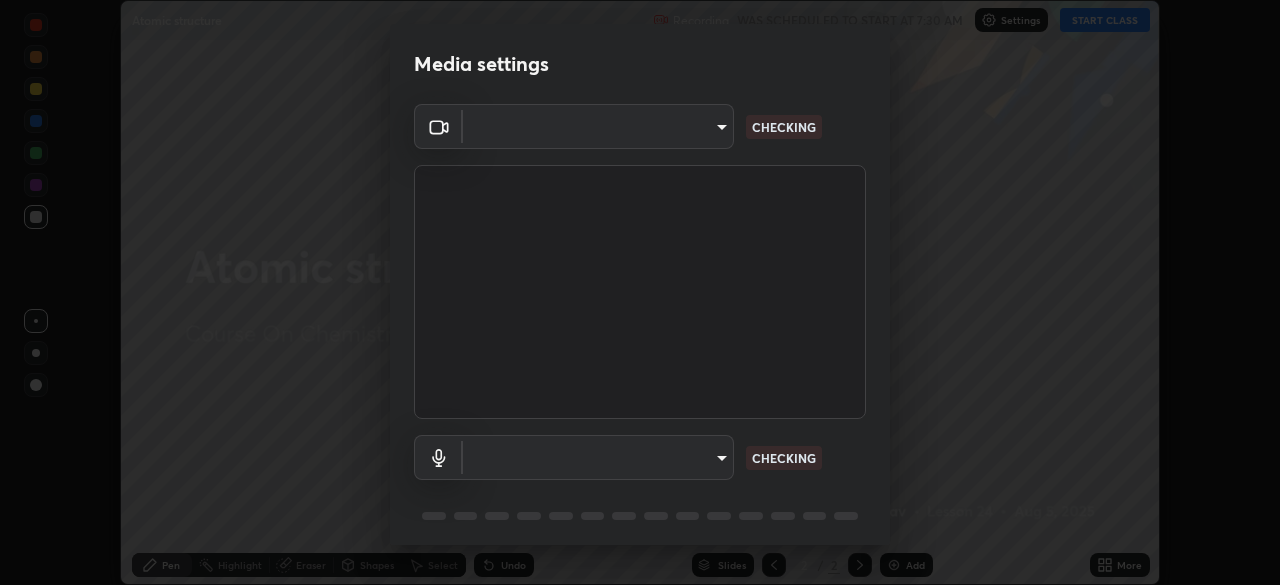 type on "ed5728659d4a2628327284da790eb6393f1623e3a82d583cb44db94038f4ead1" 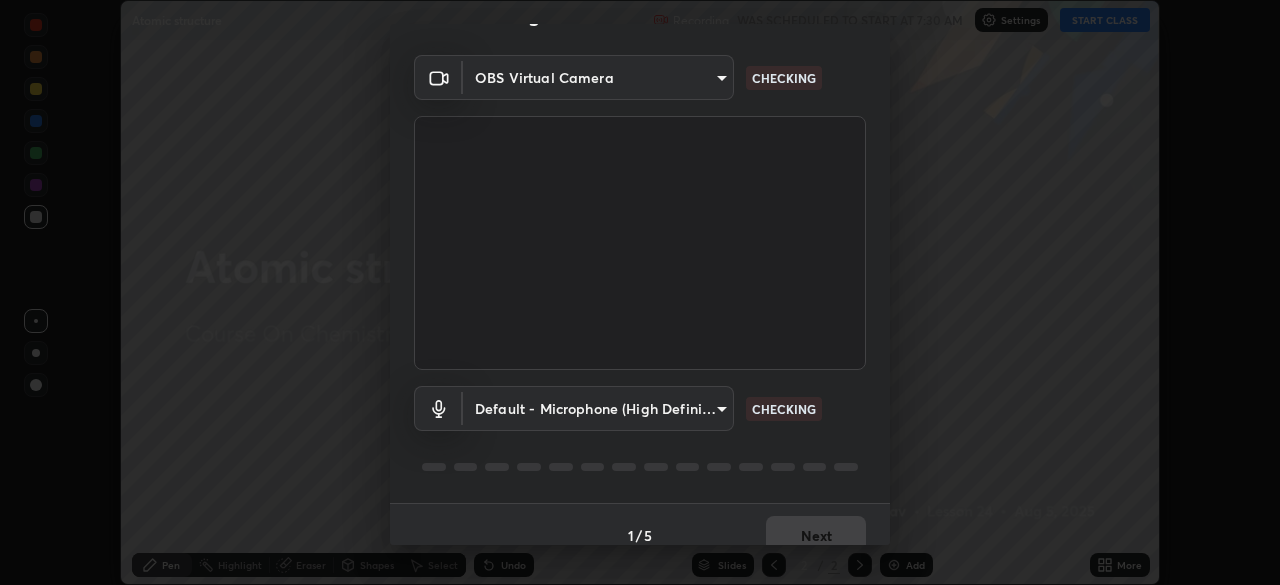 scroll, scrollTop: 71, scrollLeft: 0, axis: vertical 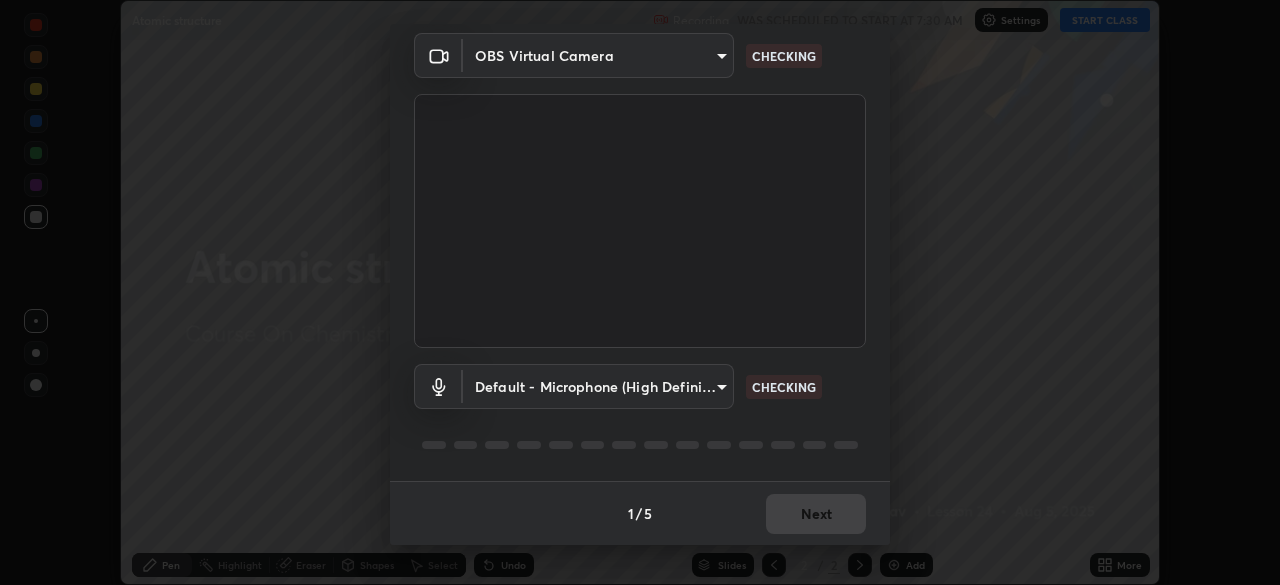 click on "Erase all Atomic structure Recording WAS SCHEDULED TO START AT  7:30 AM Settings START CLASS Setting up your live class Atomic structure • L24 of Course On Chemistry for JEE Growth 4 2027 [PERSON] Pen Highlight Eraser Shapes Select Undo Slides 2 / 2 Add More No doubts shared Encourage your learners to ask a doubt for better clarity Report an issue Reason for reporting Buffering Chat not working Audio - Video sync issue Educator video quality low ​ Attach an image Report Media settings OBS Virtual Camera [HASH] CHECKING Default - Microphone (High Definition Audio Device) default CHECKING 1 / 5 Next" at bounding box center [640, 292] 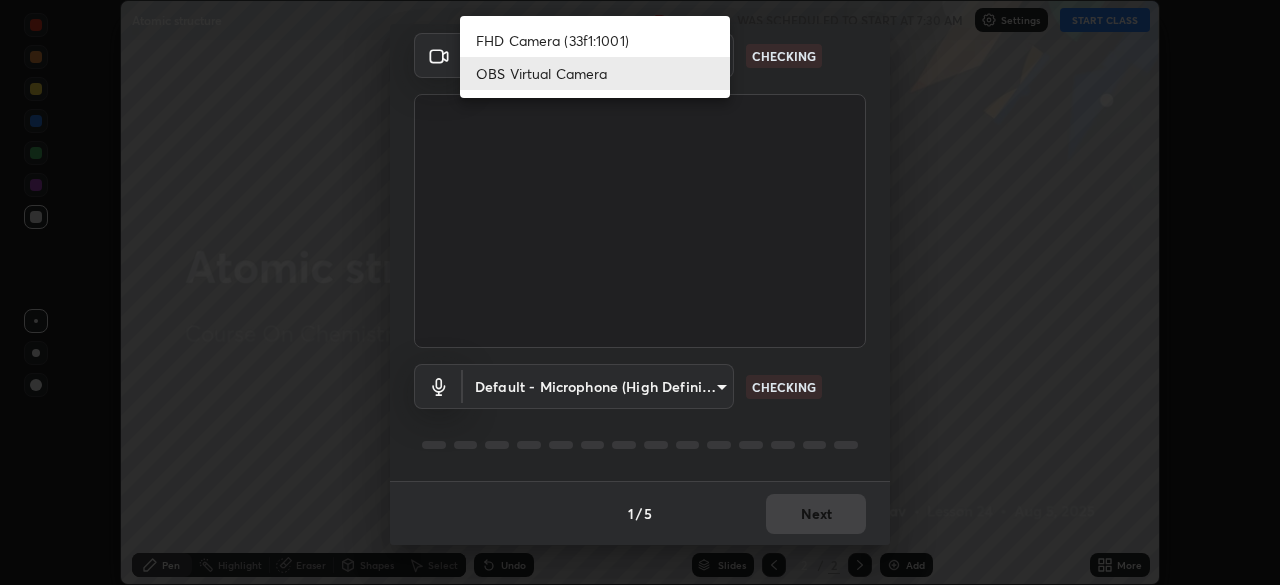 click on "OBS Virtual Camera" at bounding box center [595, 73] 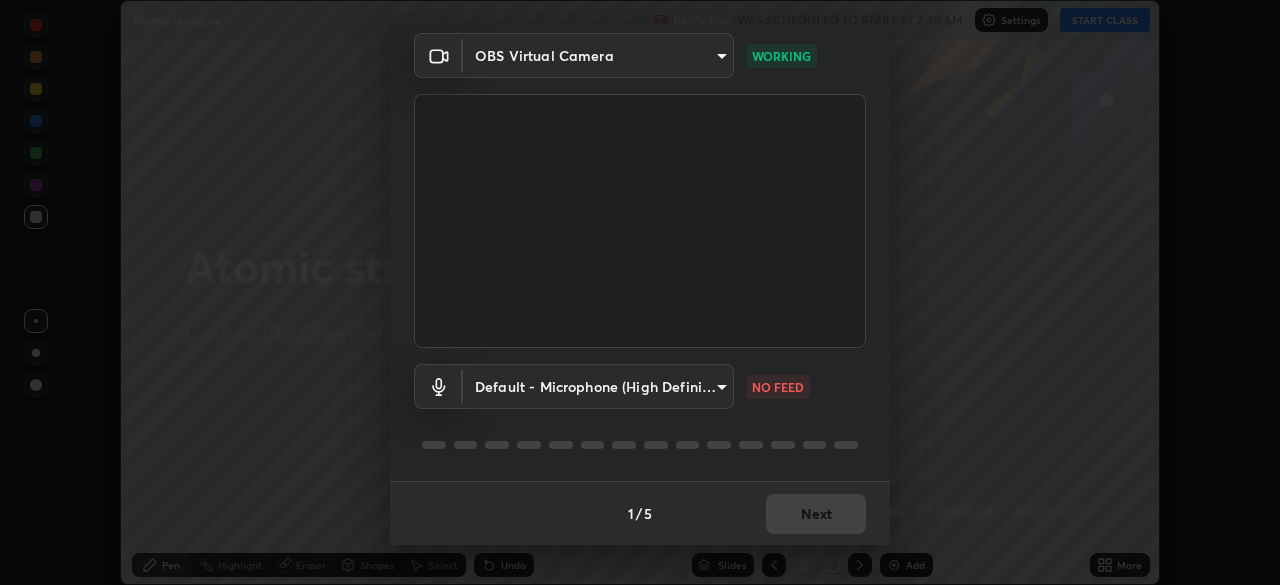 click on "Erase all Atomic structure Recording WAS SCHEDULED TO START AT  7:30 AM Settings START CLASS Setting up your live class Atomic structure • L24 of Course On Chemistry for JEE Growth 4 2027 [PERSON] Pen Highlight Eraser Shapes Select Undo Slides 2 / 2 Add More No doubts shared Encourage your learners to ask a doubt for better clarity Report an issue Reason for reporting Buffering Chat not working Audio - Video sync issue Educator video quality low ​ Attach an image Report Media settings OBS Virtual Camera [HASH] WORKING Default - Microphone (High Definition Audio Device) default NO FEED 1 / 5 Next" at bounding box center (640, 292) 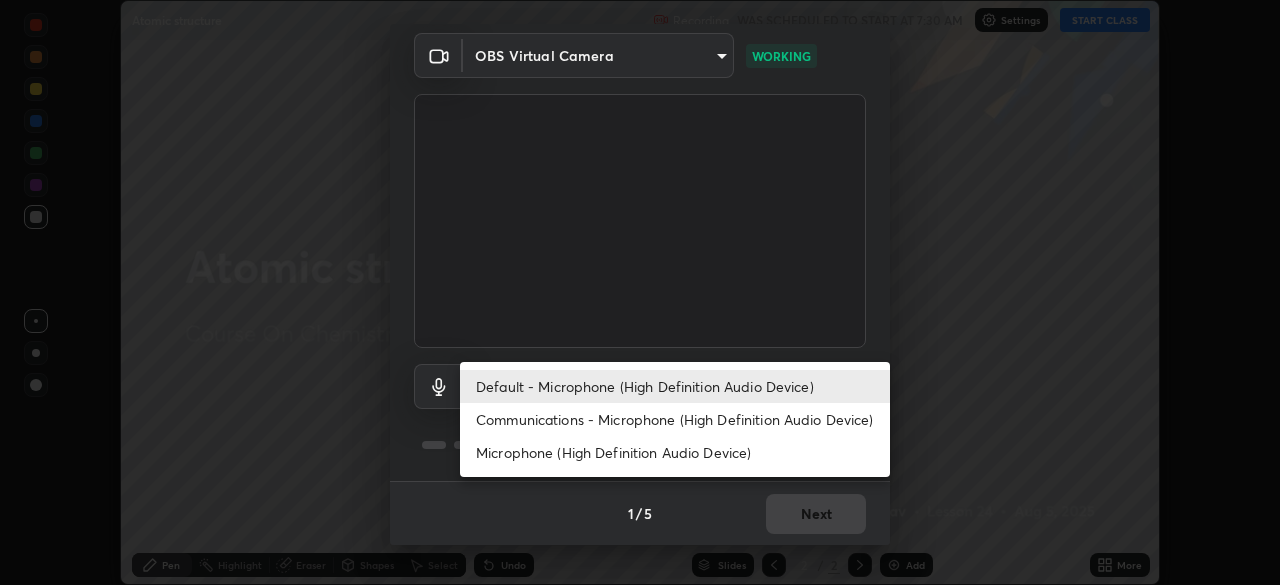 click on "Communications - Microphone (High Definition Audio Device)" at bounding box center (675, 419) 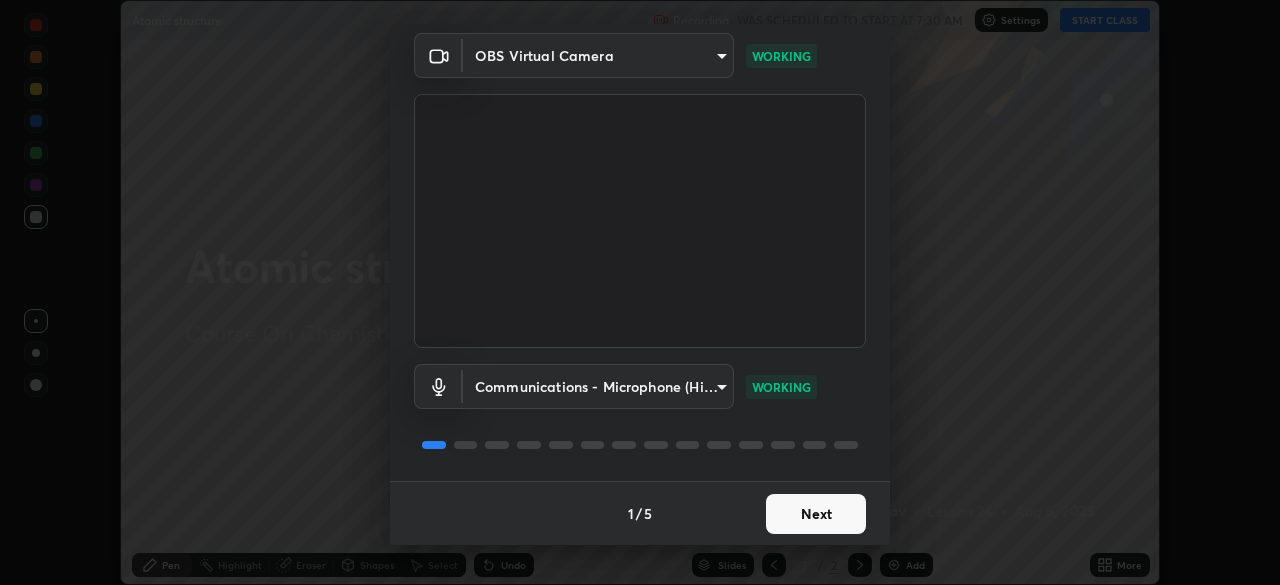 click on "Next" at bounding box center (816, 514) 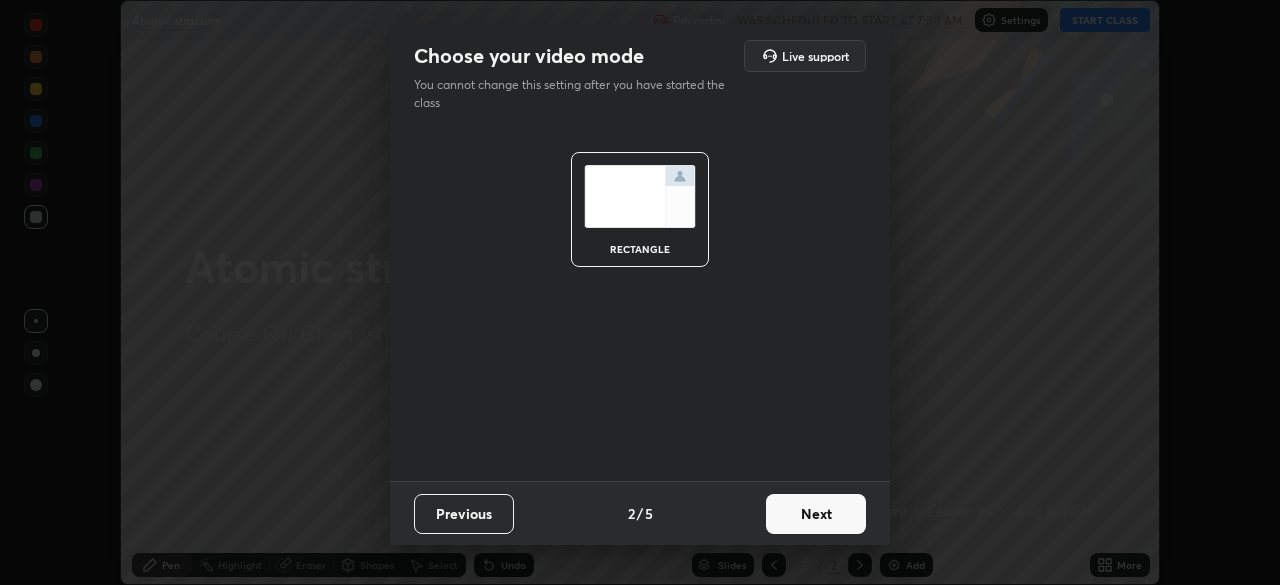 scroll, scrollTop: 0, scrollLeft: 0, axis: both 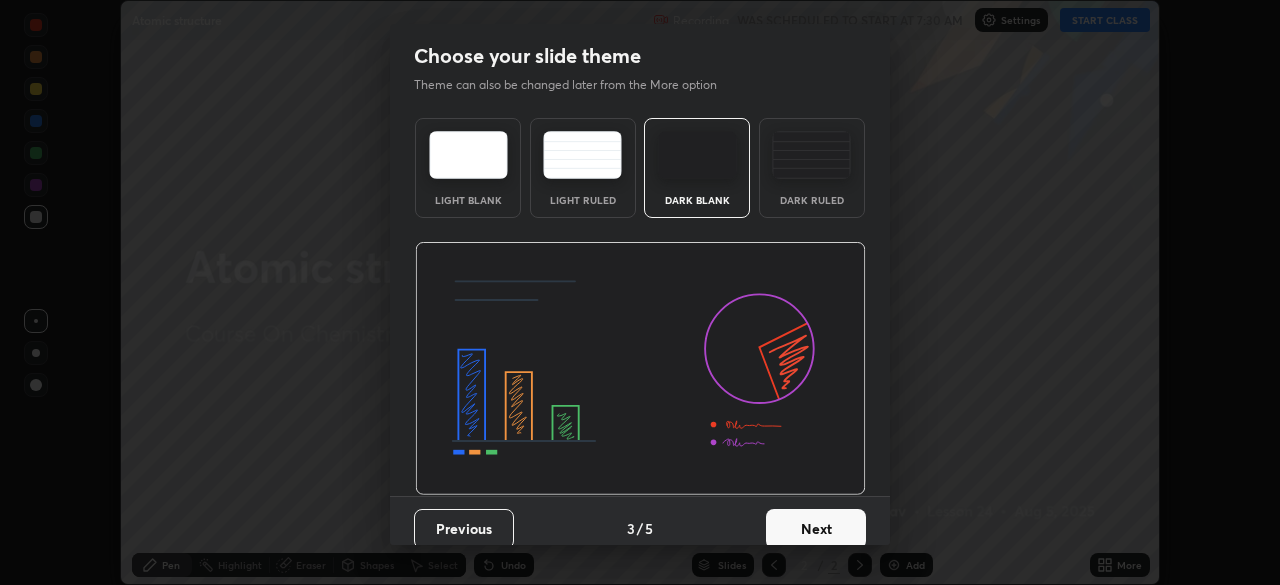 click on "Next" at bounding box center (816, 529) 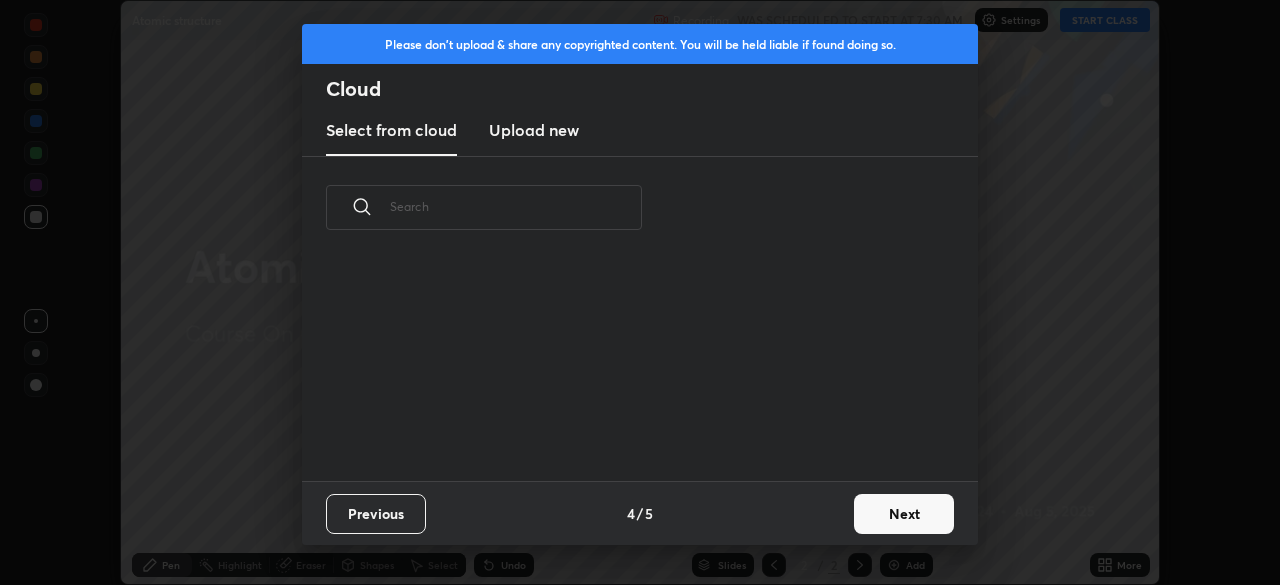 scroll, scrollTop: 7, scrollLeft: 11, axis: both 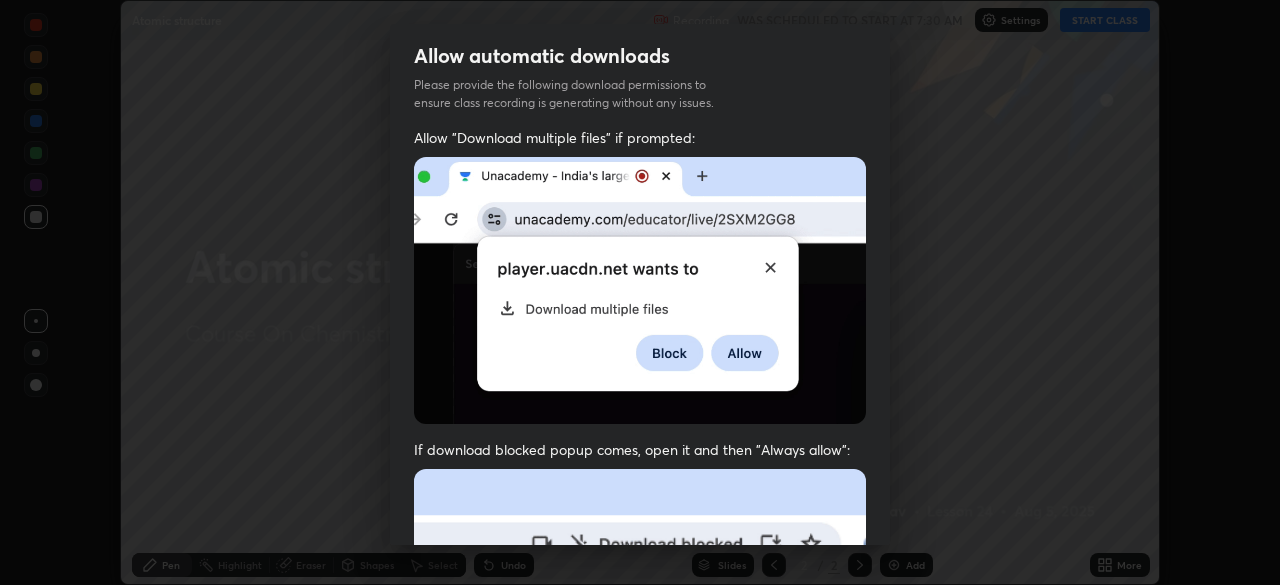 click on "Allow "Download multiple files" if prompted: If download blocked popup comes, open it and then "Always allow": I agree that if I don't provide required permissions, class recording will not be generated" at bounding box center (640, 549) 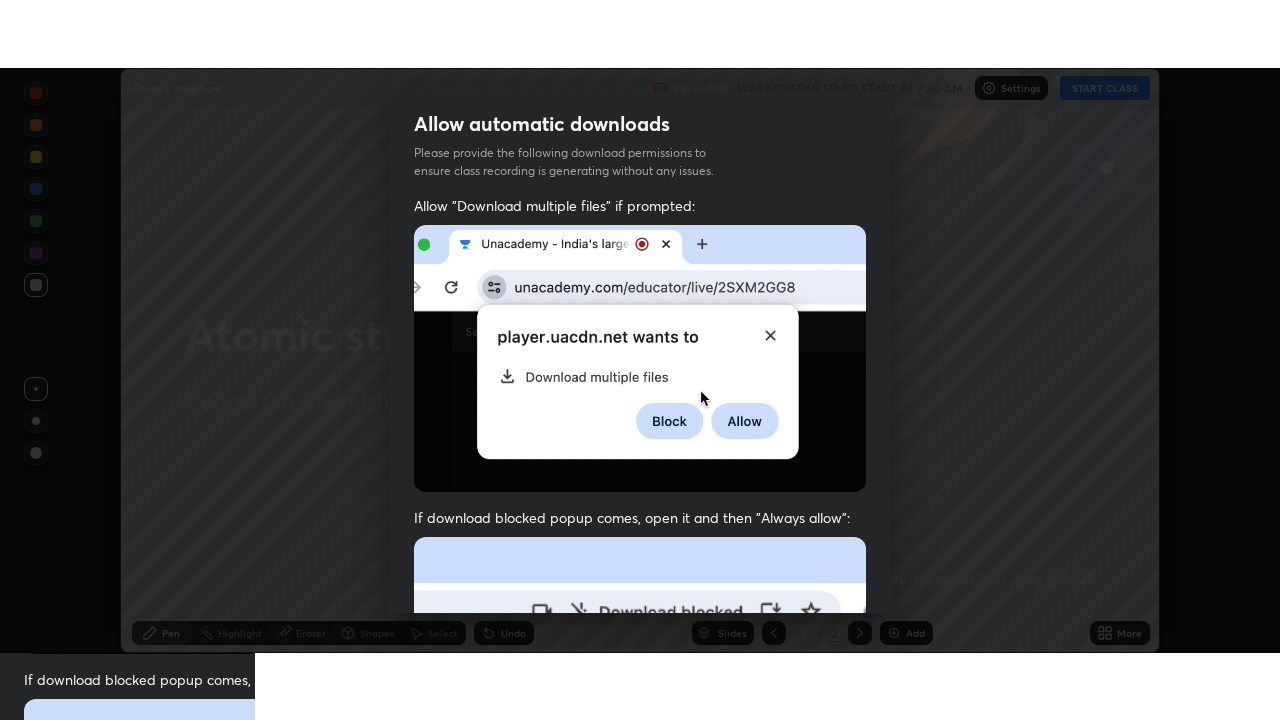 scroll, scrollTop: 456, scrollLeft: 0, axis: vertical 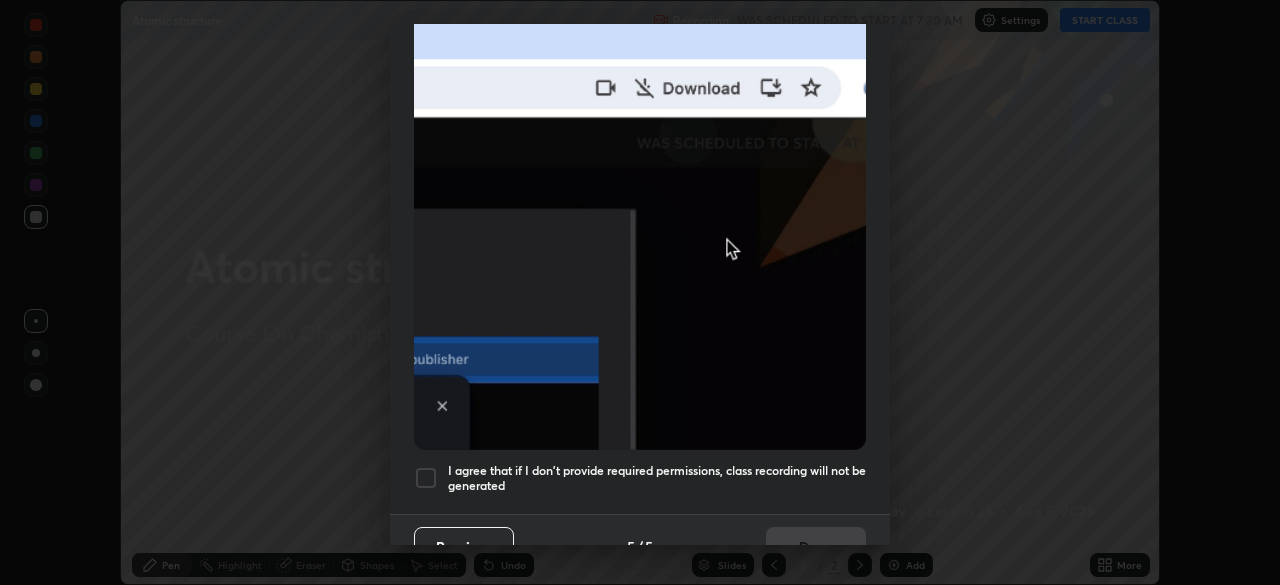 click at bounding box center (426, 478) 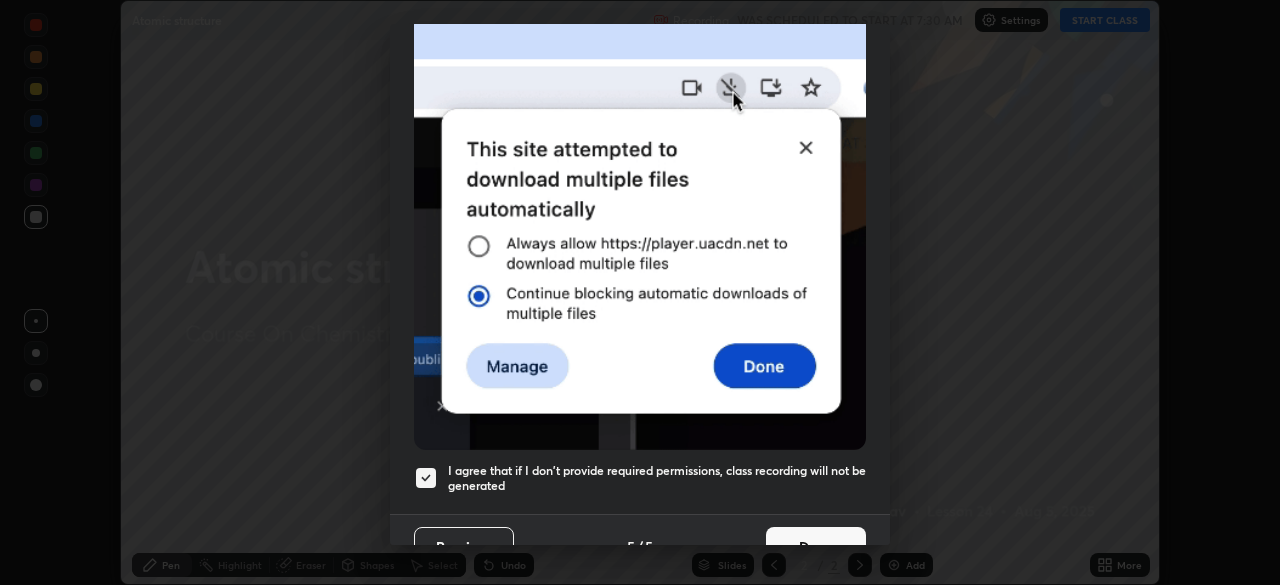 click on "Done" at bounding box center [816, 547] 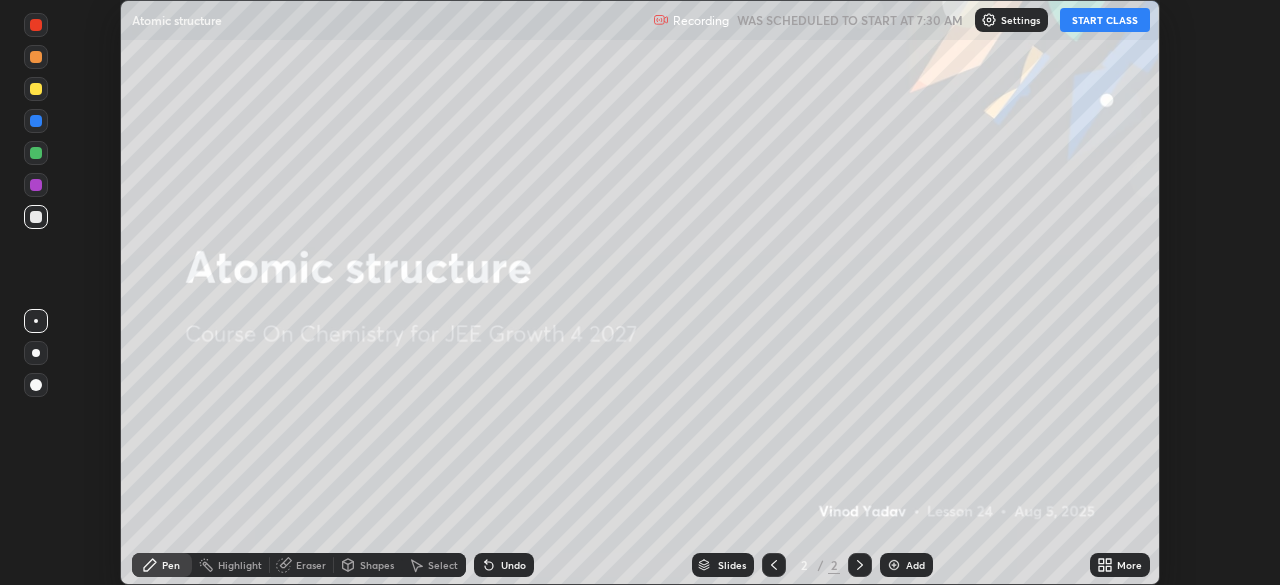 click on "START CLASS" at bounding box center [1105, 20] 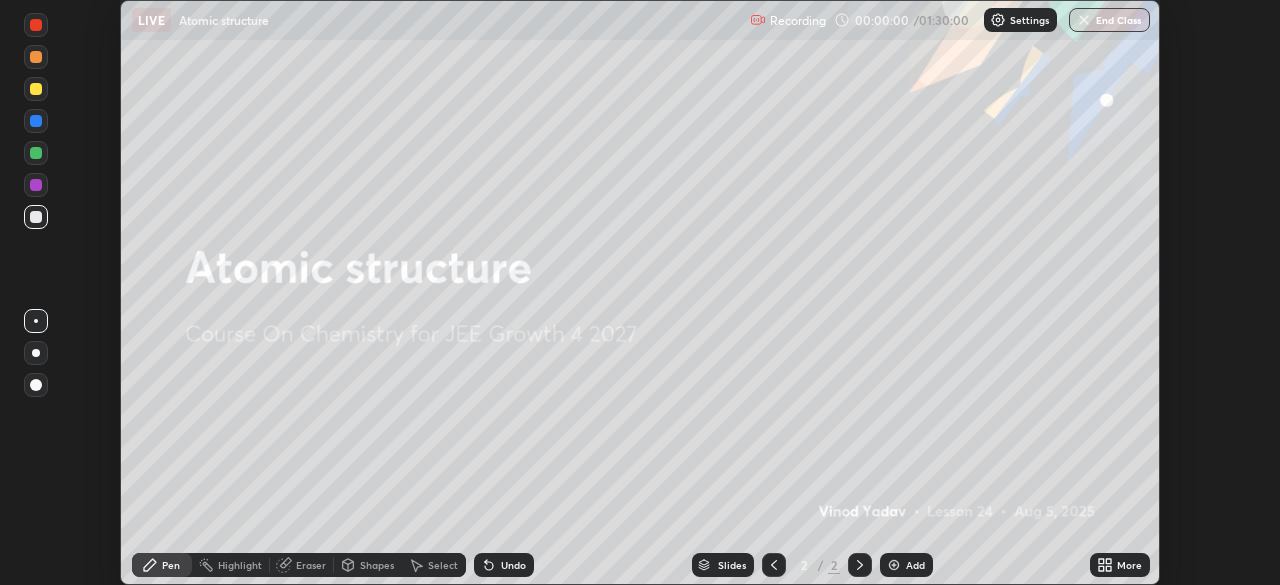 click on "Add" at bounding box center [915, 565] 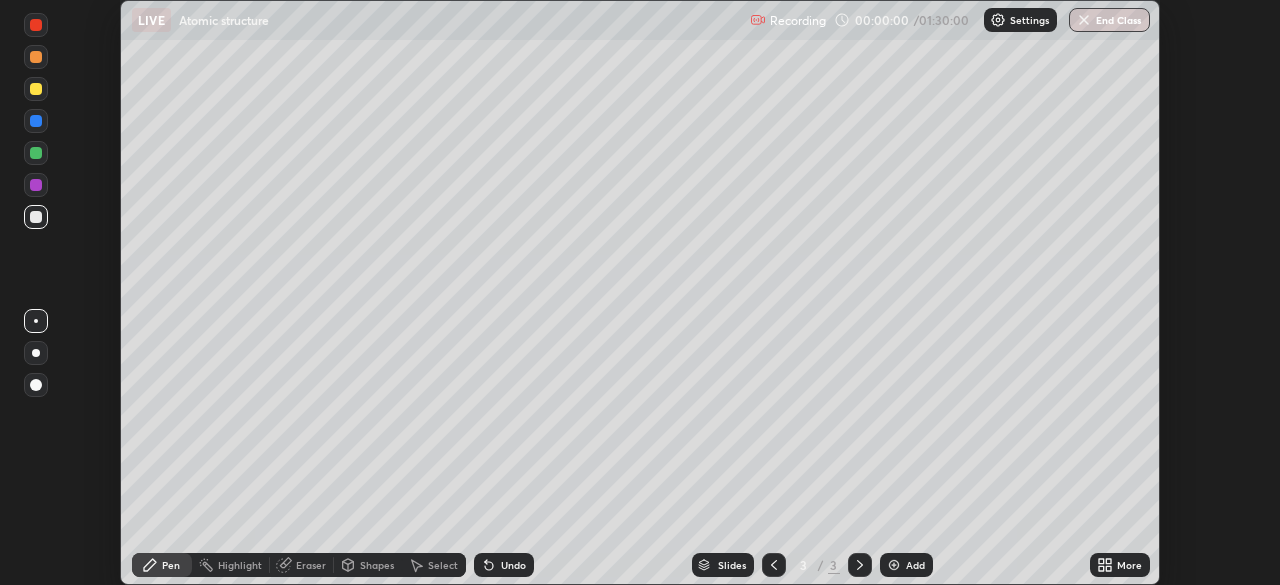 click 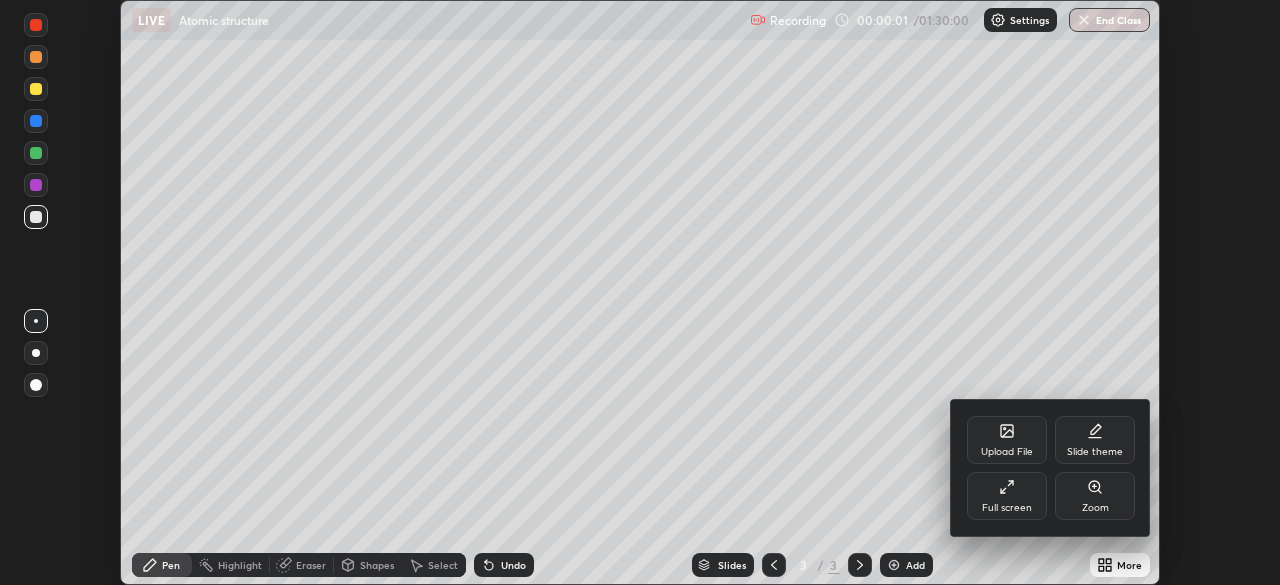 click on "Full screen" at bounding box center (1007, 496) 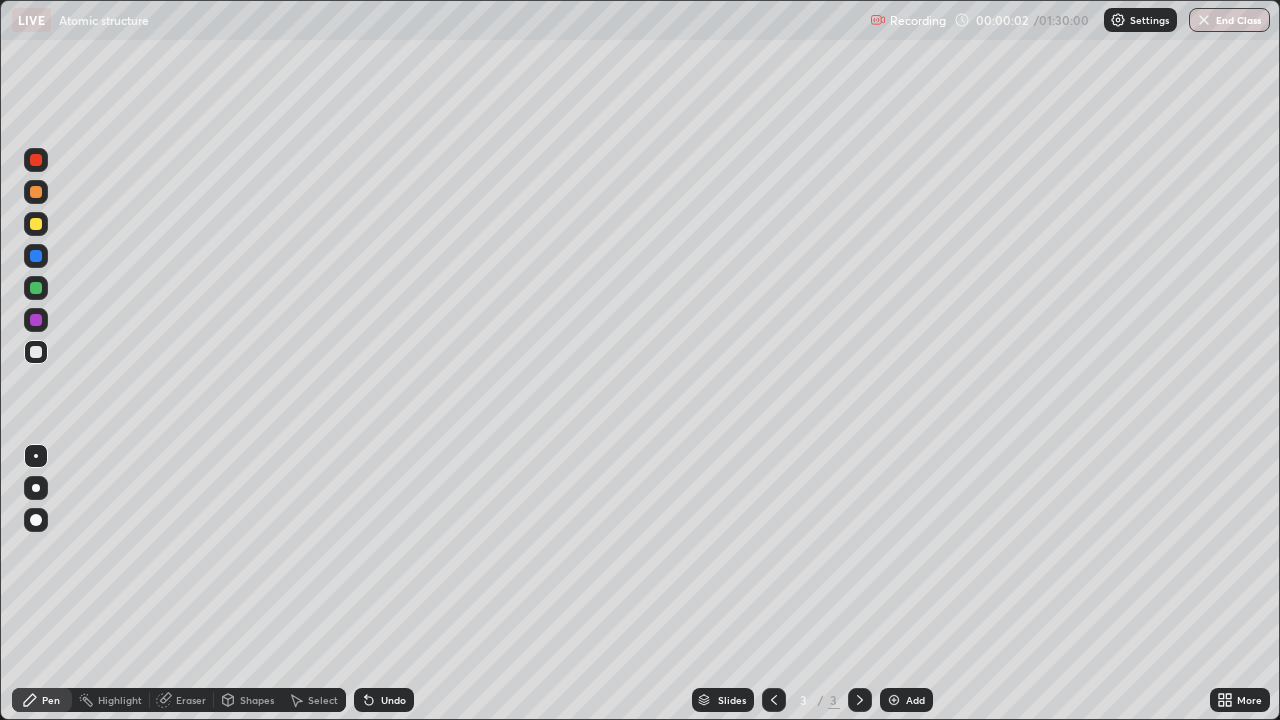 scroll, scrollTop: 99280, scrollLeft: 98720, axis: both 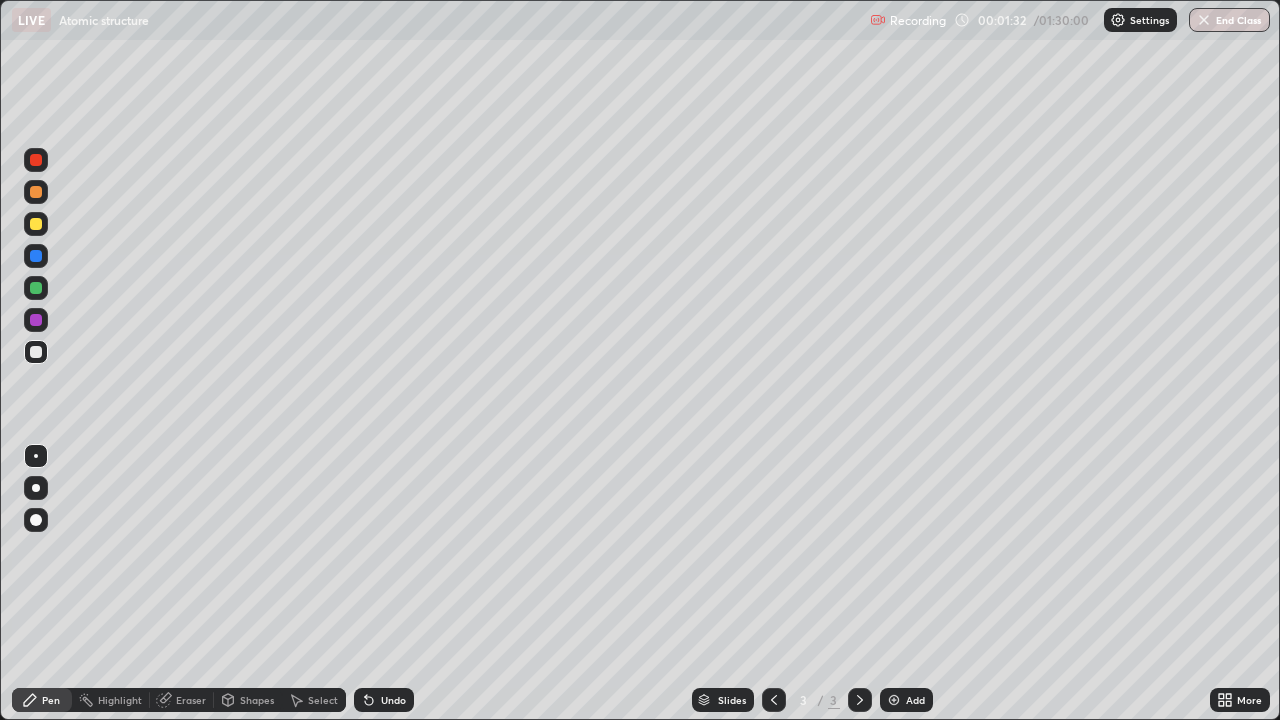 click at bounding box center [36, 224] 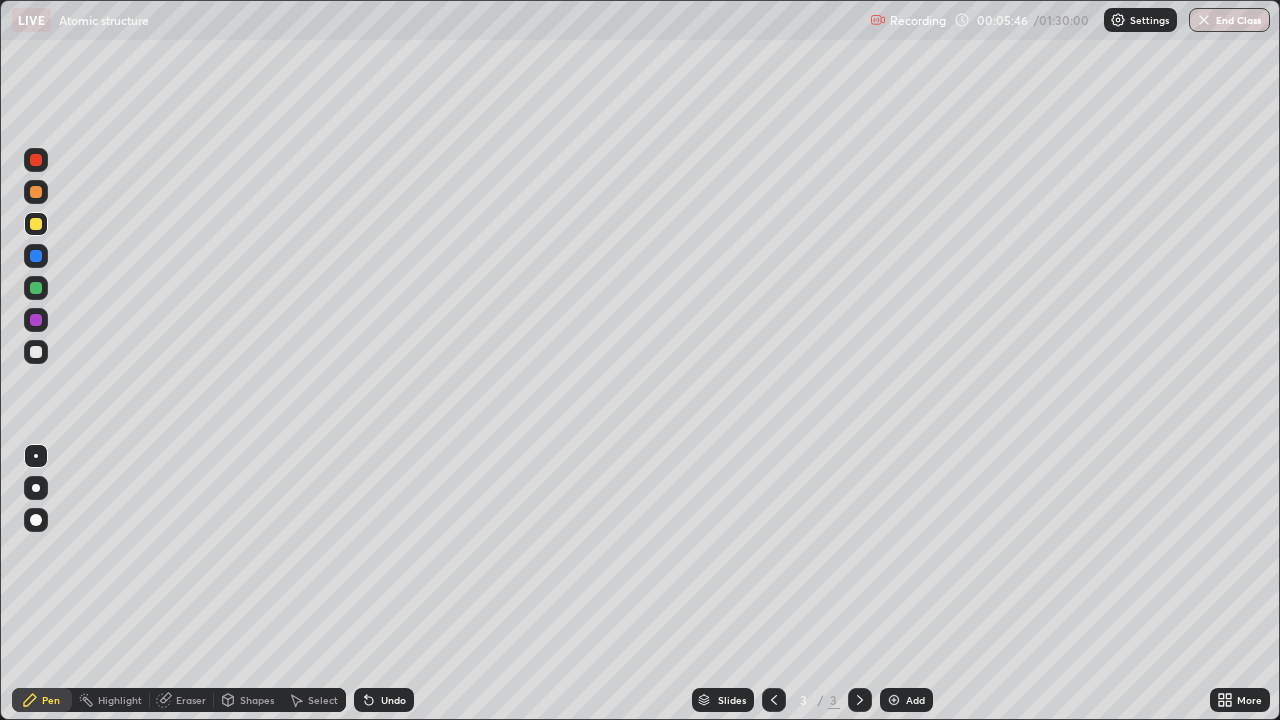 click on "Eraser" at bounding box center (182, 700) 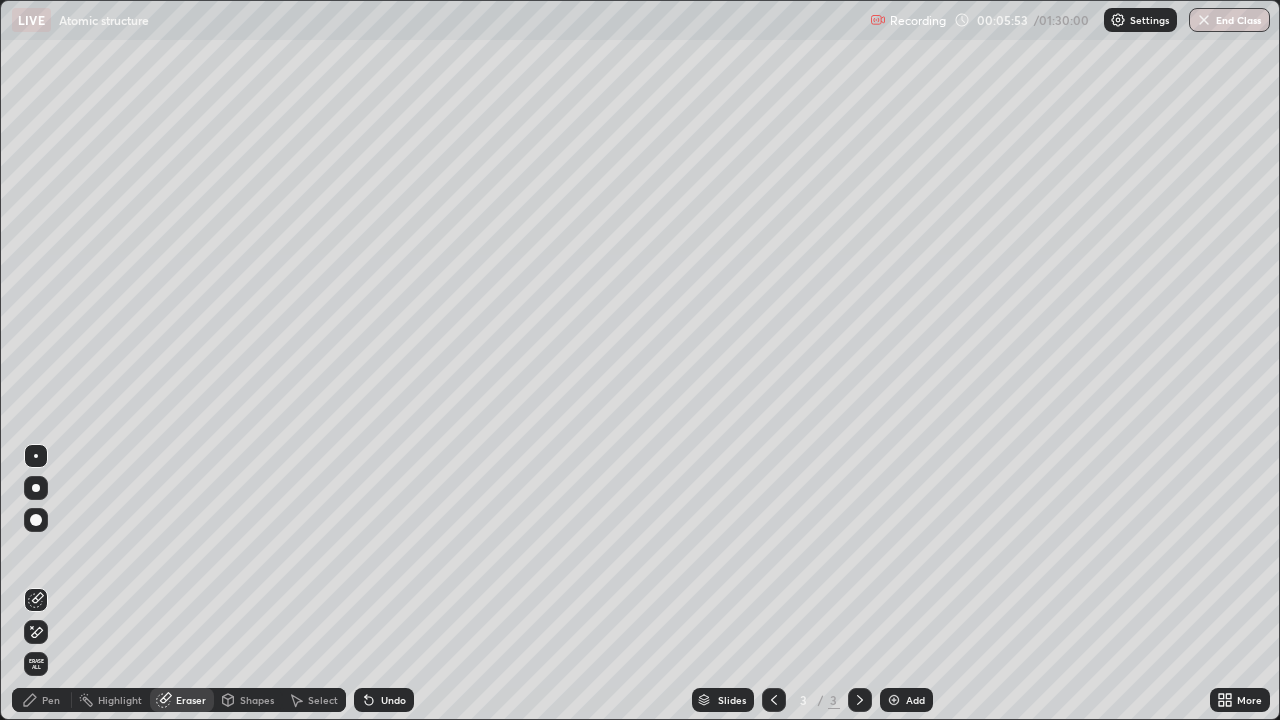 click on "Pen" at bounding box center [51, 700] 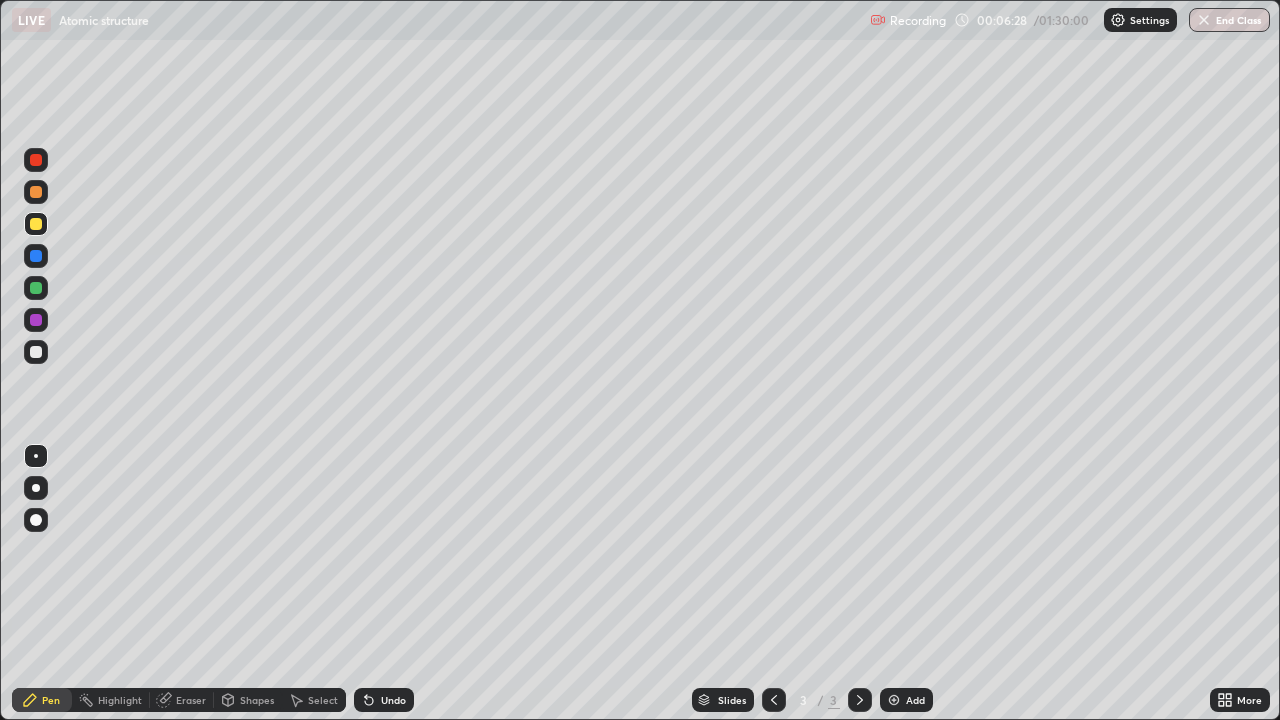 click at bounding box center (36, 320) 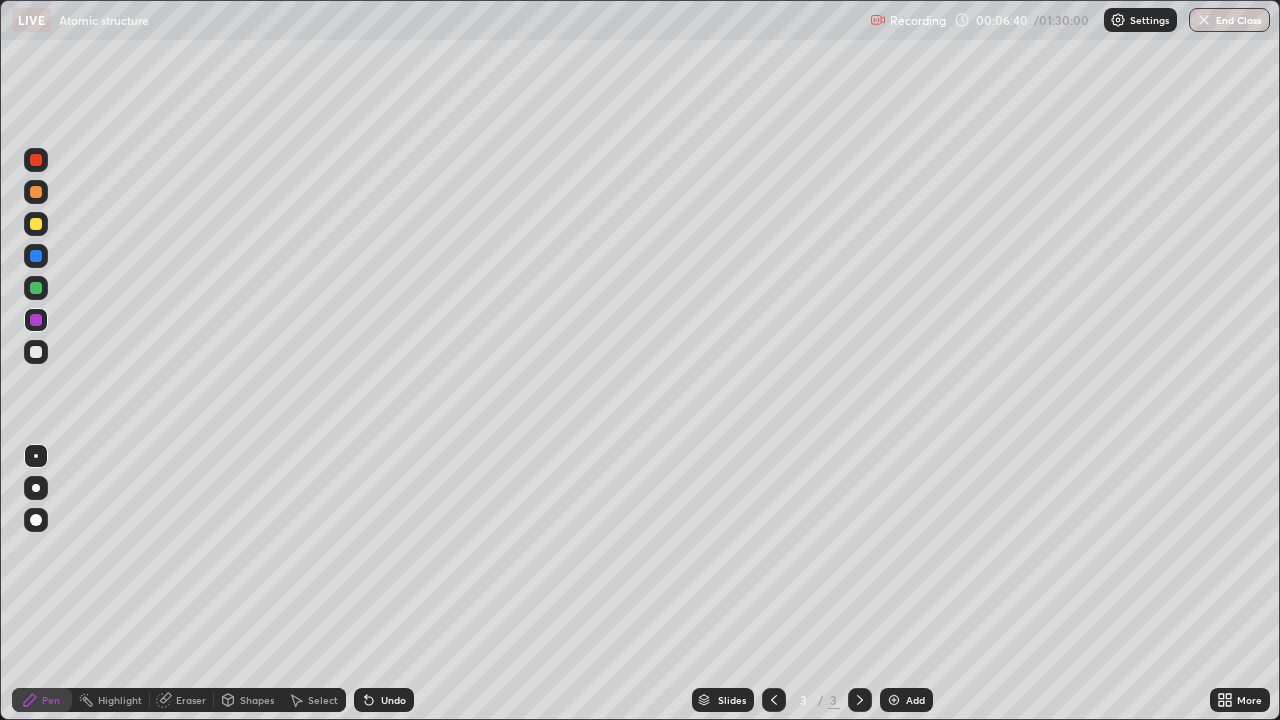click at bounding box center (36, 288) 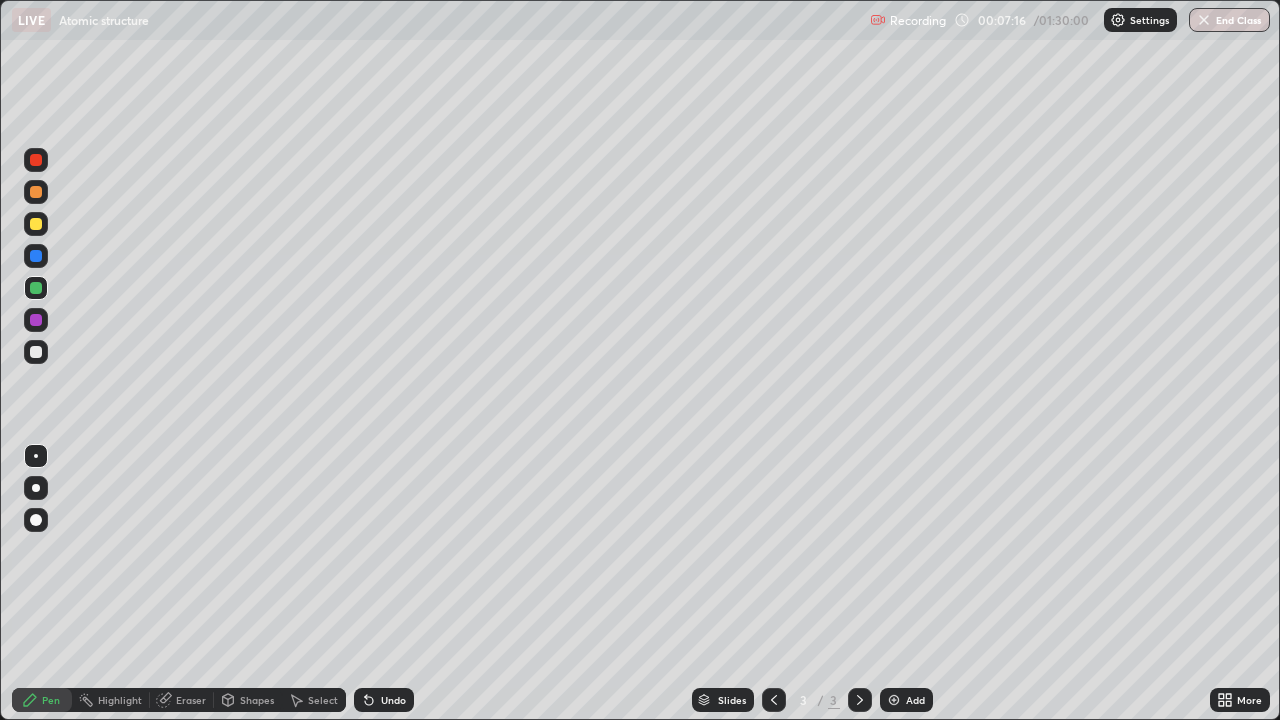 click at bounding box center (36, 224) 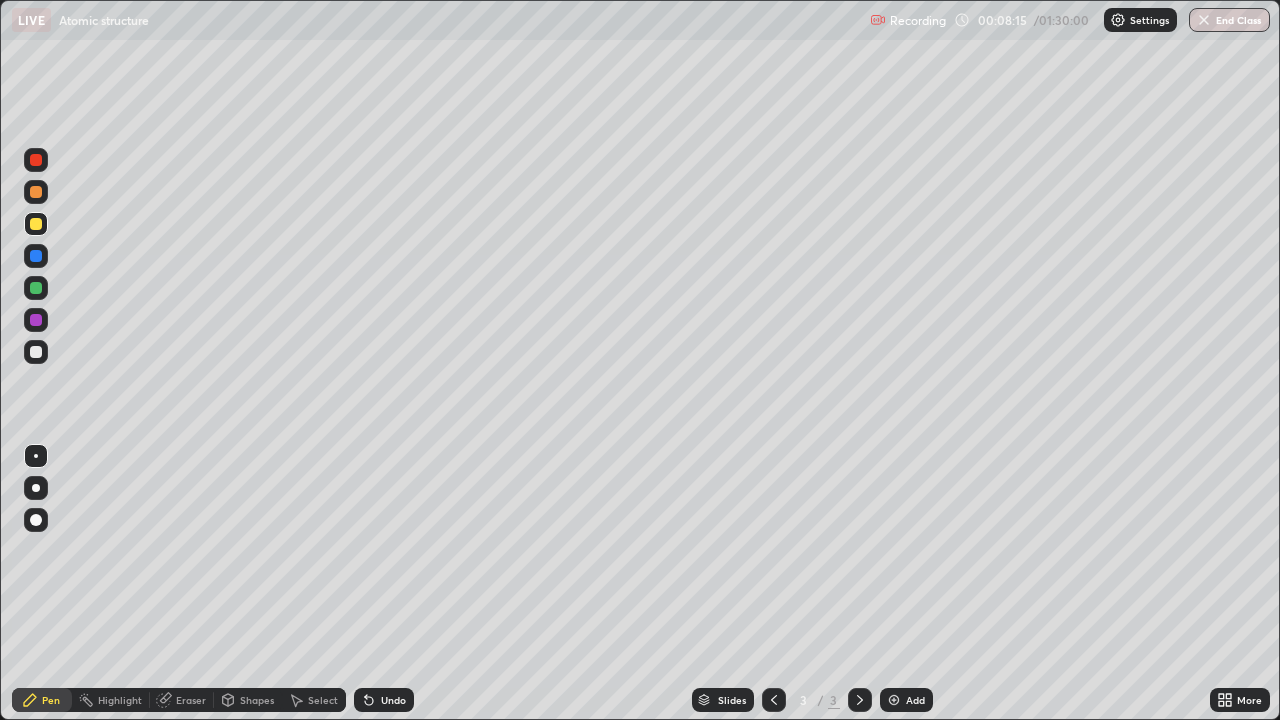 click at bounding box center [36, 288] 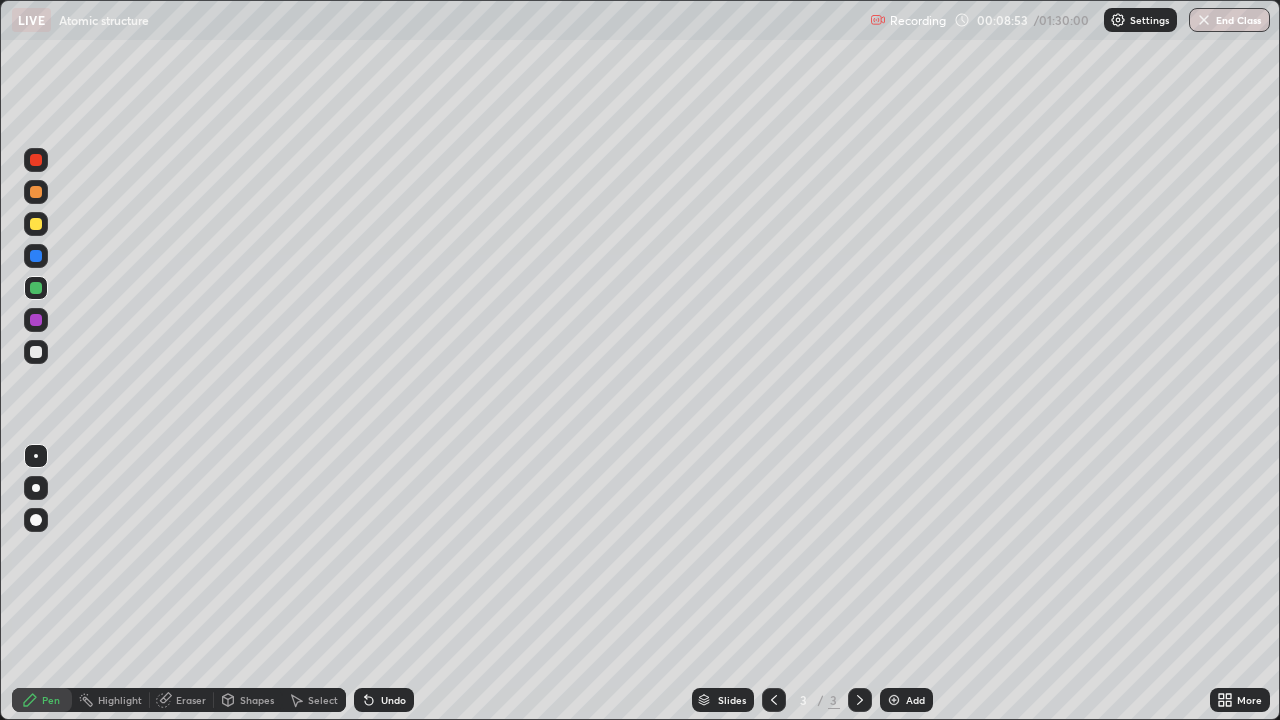click at bounding box center (36, 256) 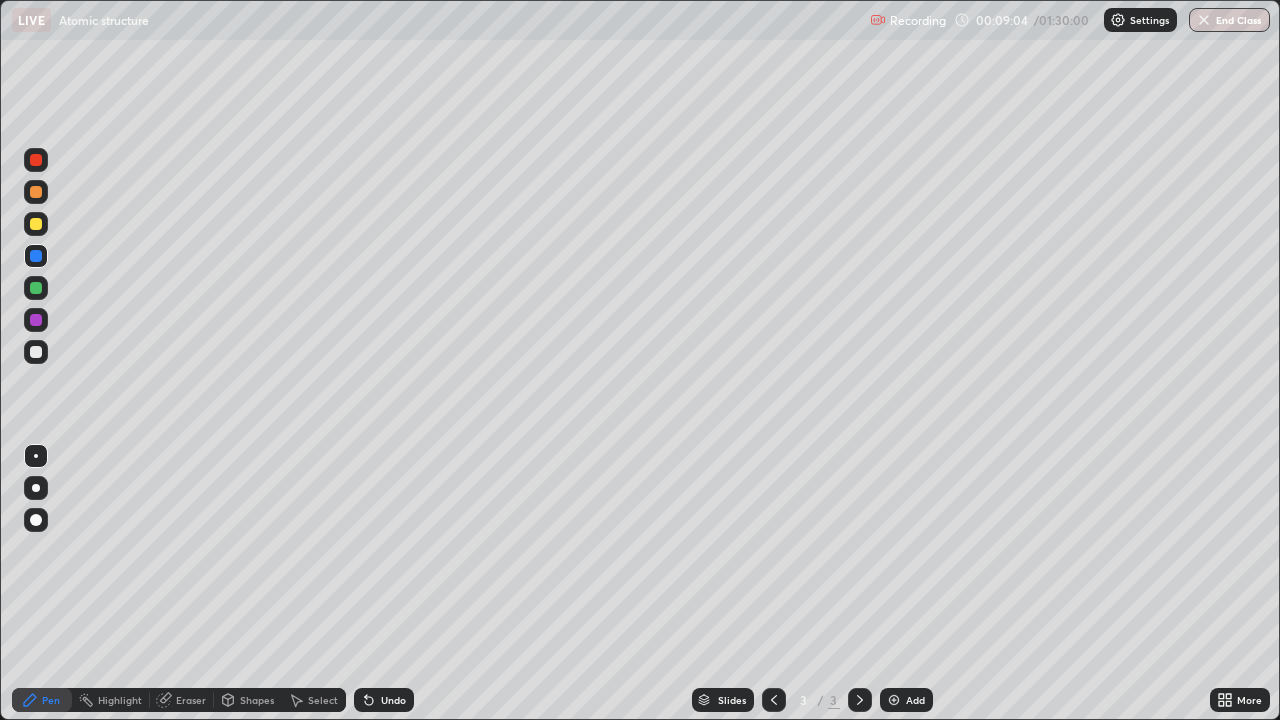 click on "Add" at bounding box center [915, 700] 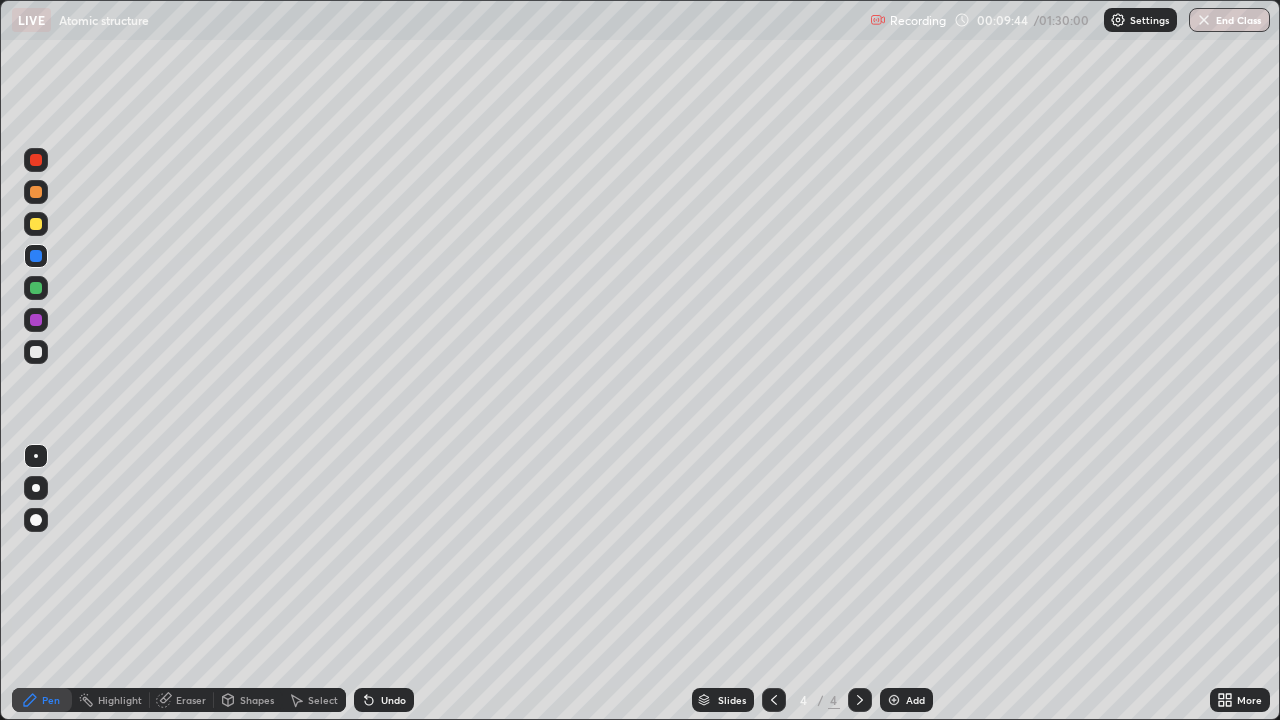 click at bounding box center [36, 224] 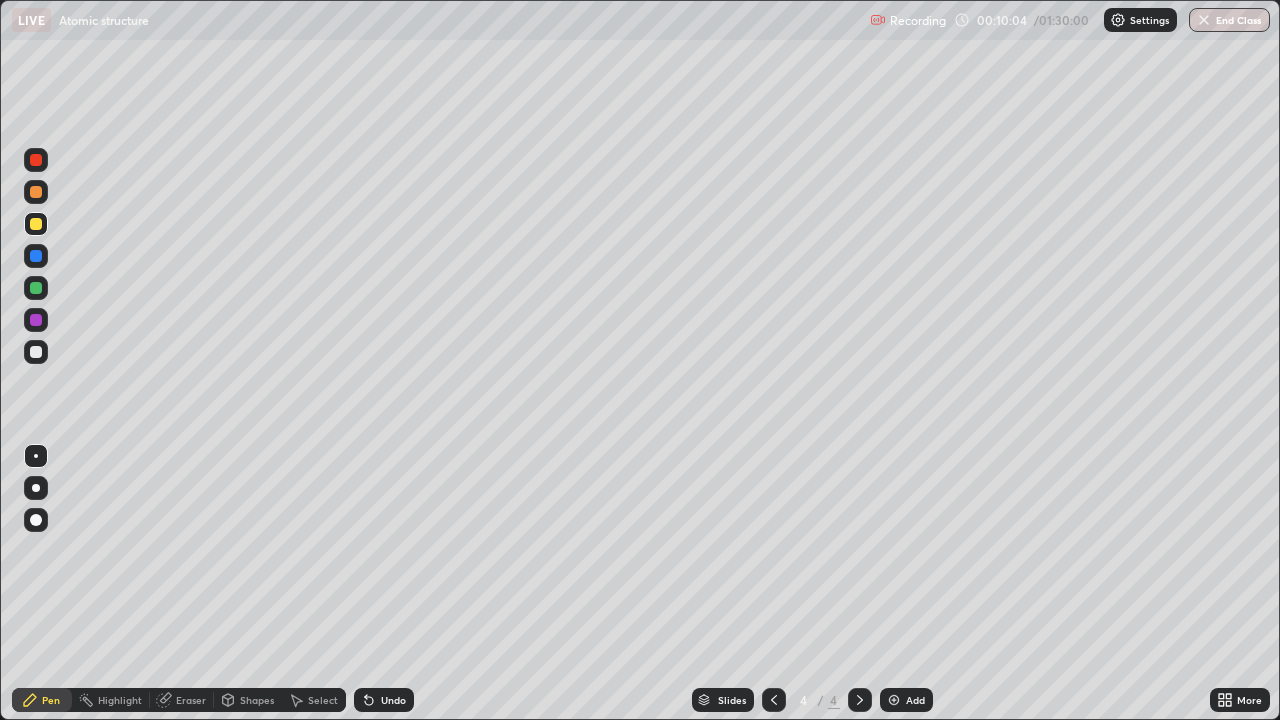 click 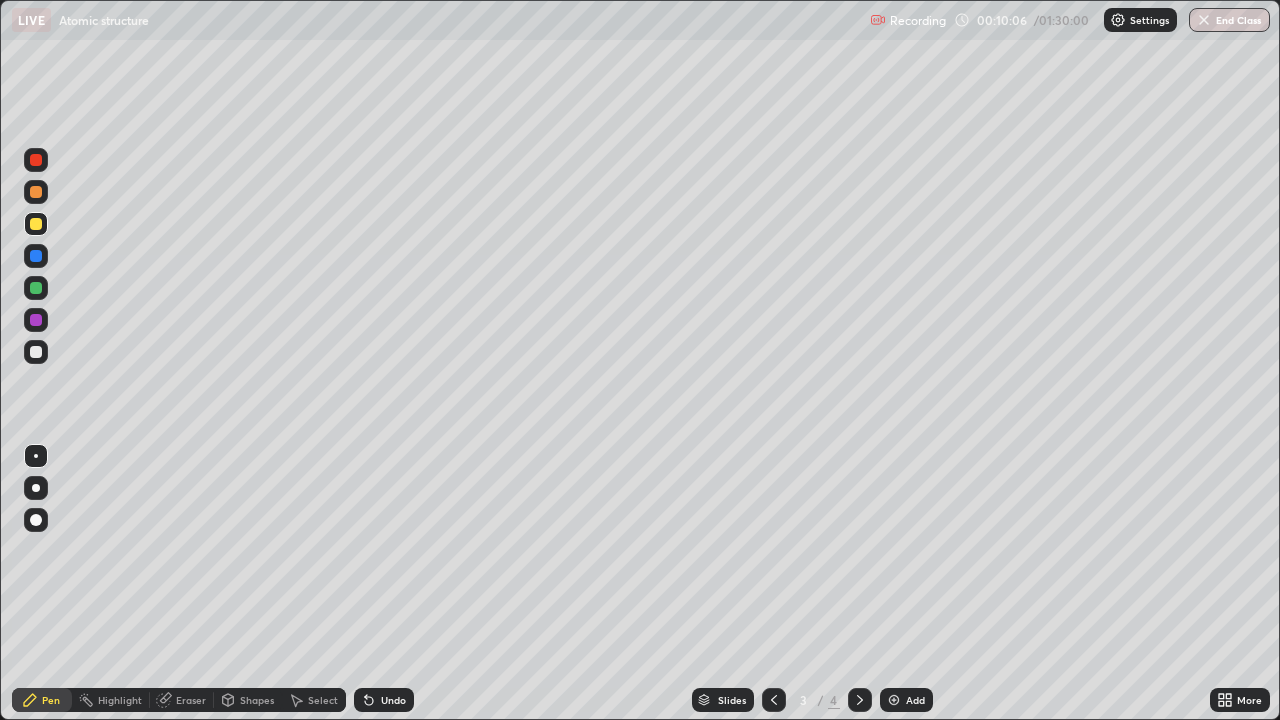 click 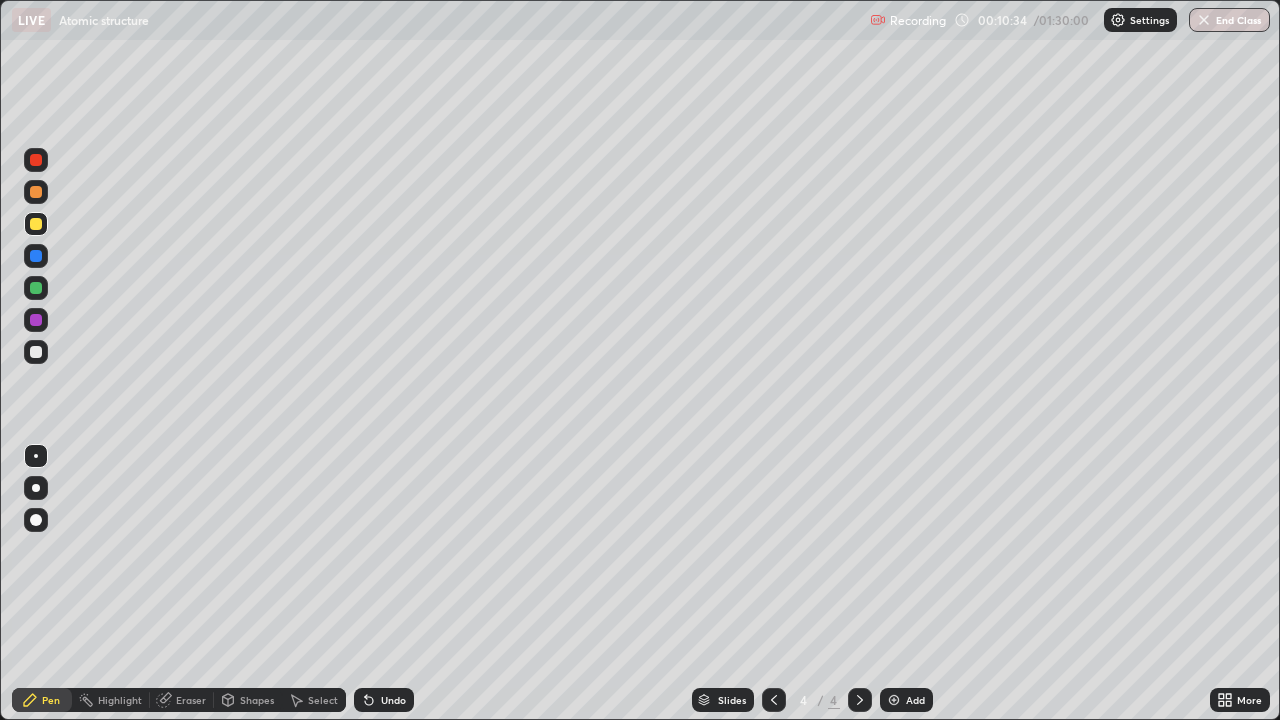 click at bounding box center [36, 256] 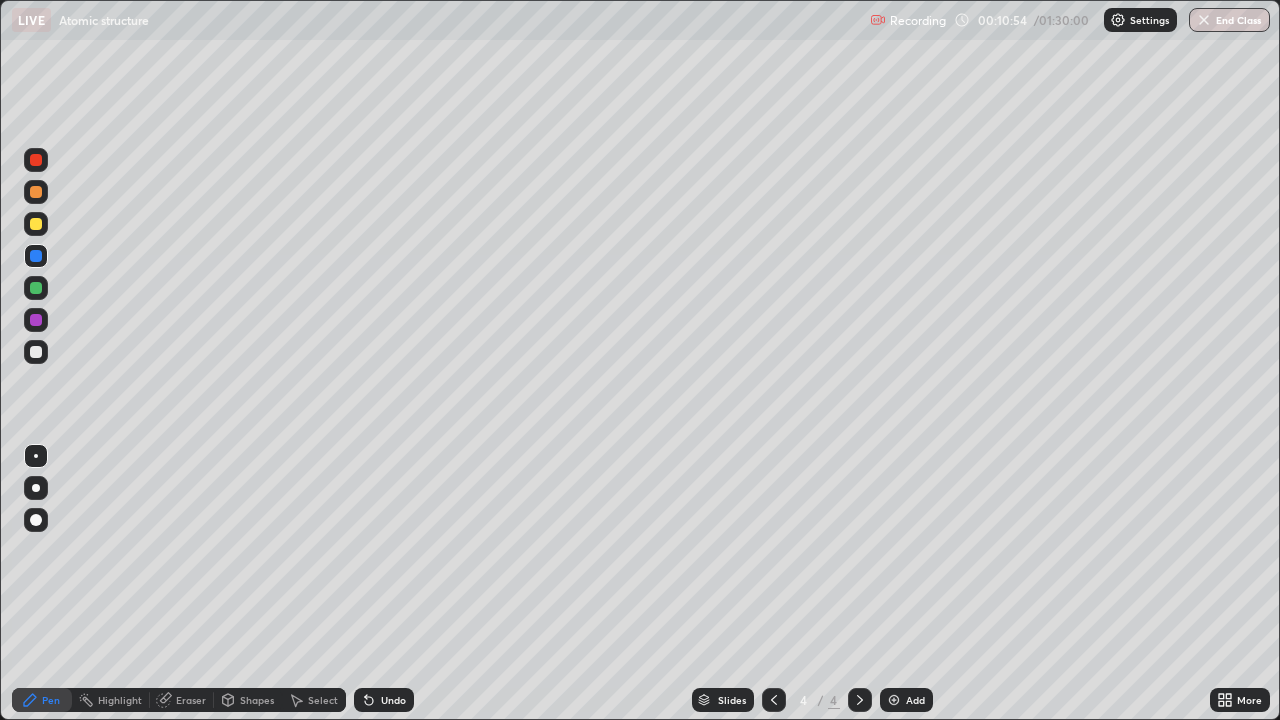 click on "Add" at bounding box center [906, 700] 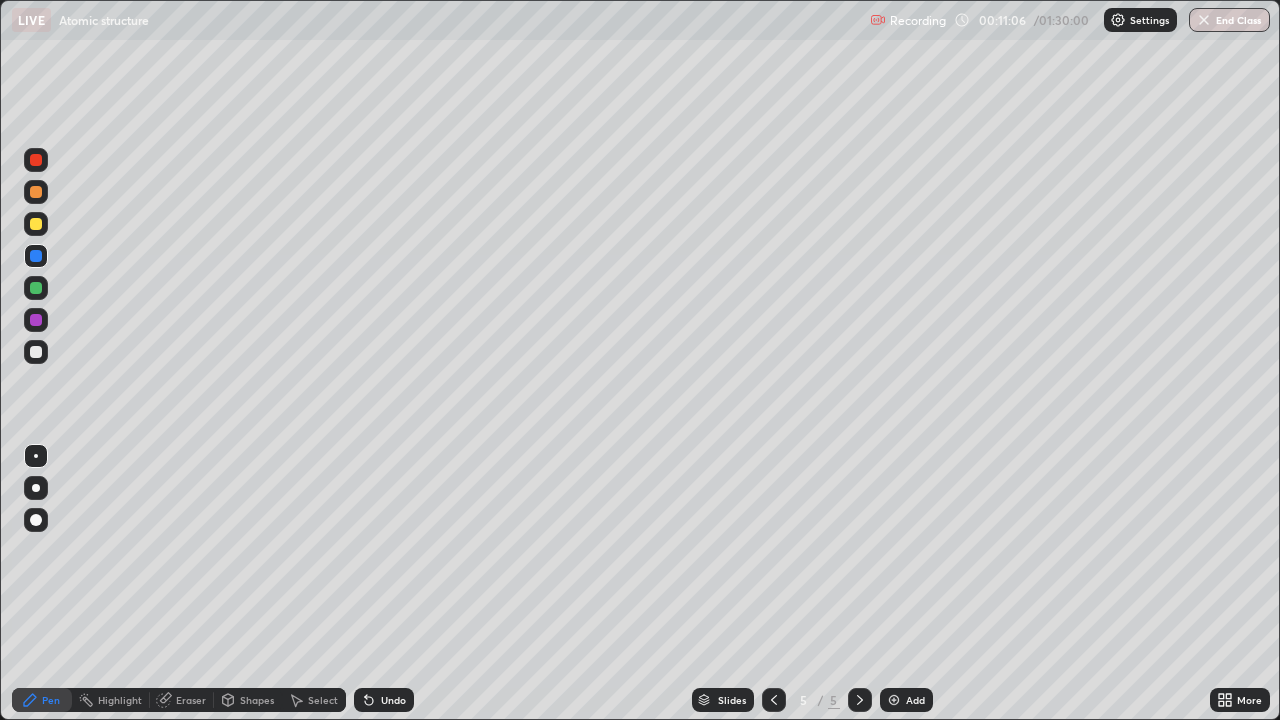 click on "Eraser" at bounding box center (191, 700) 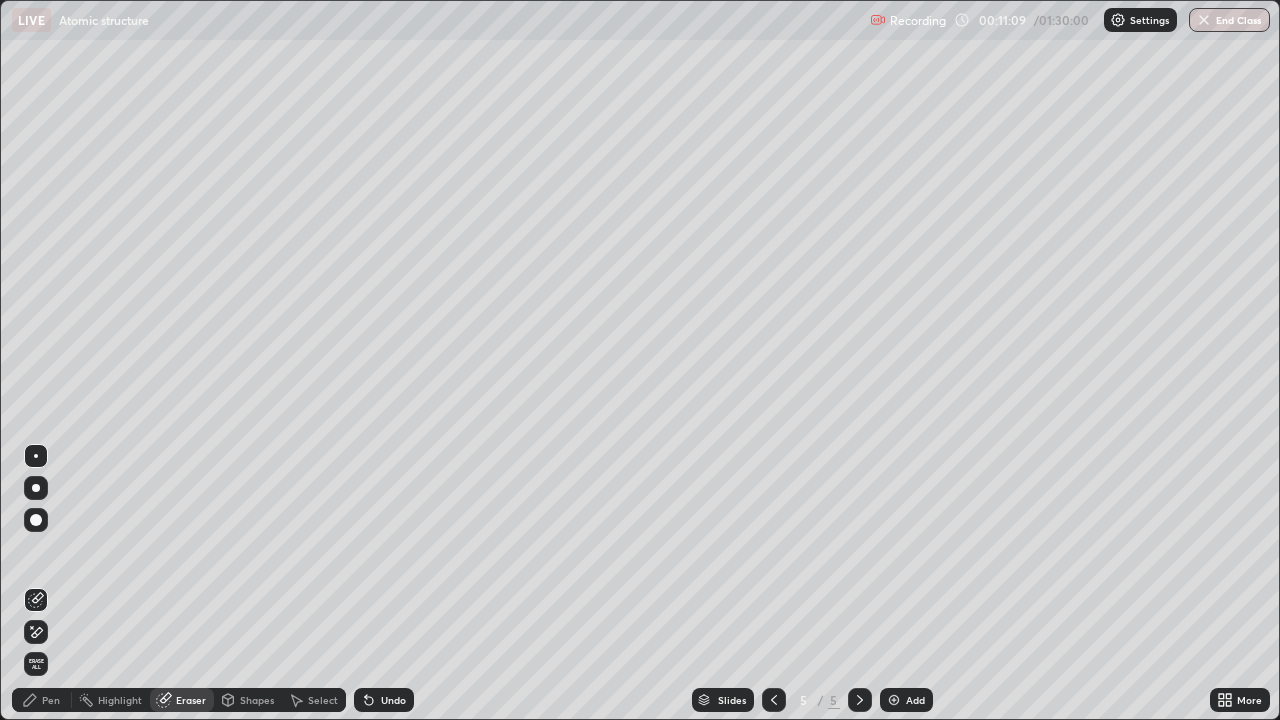 click on "Pen" at bounding box center [51, 700] 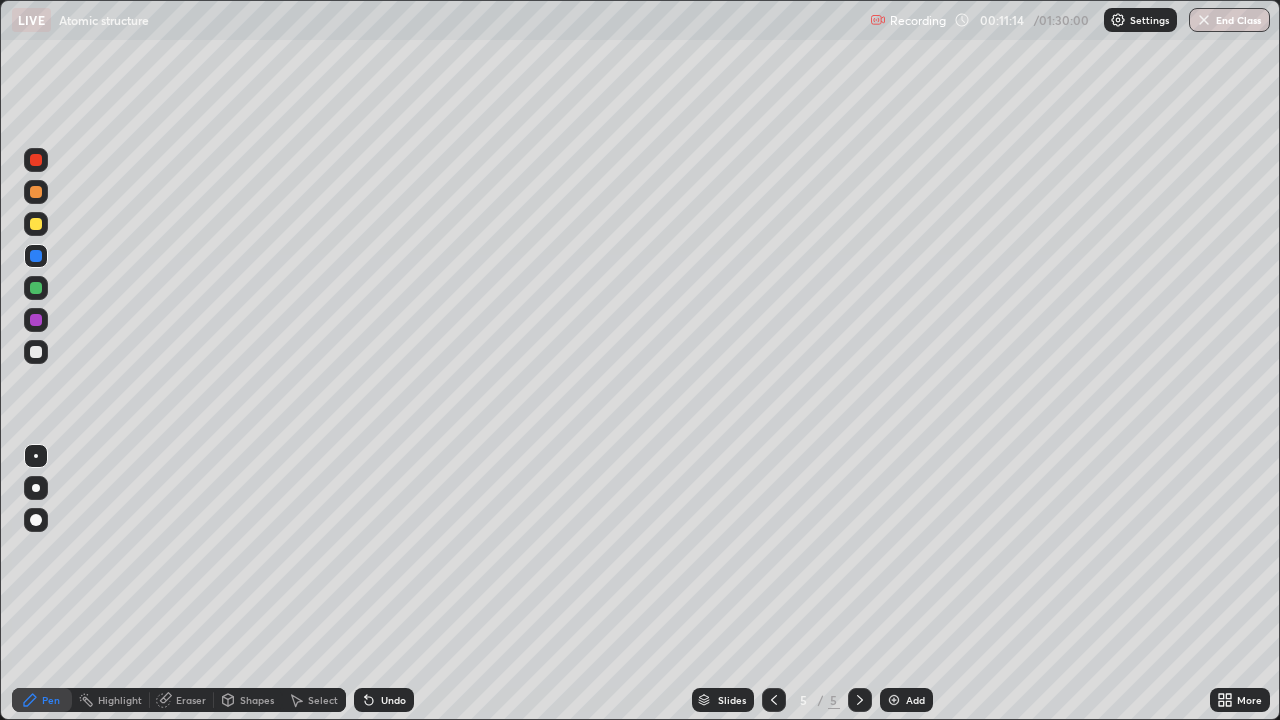 click on "Eraser" at bounding box center [191, 700] 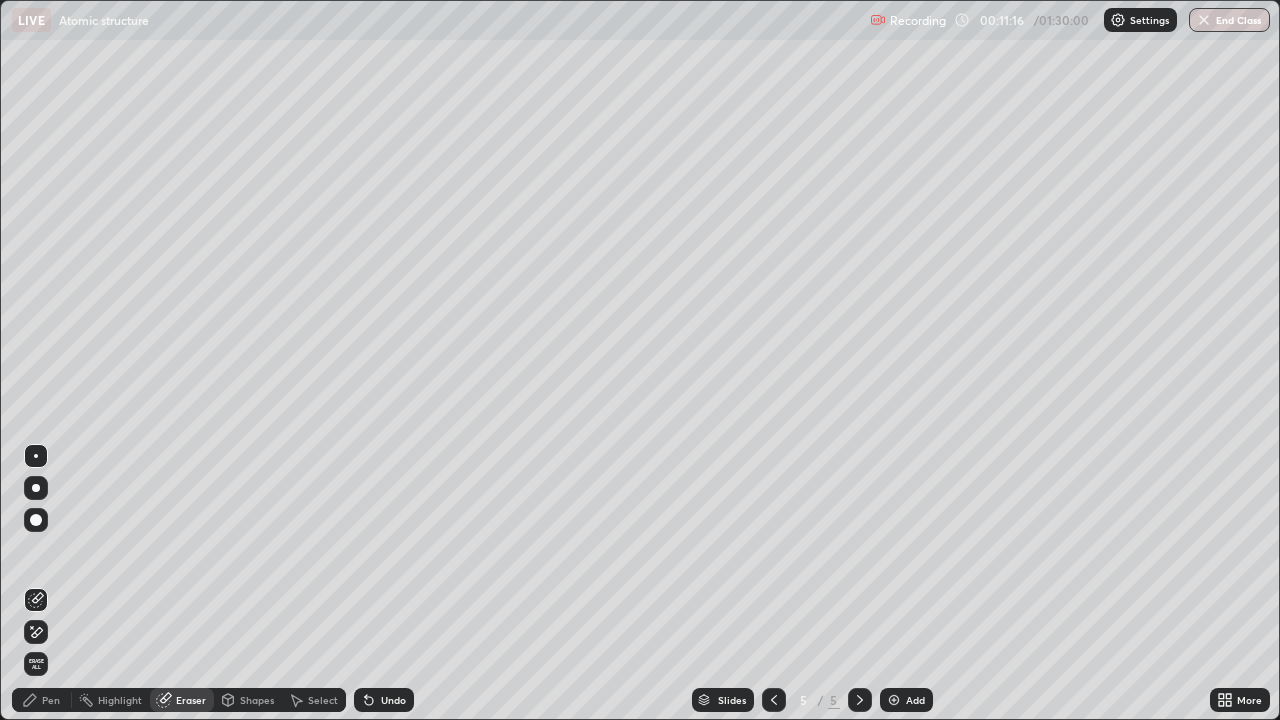 click on "Pen" at bounding box center (51, 700) 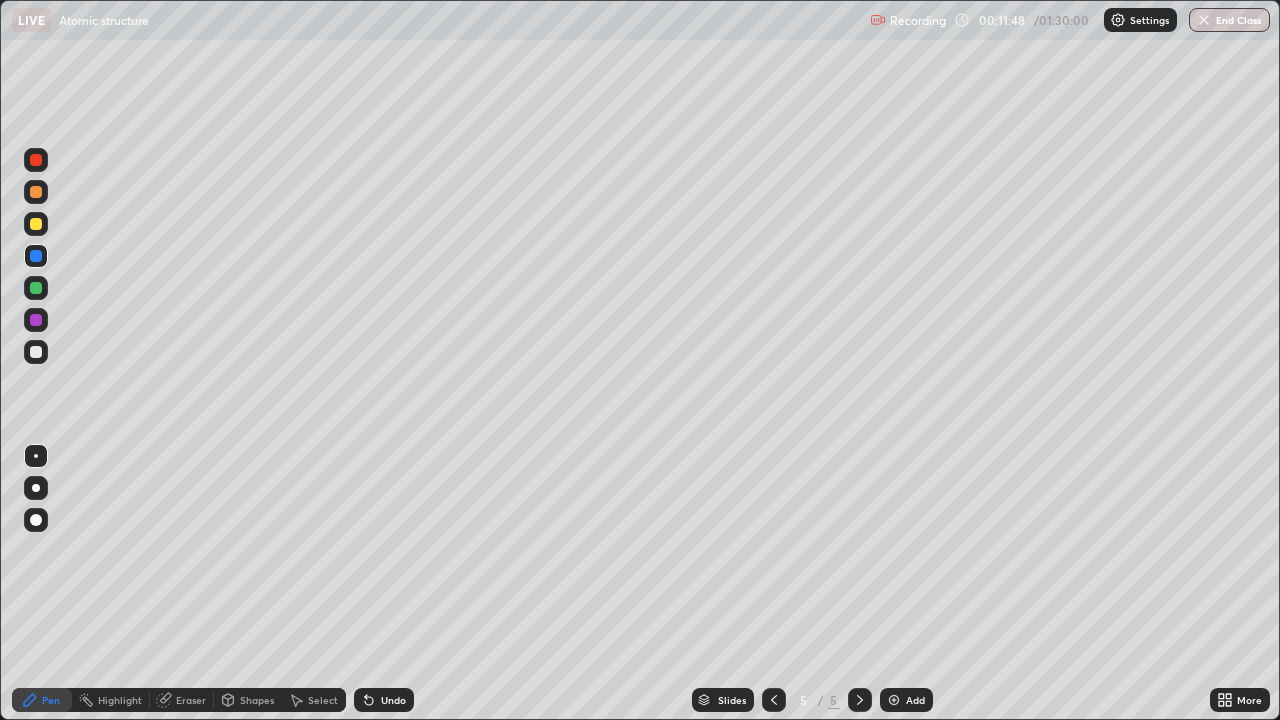 click 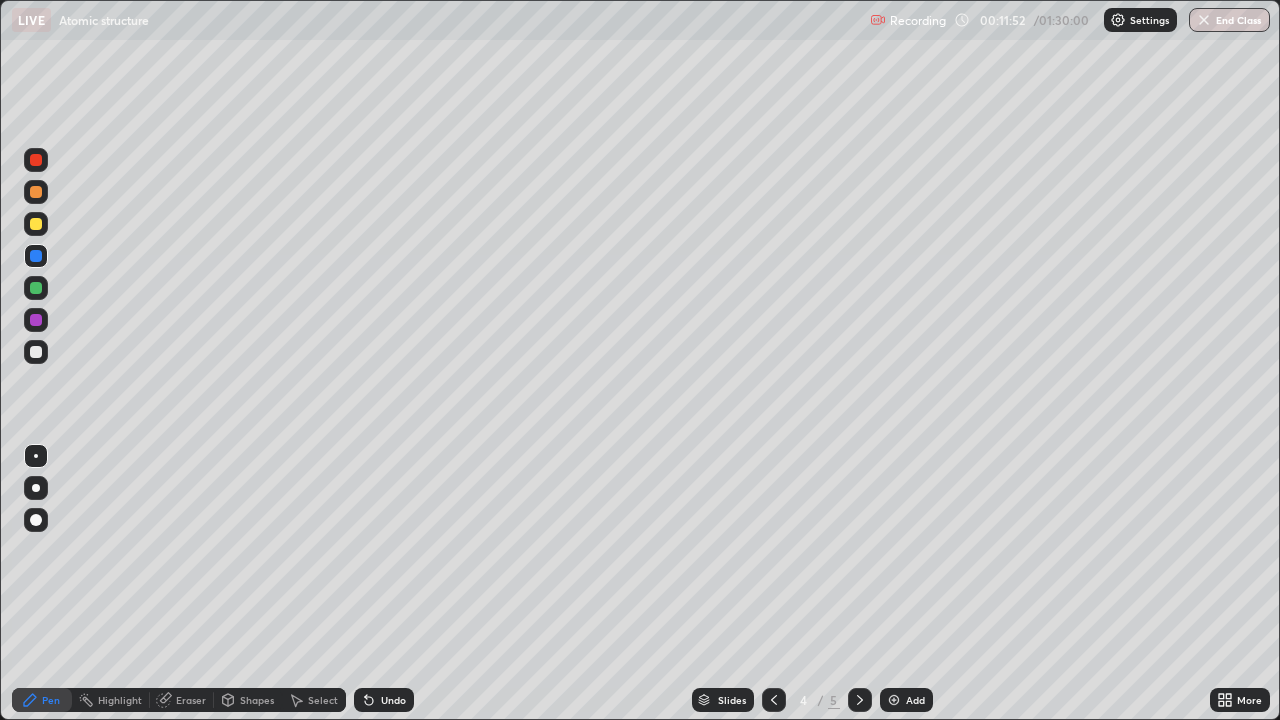 click at bounding box center [774, 700] 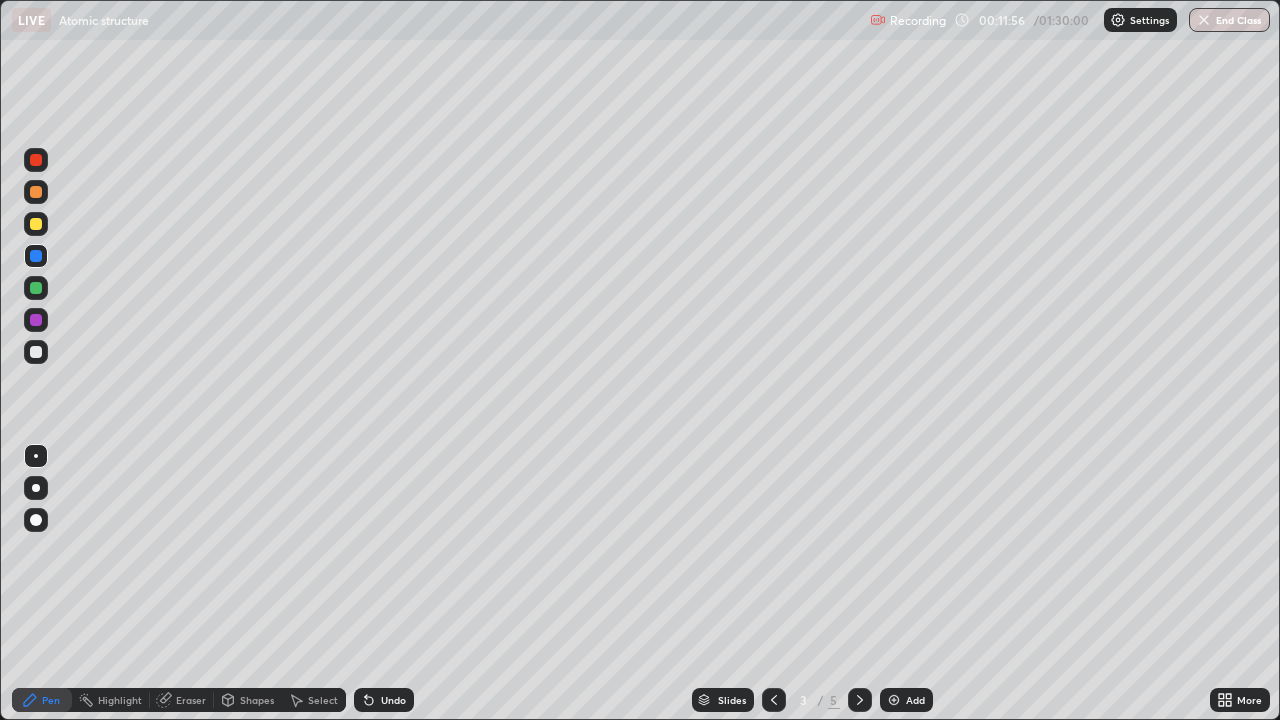 click at bounding box center (860, 700) 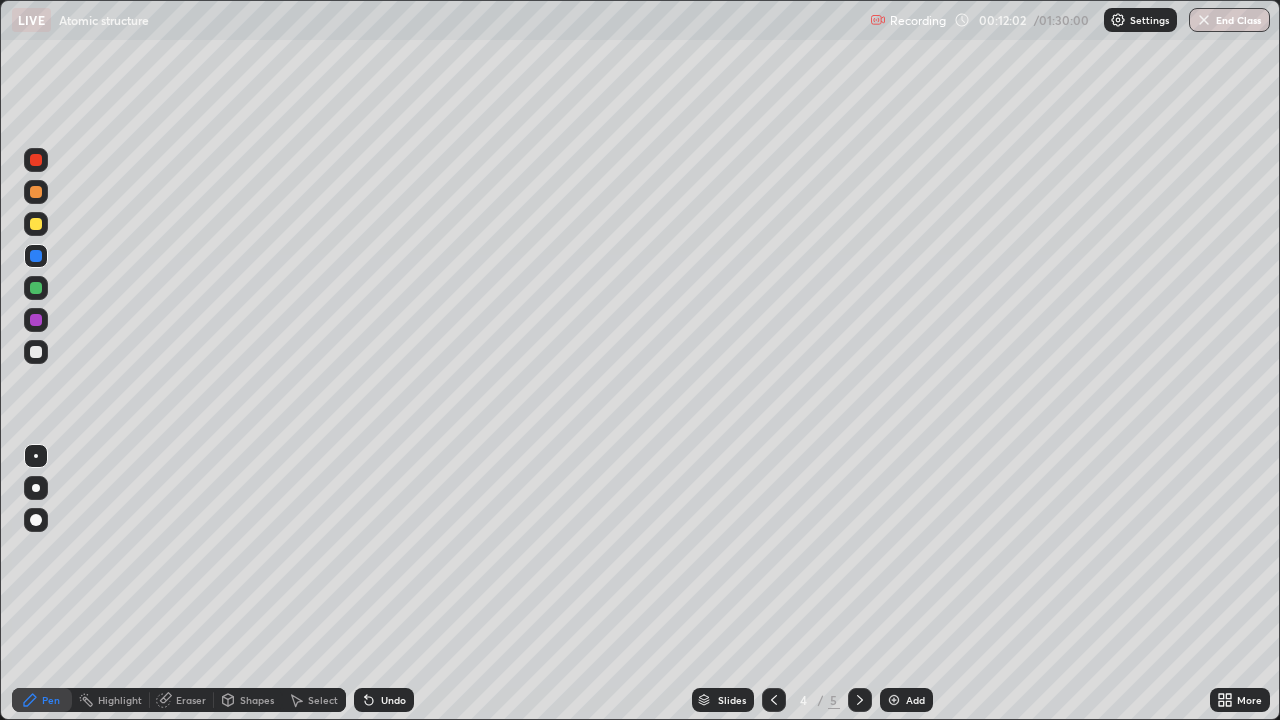 click 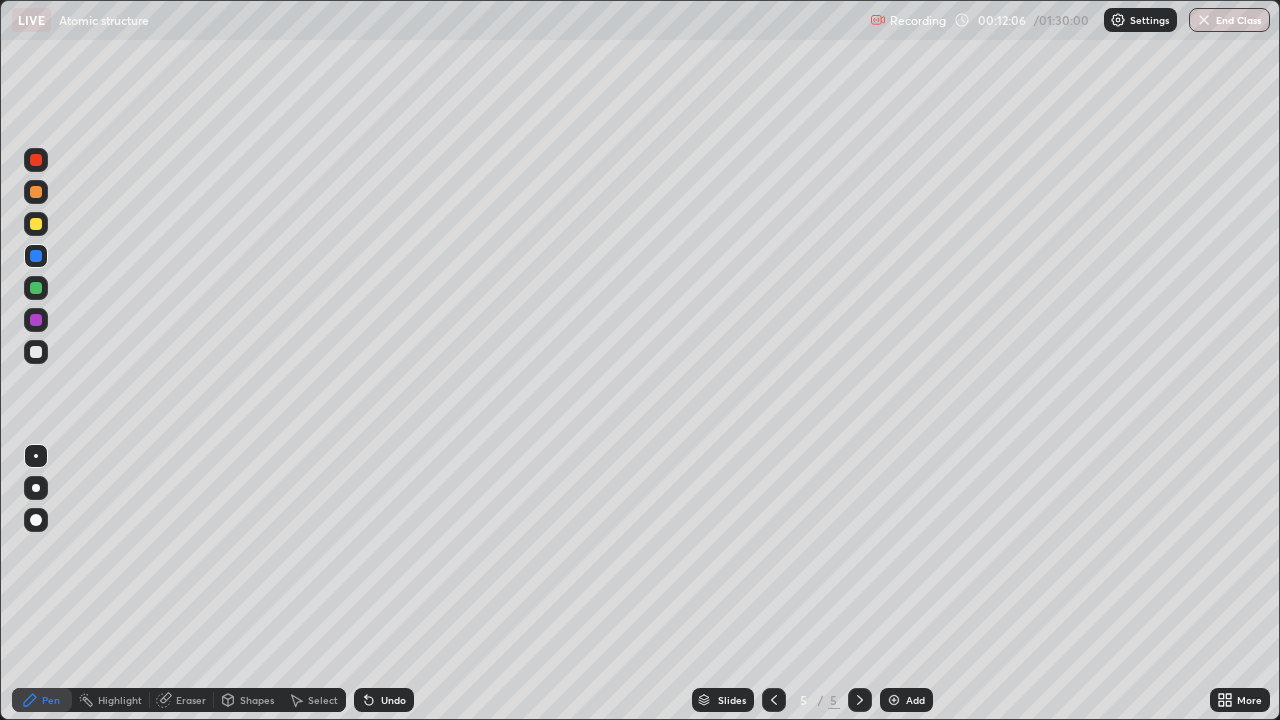 click at bounding box center (36, 160) 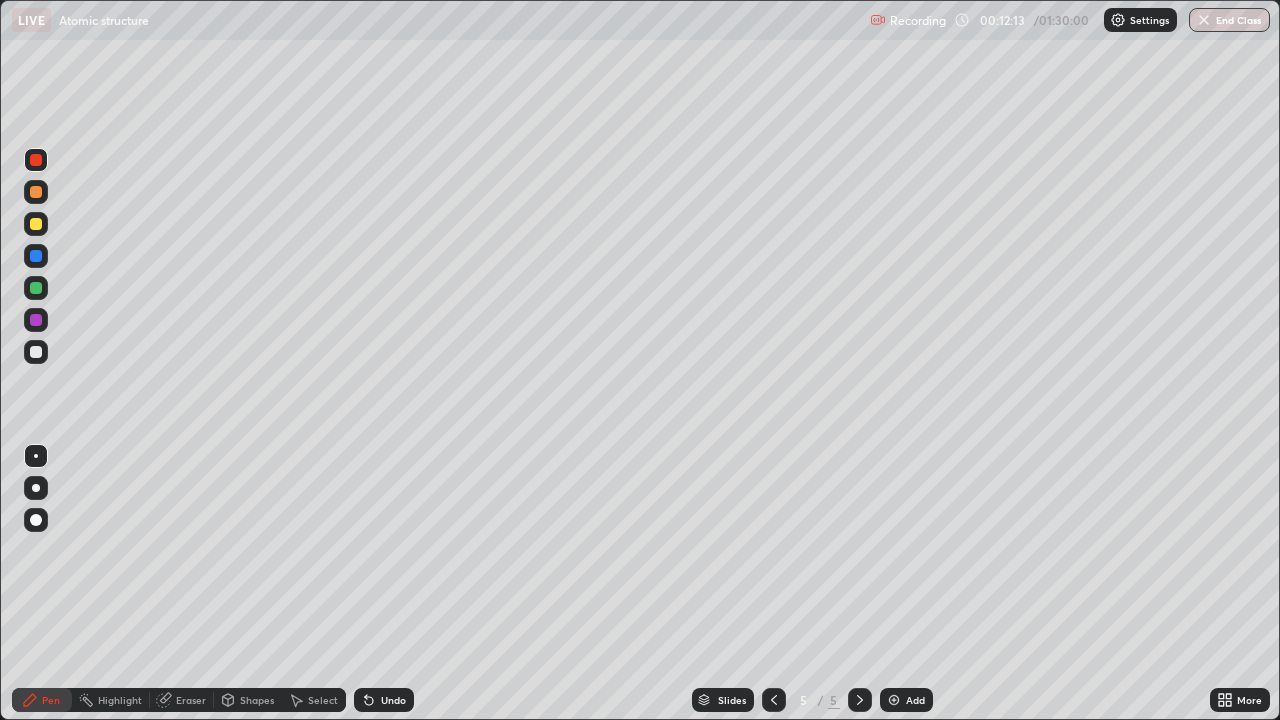 click 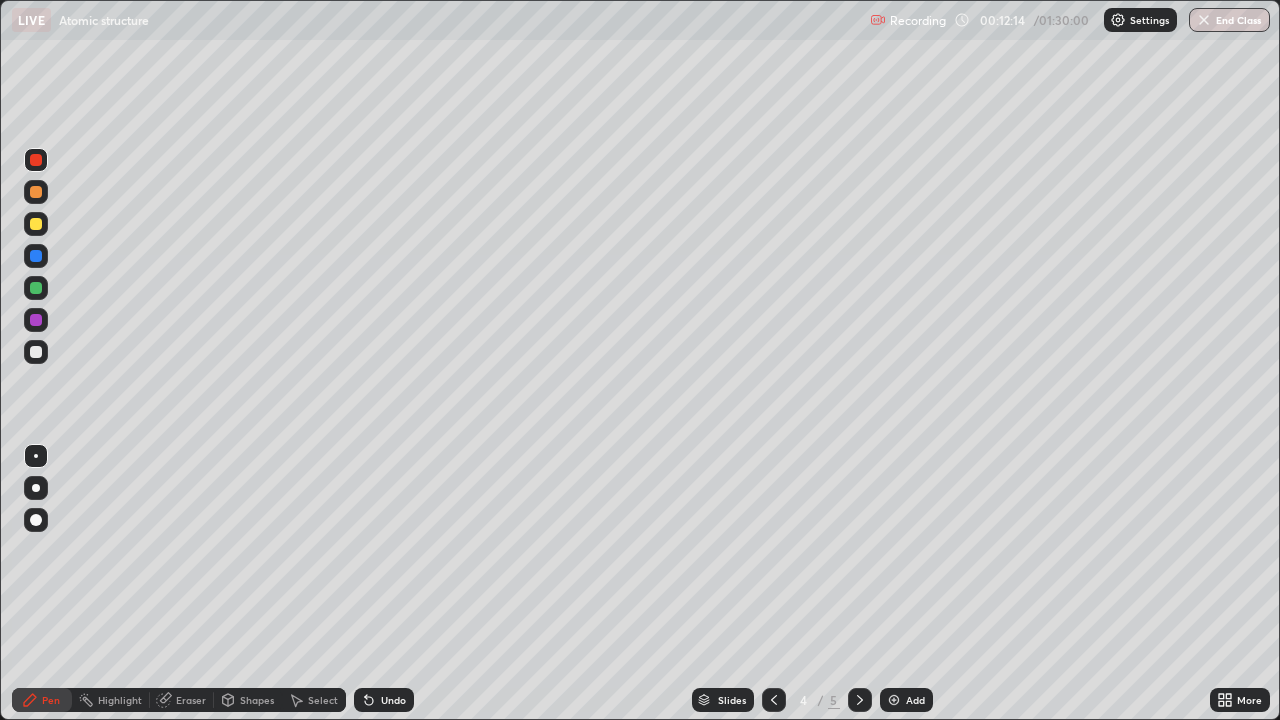 click 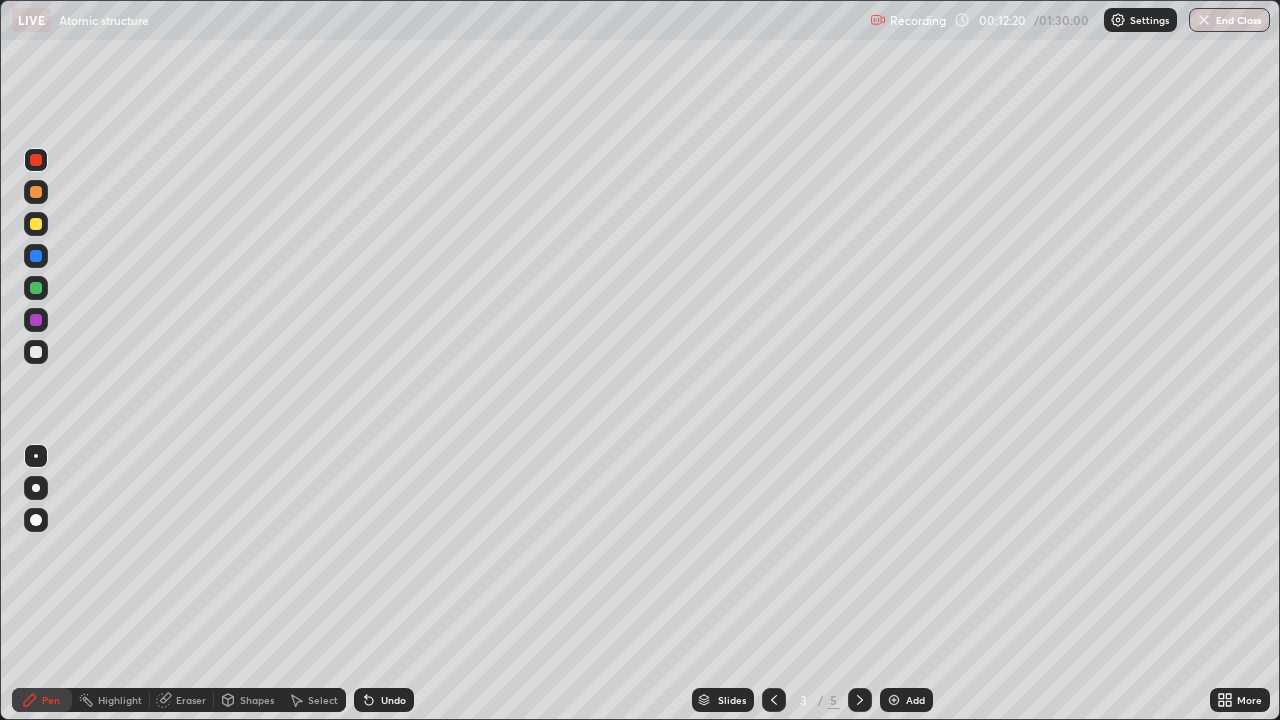 click at bounding box center (860, 700) 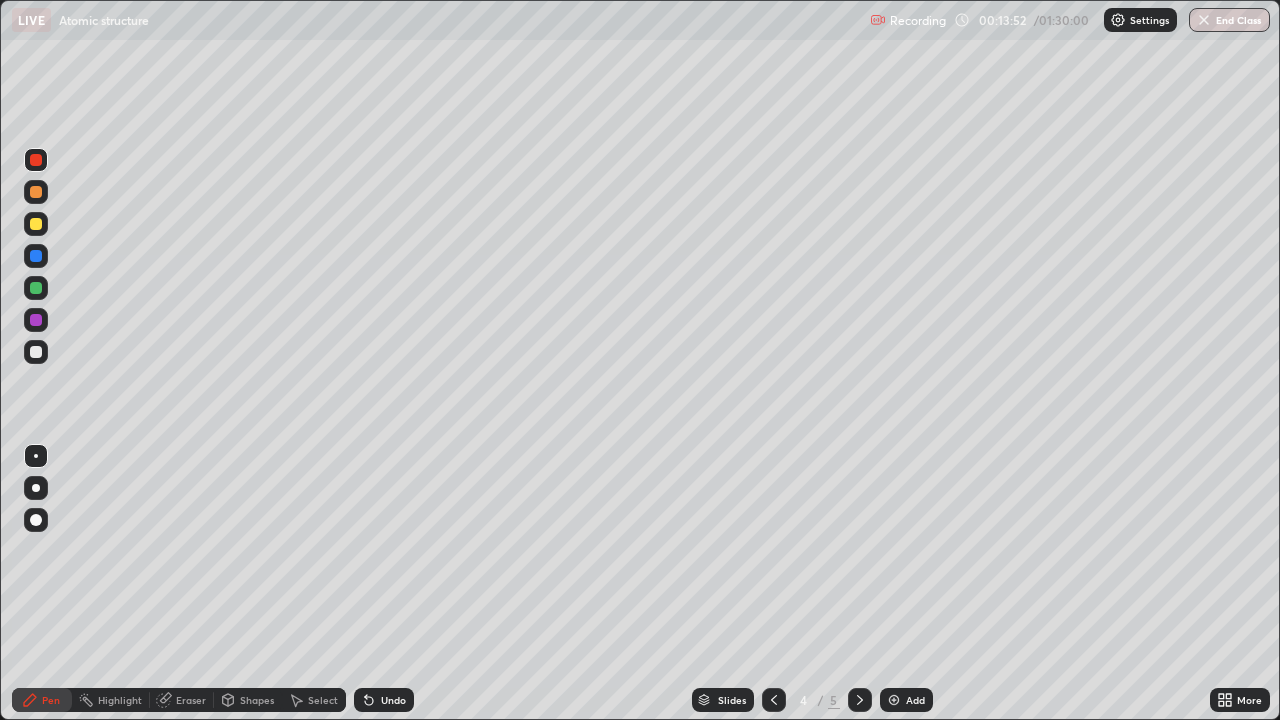 click 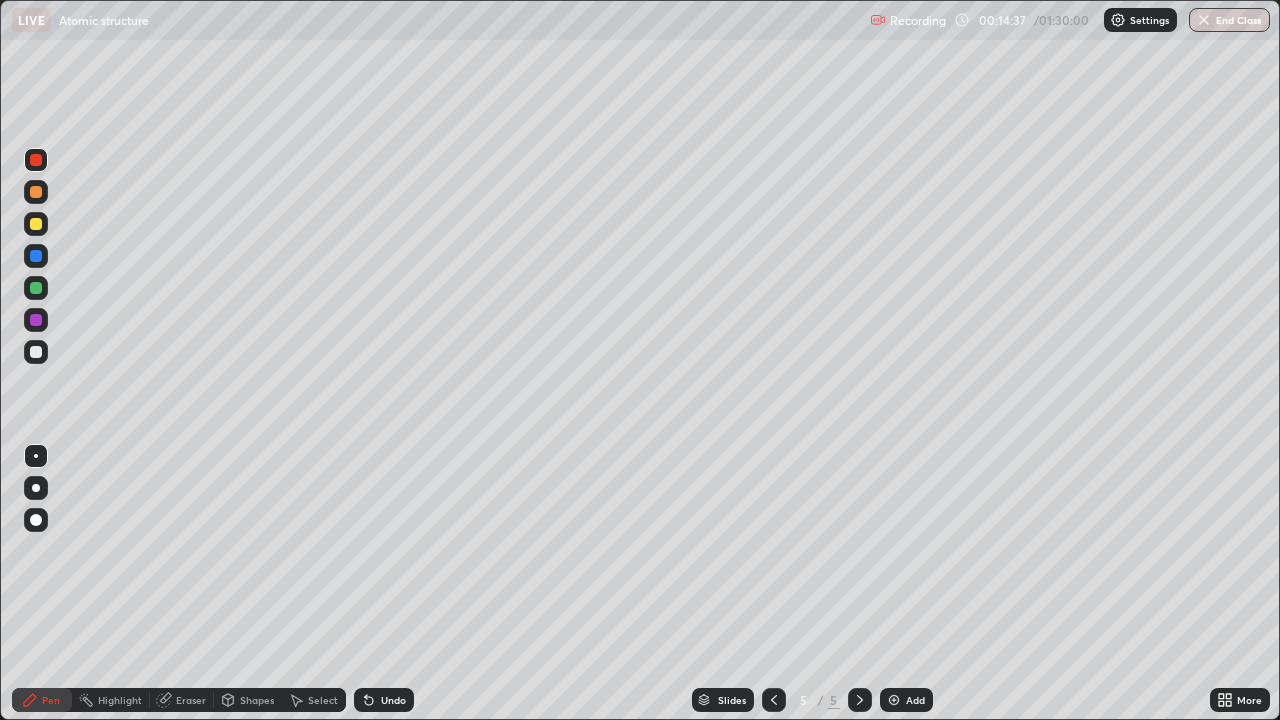 click 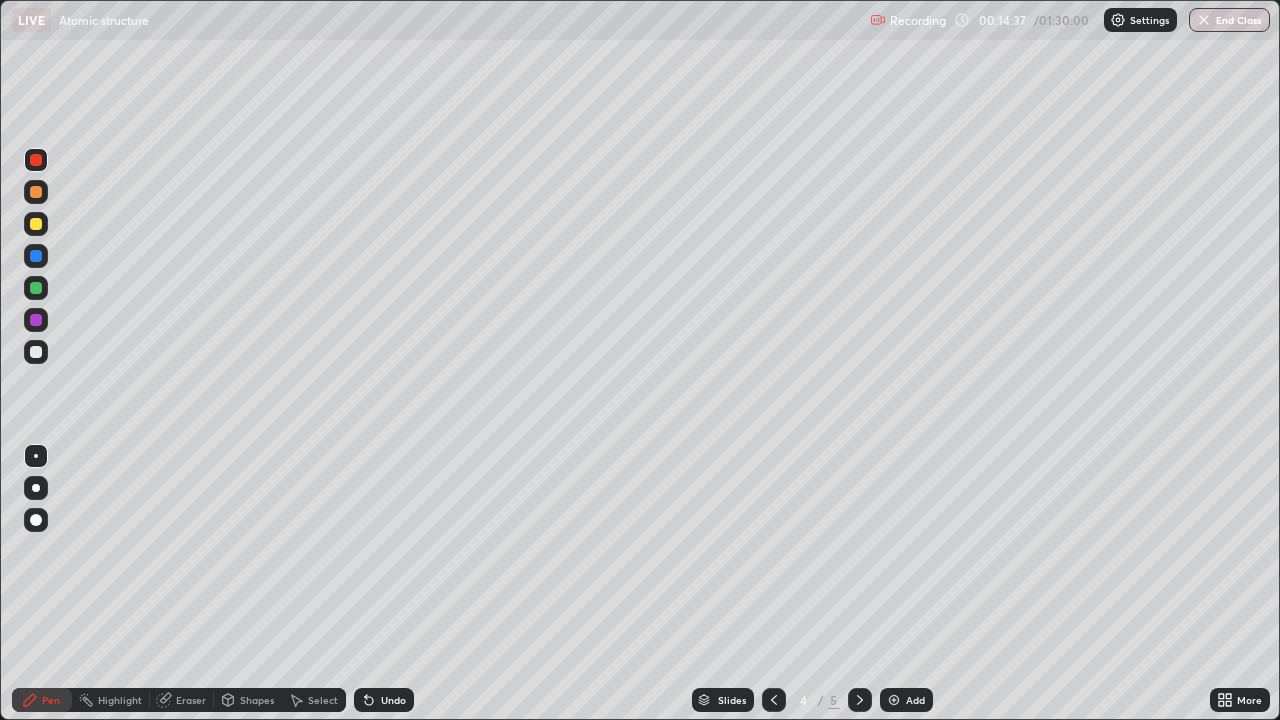 click 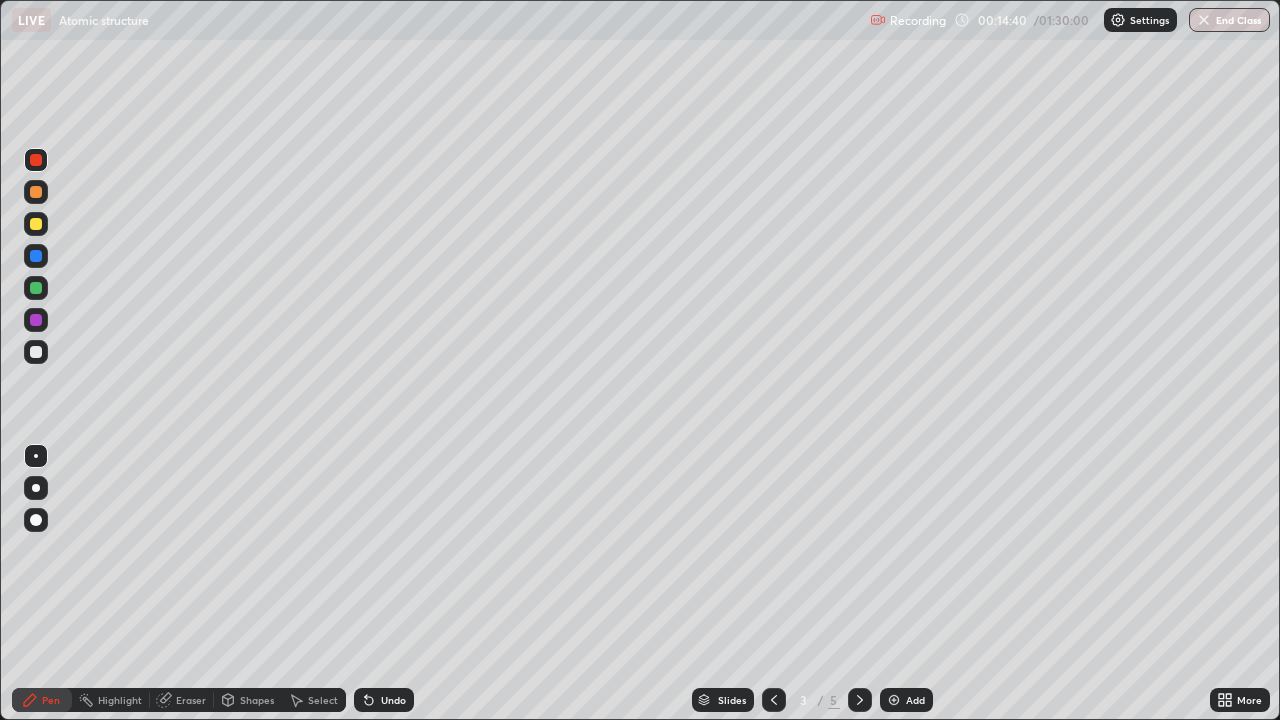 click at bounding box center (36, 224) 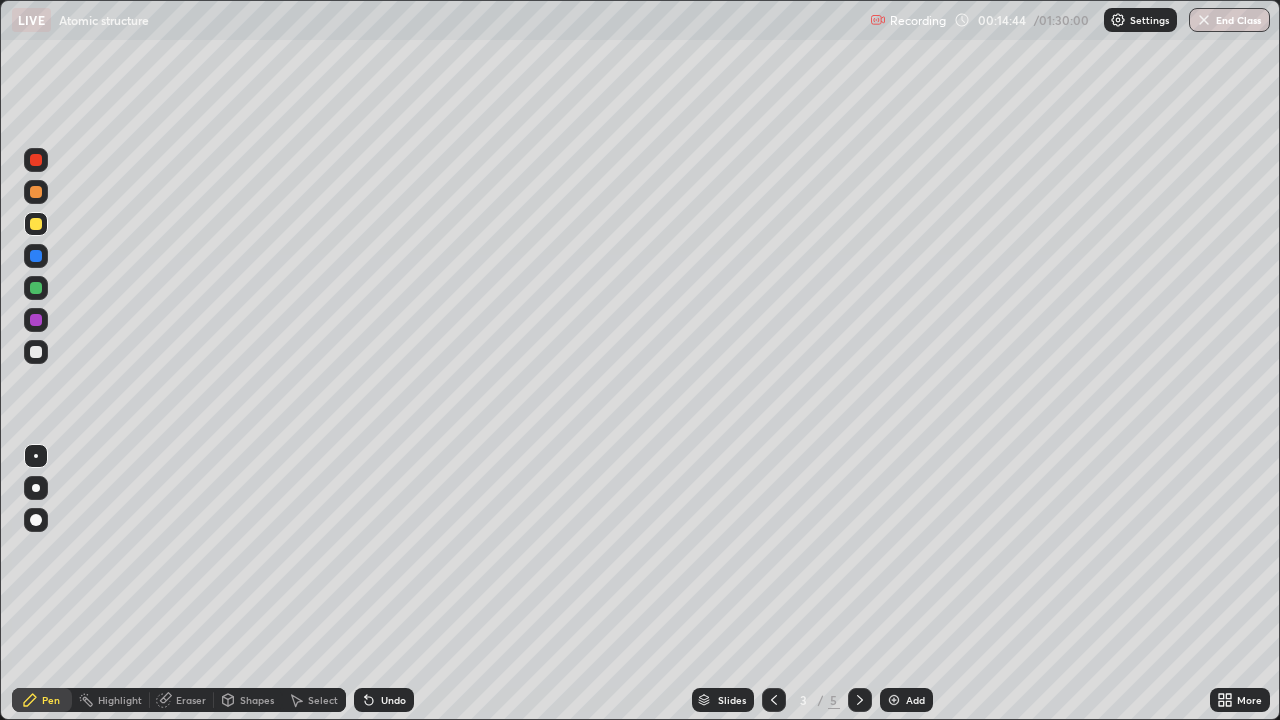 click 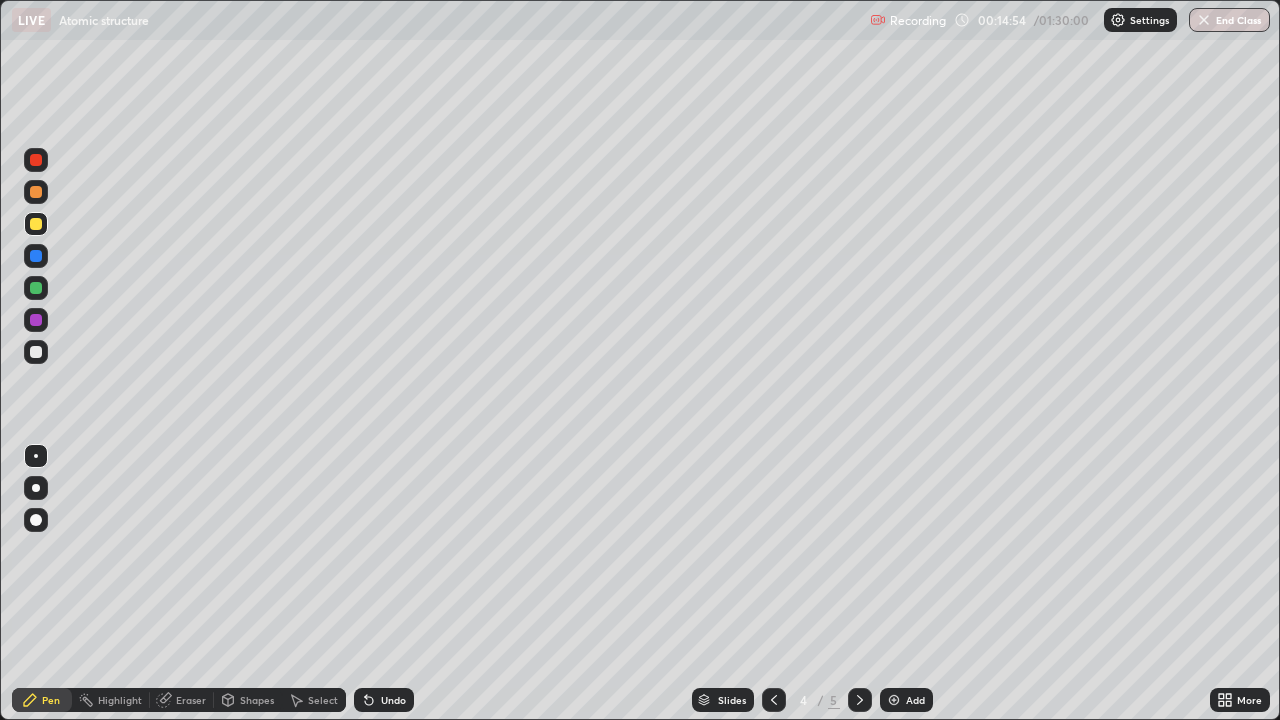 click 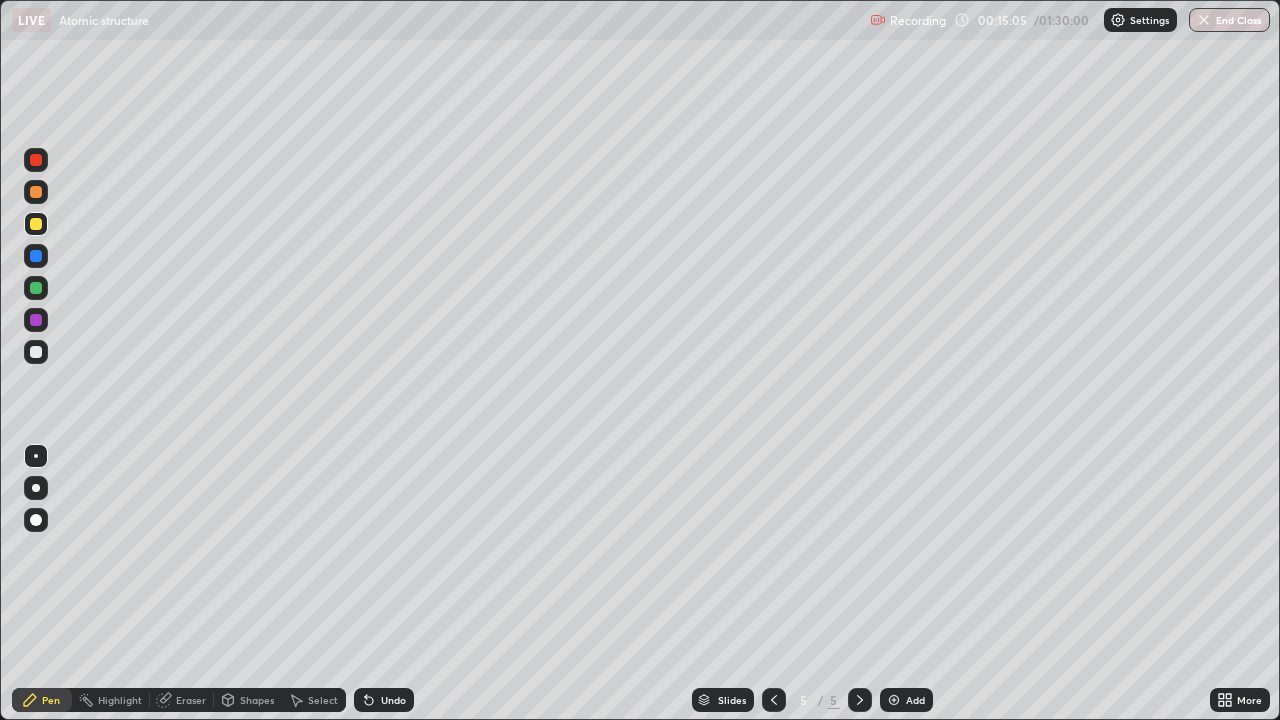 click 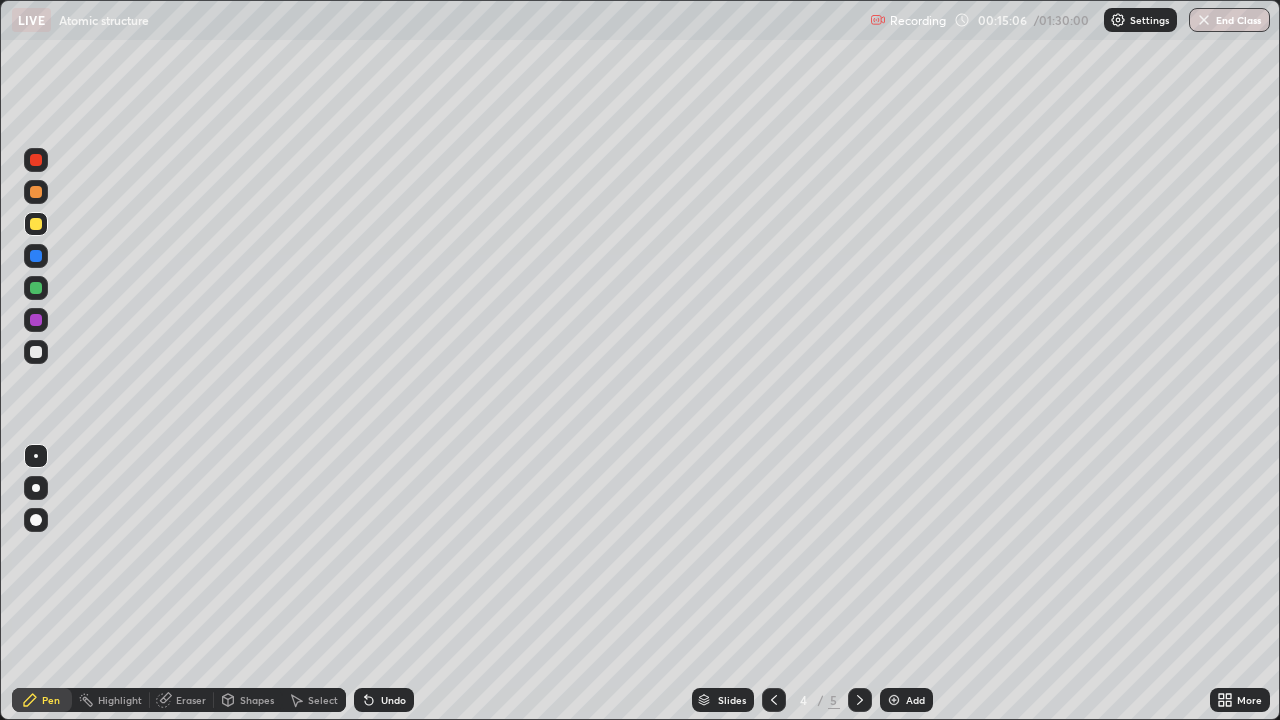 click 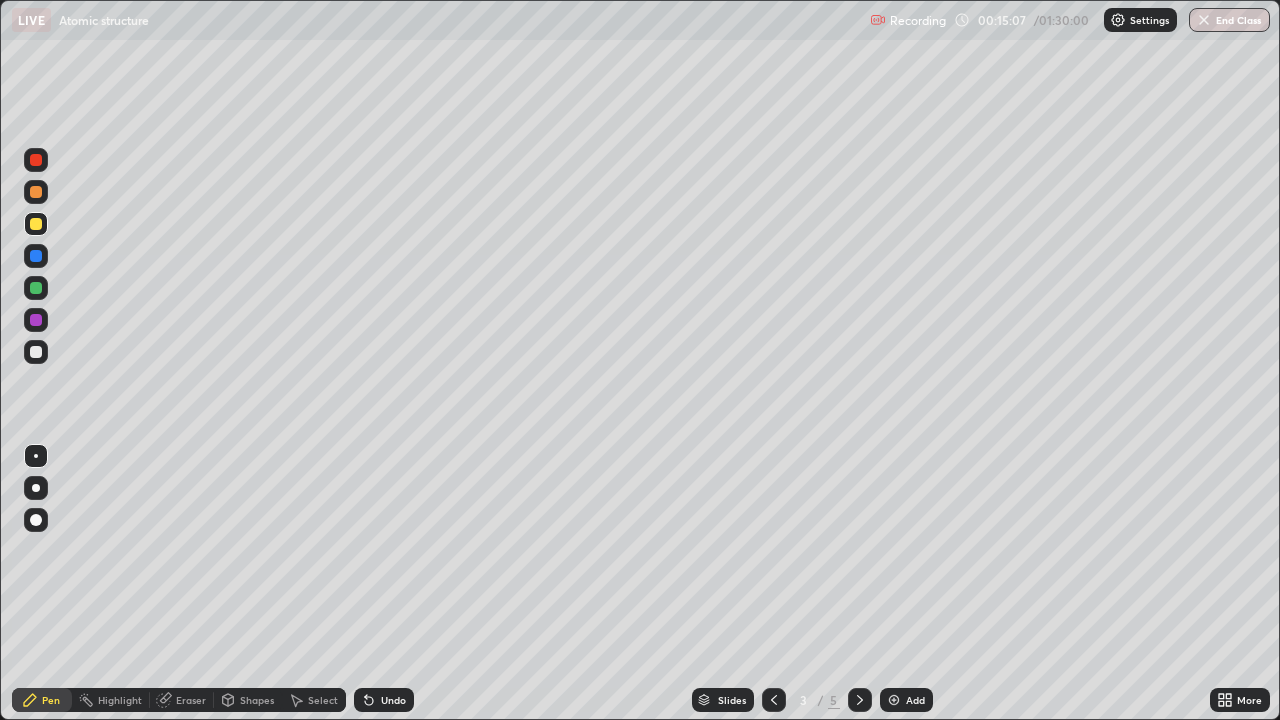click 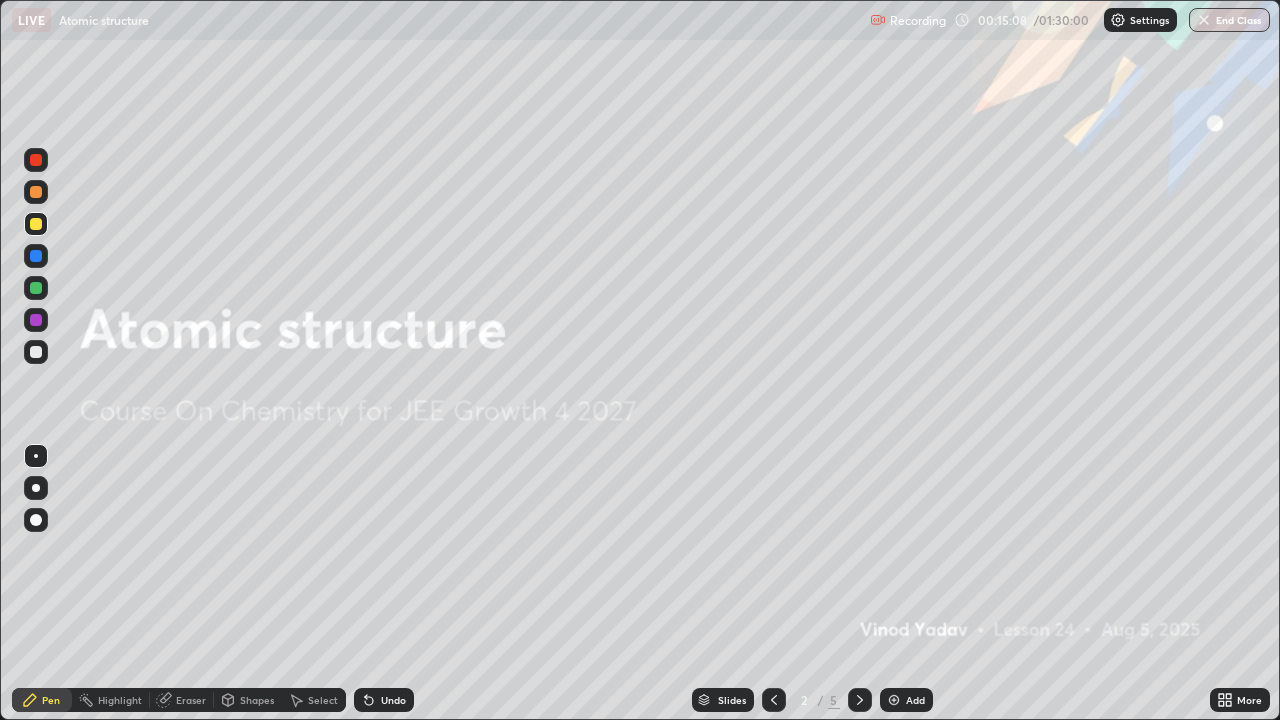 click at bounding box center [860, 700] 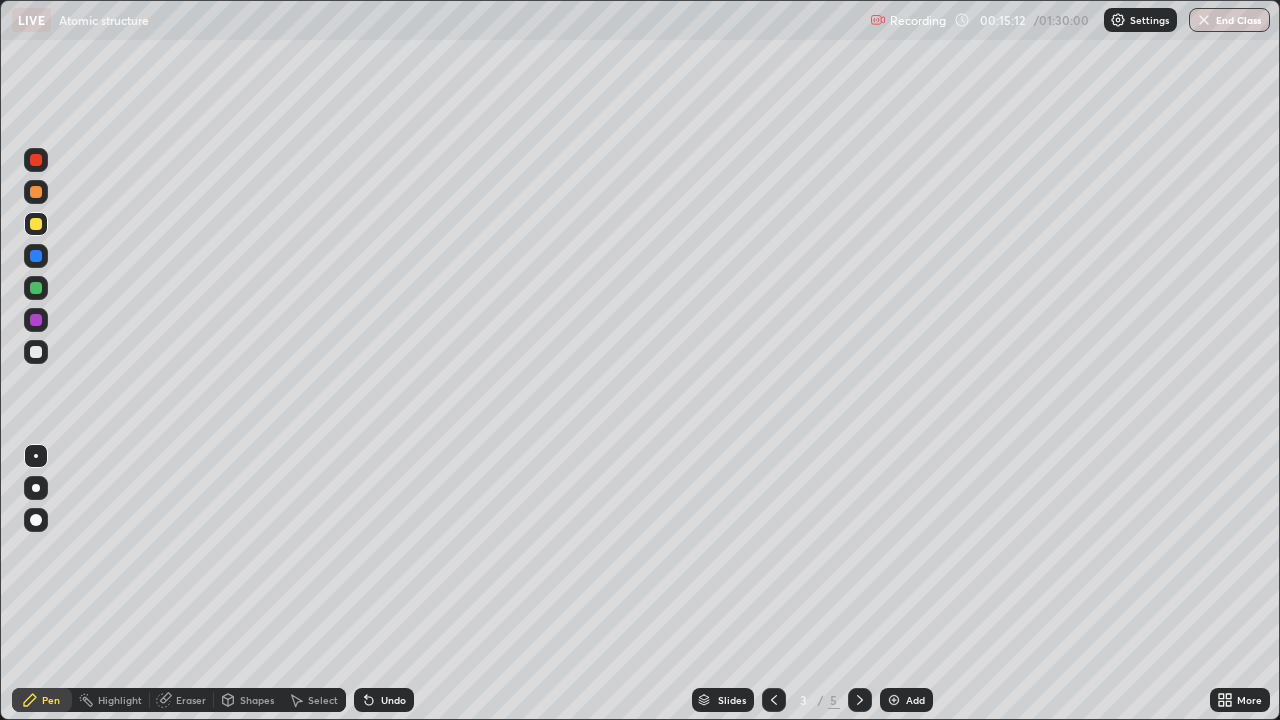click at bounding box center (36, 192) 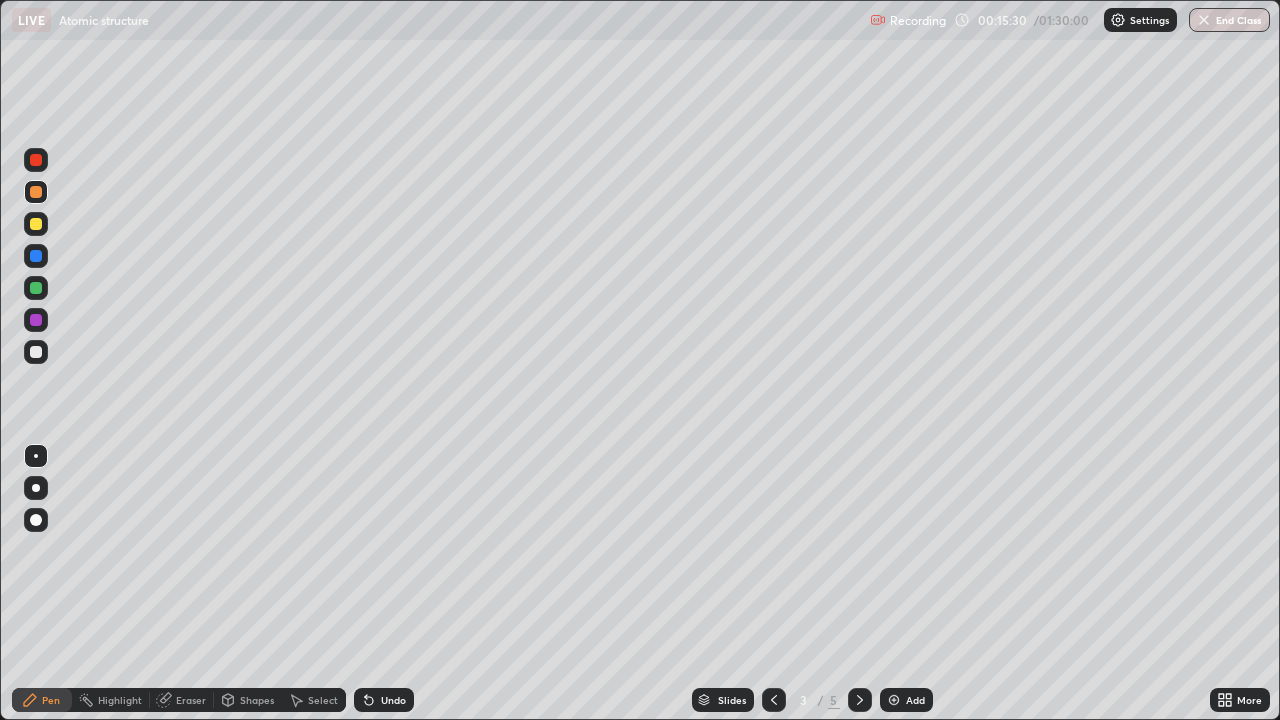 click at bounding box center (36, 224) 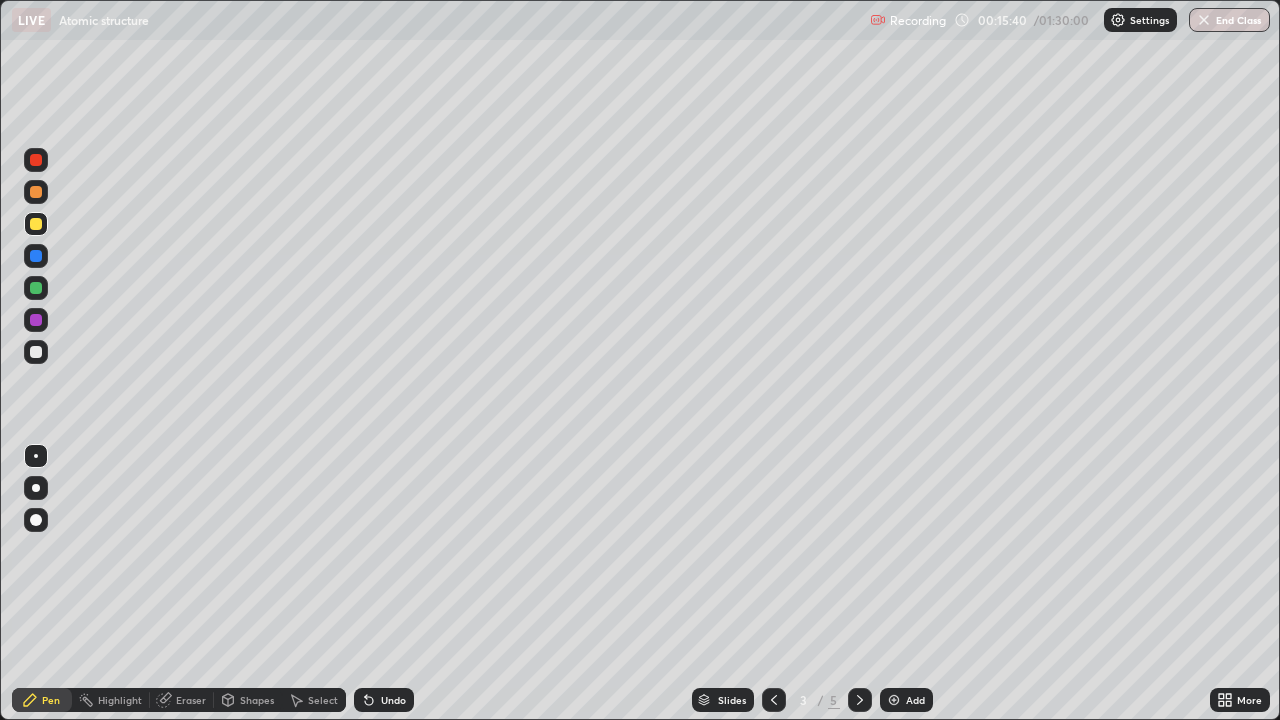 click at bounding box center (36, 160) 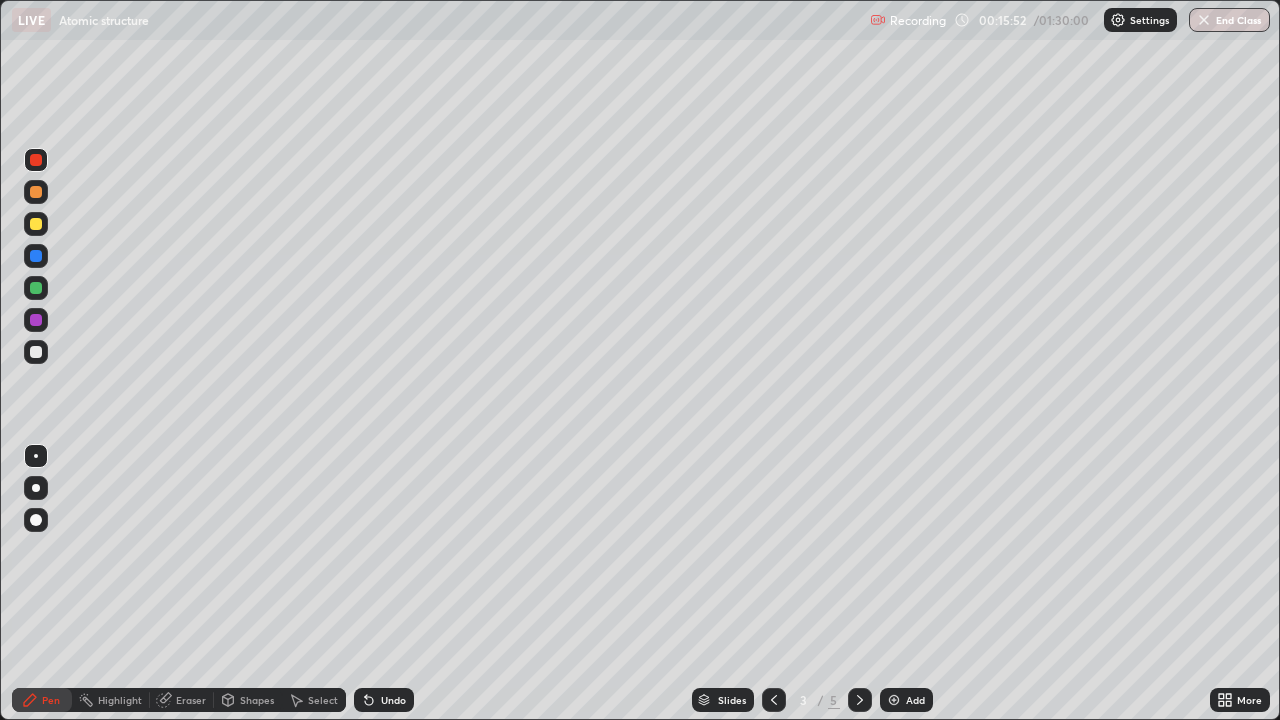 click 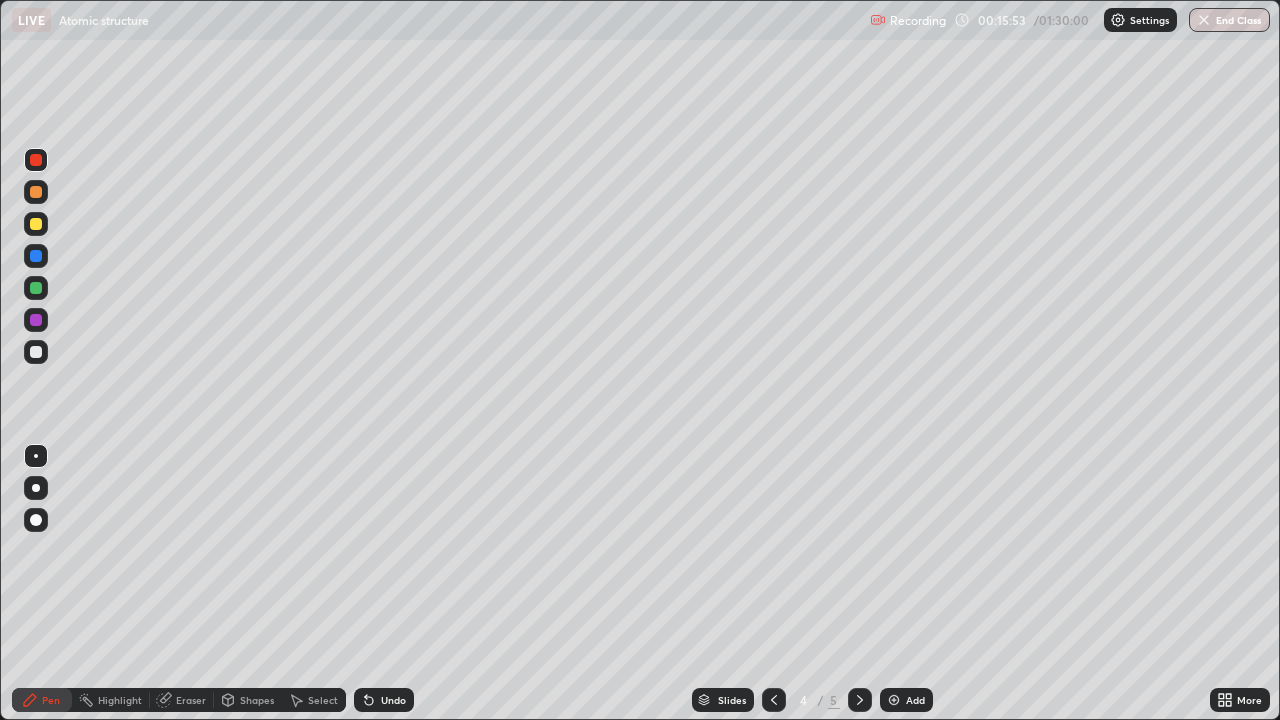 click 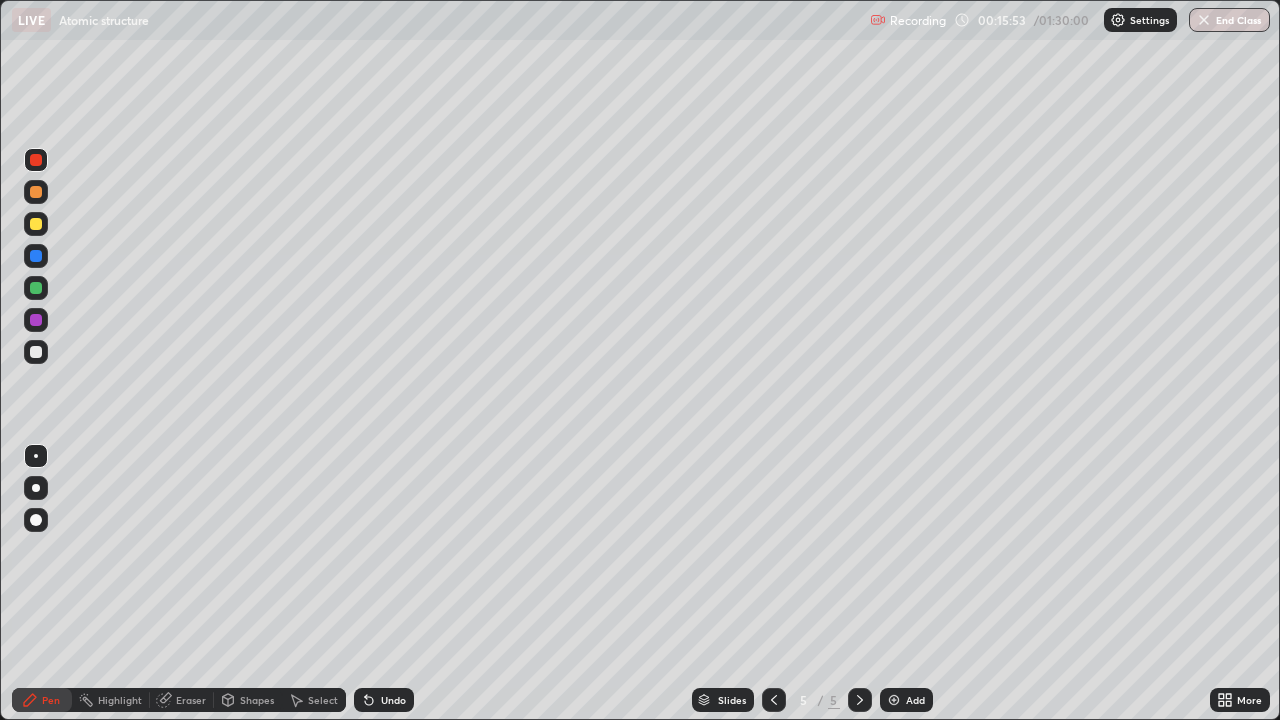 click at bounding box center (894, 700) 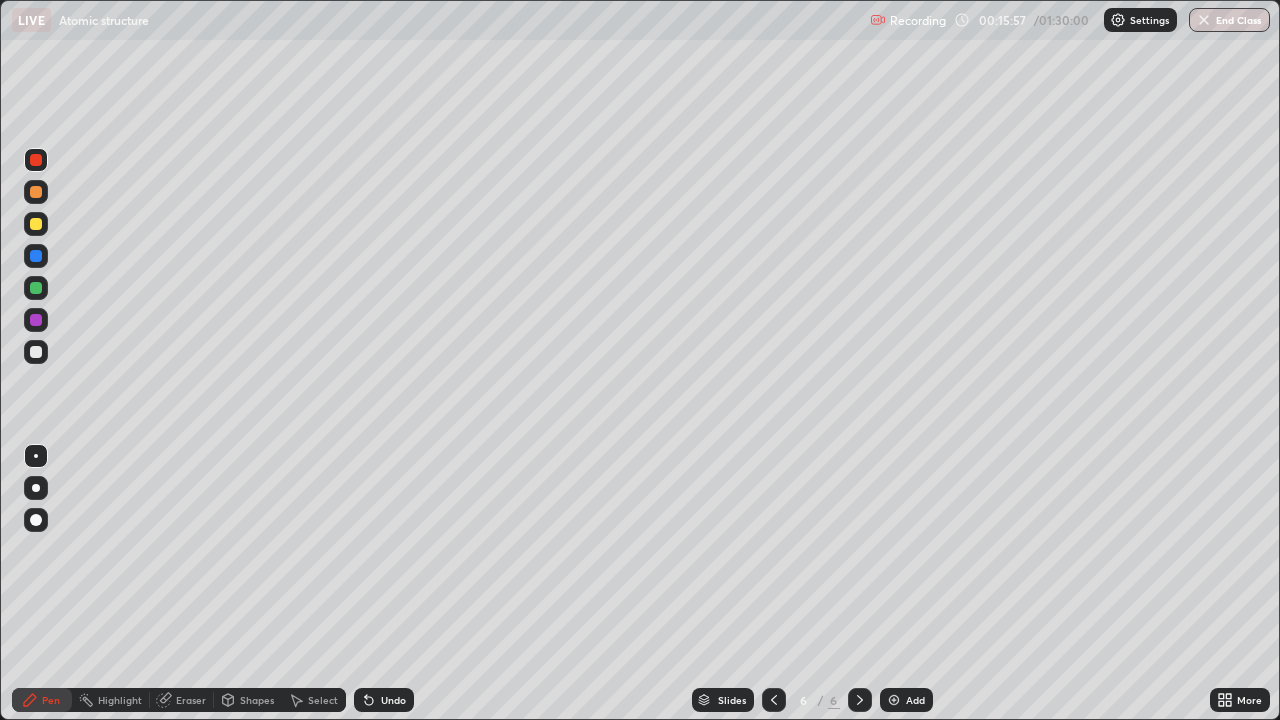 click at bounding box center (36, 192) 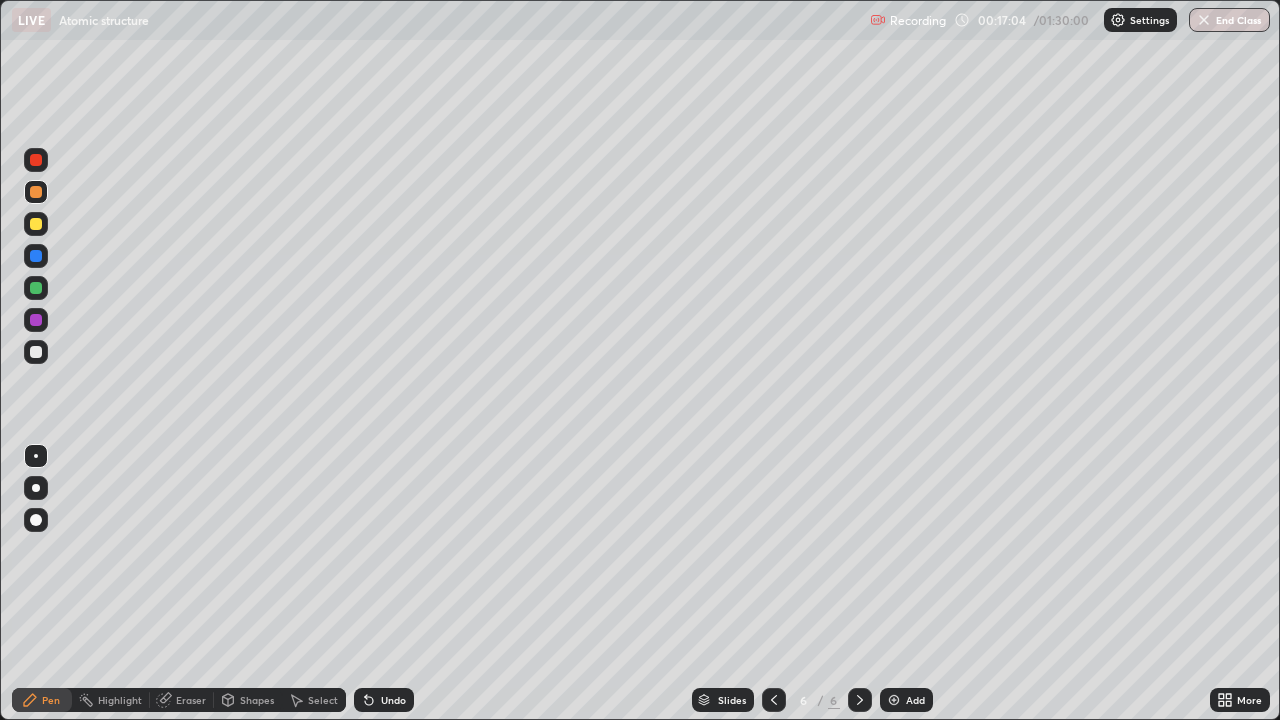 click at bounding box center (36, 256) 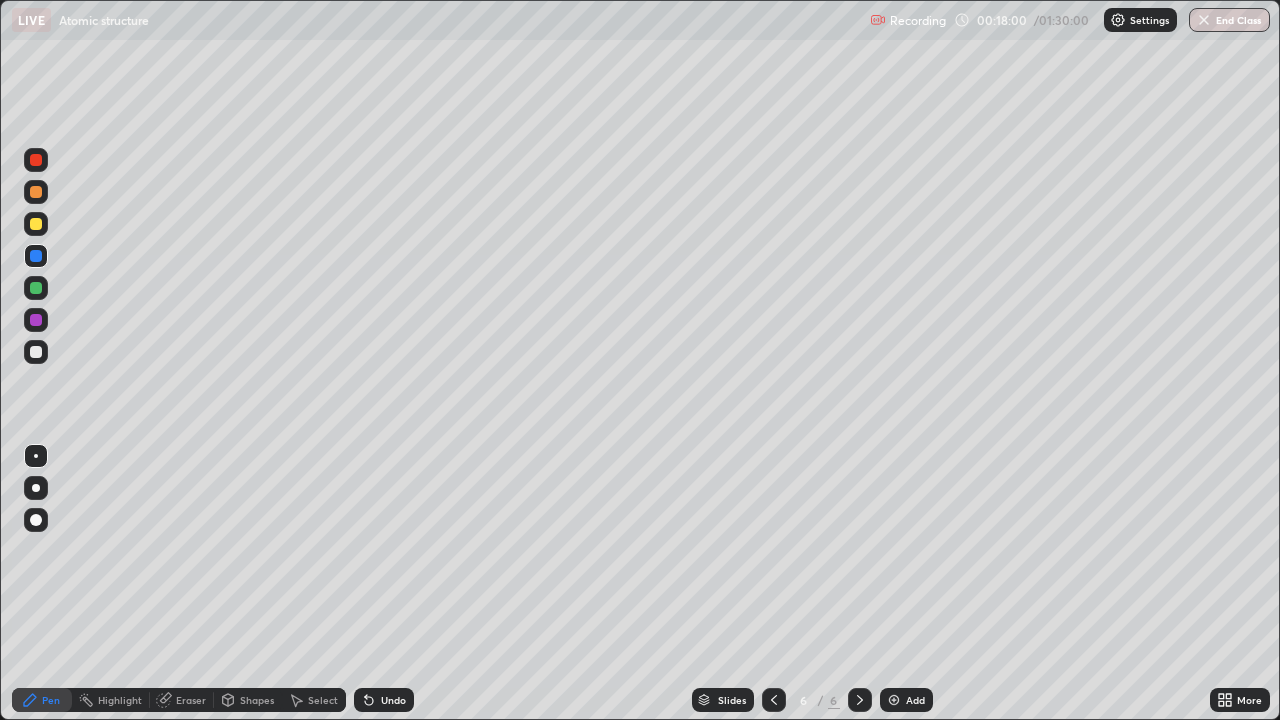 click at bounding box center [36, 224] 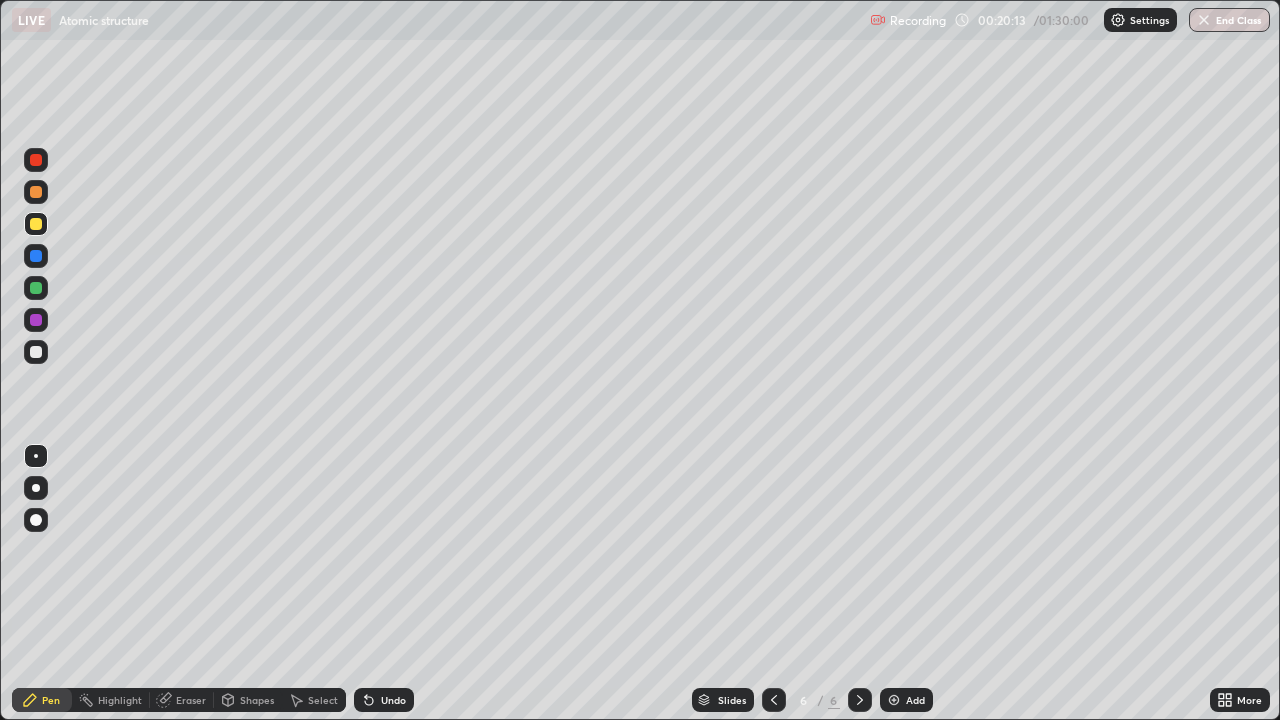 click at bounding box center (36, 288) 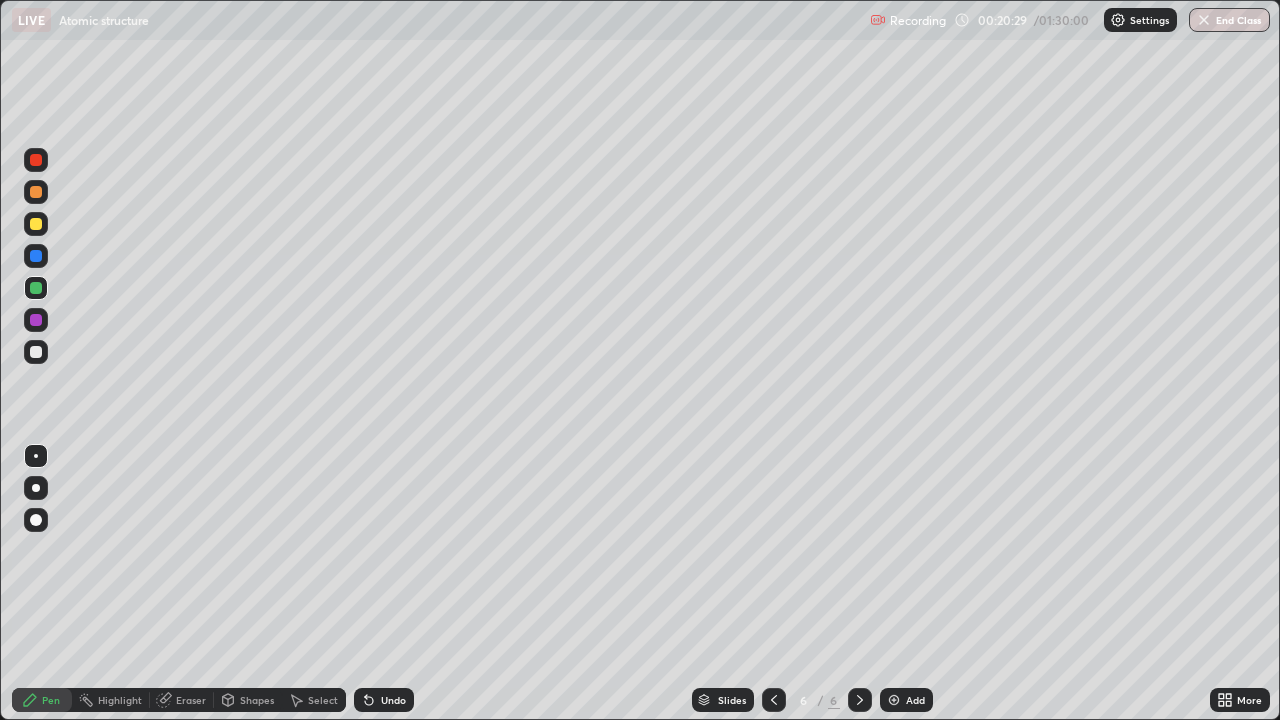 click 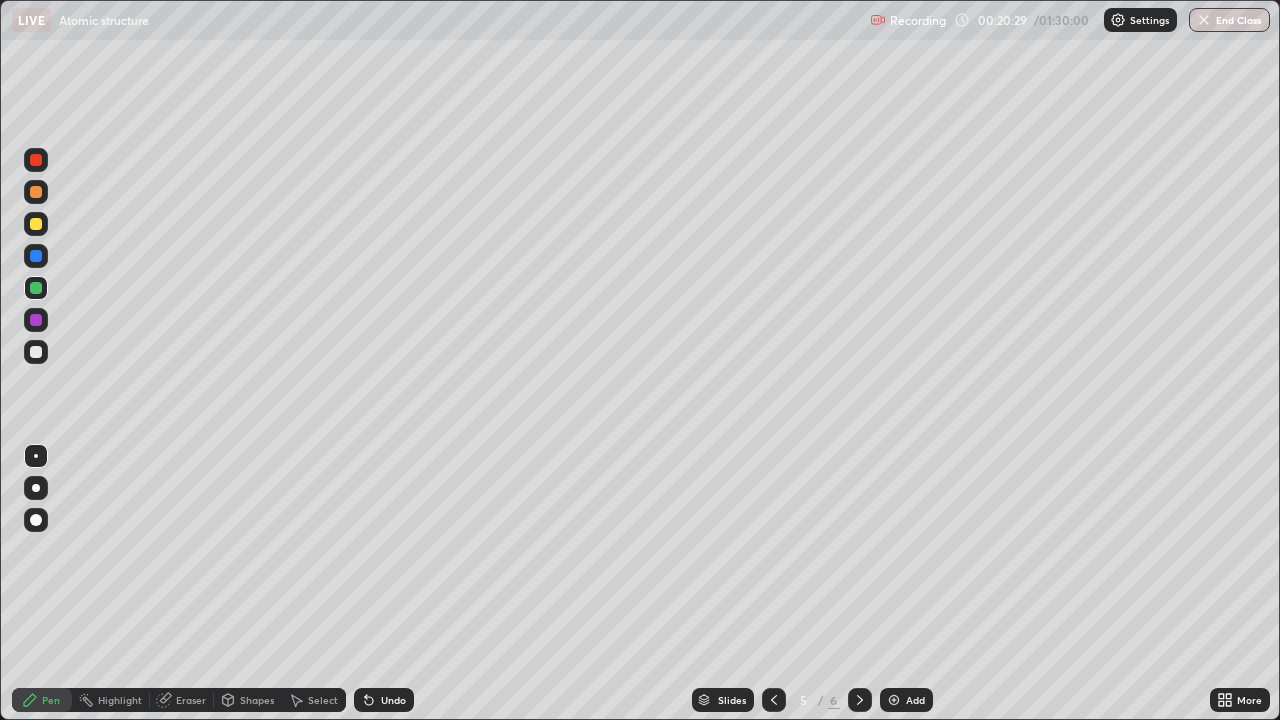 click at bounding box center [774, 700] 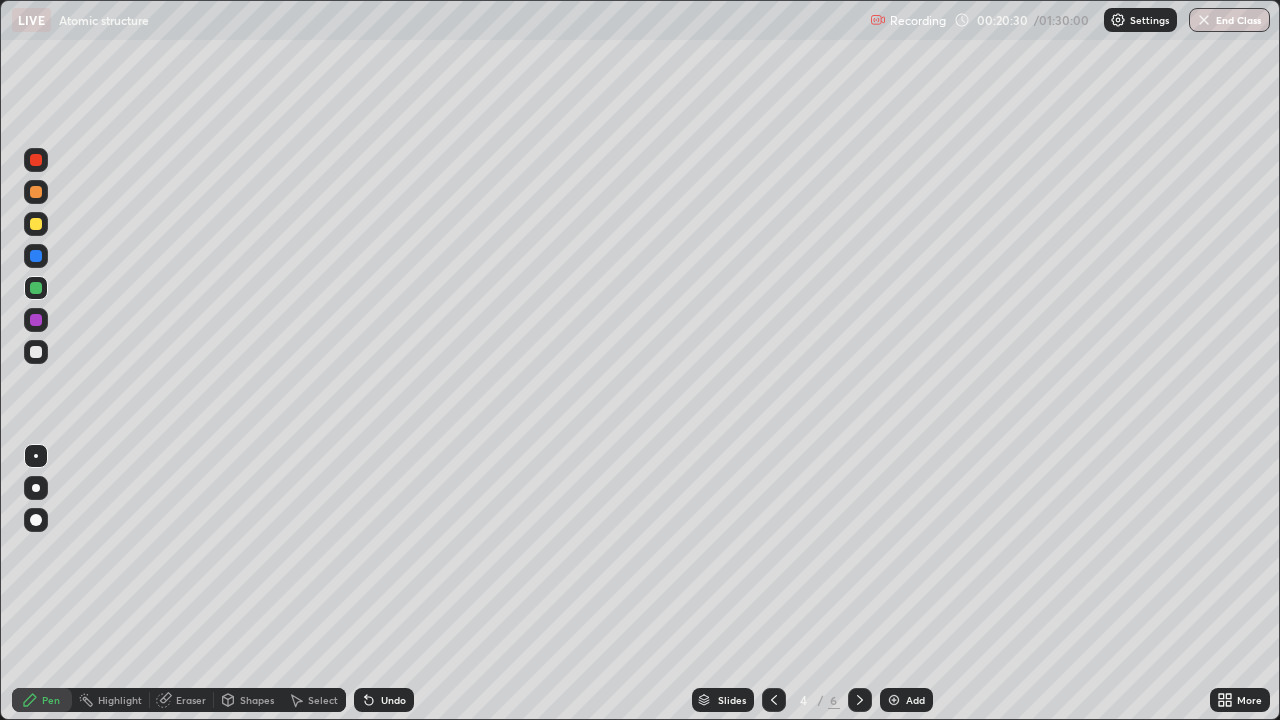 click 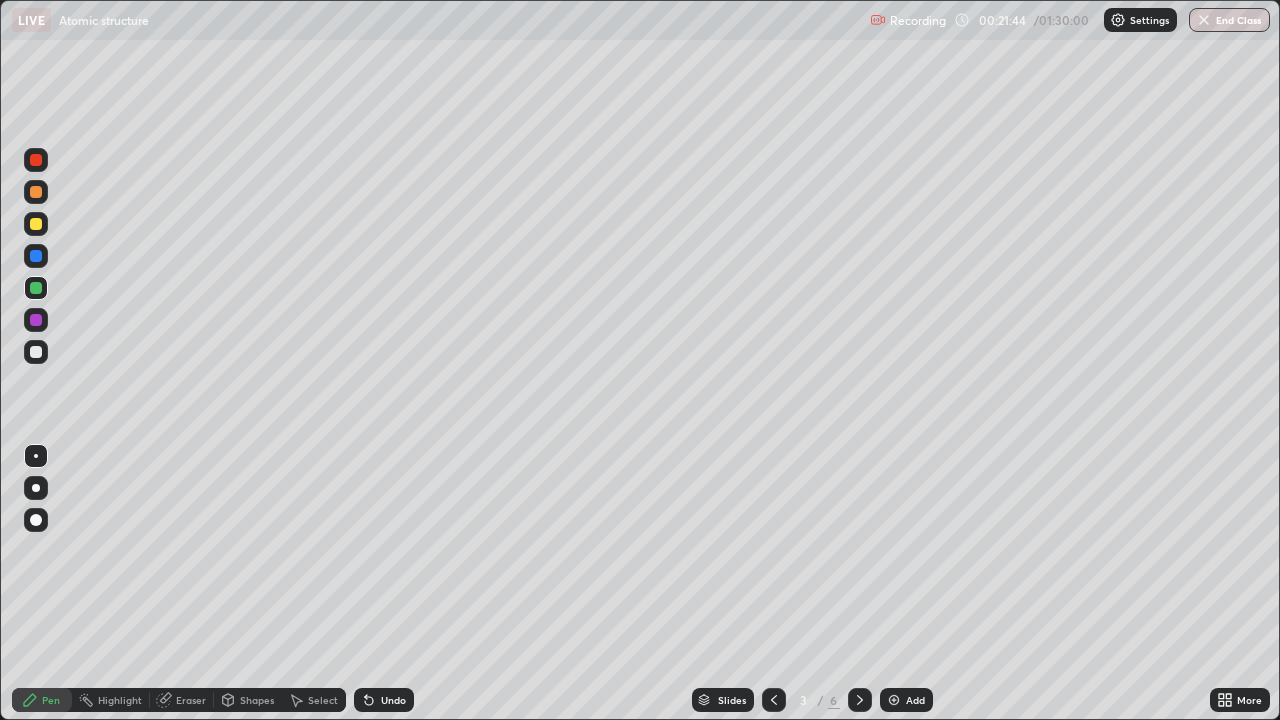 click 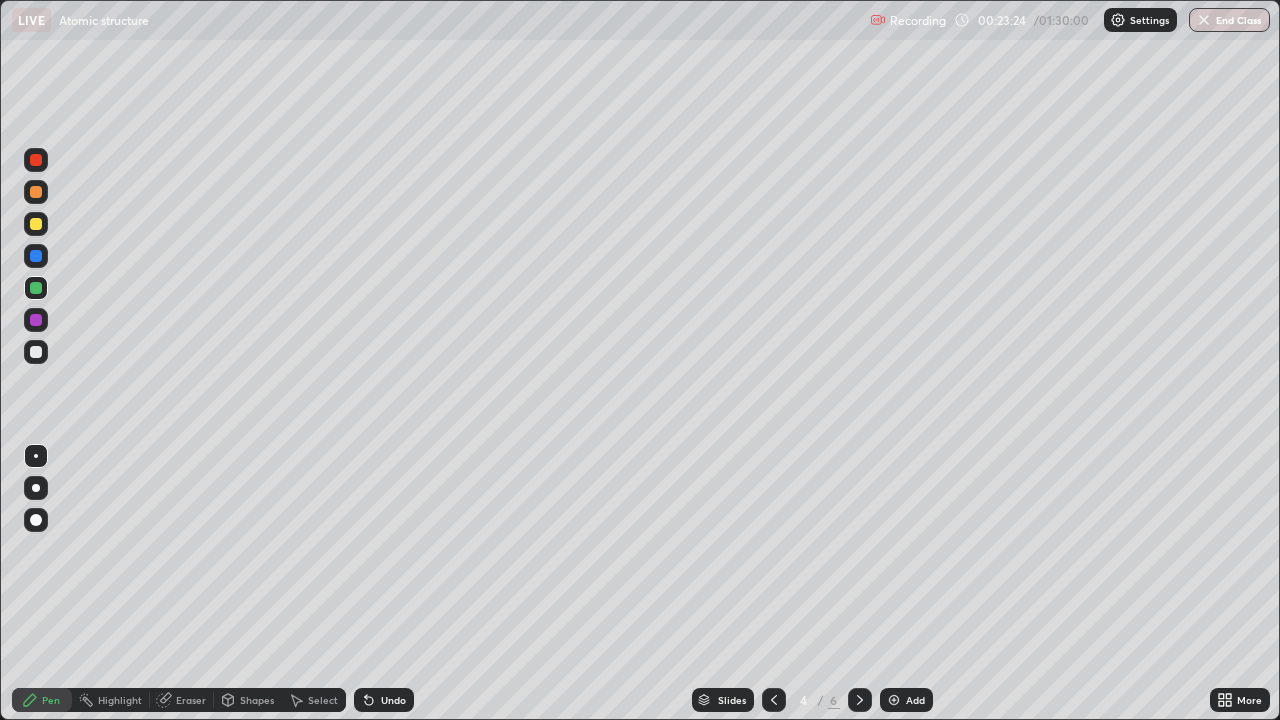 click 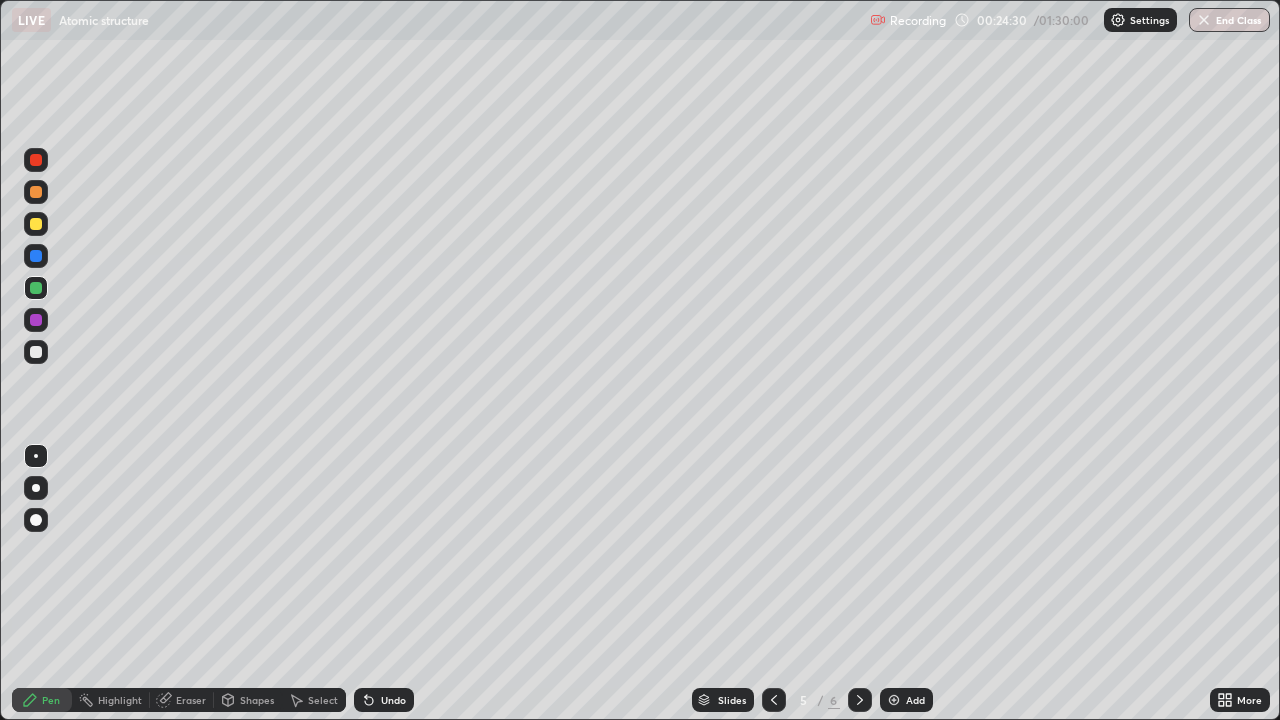click 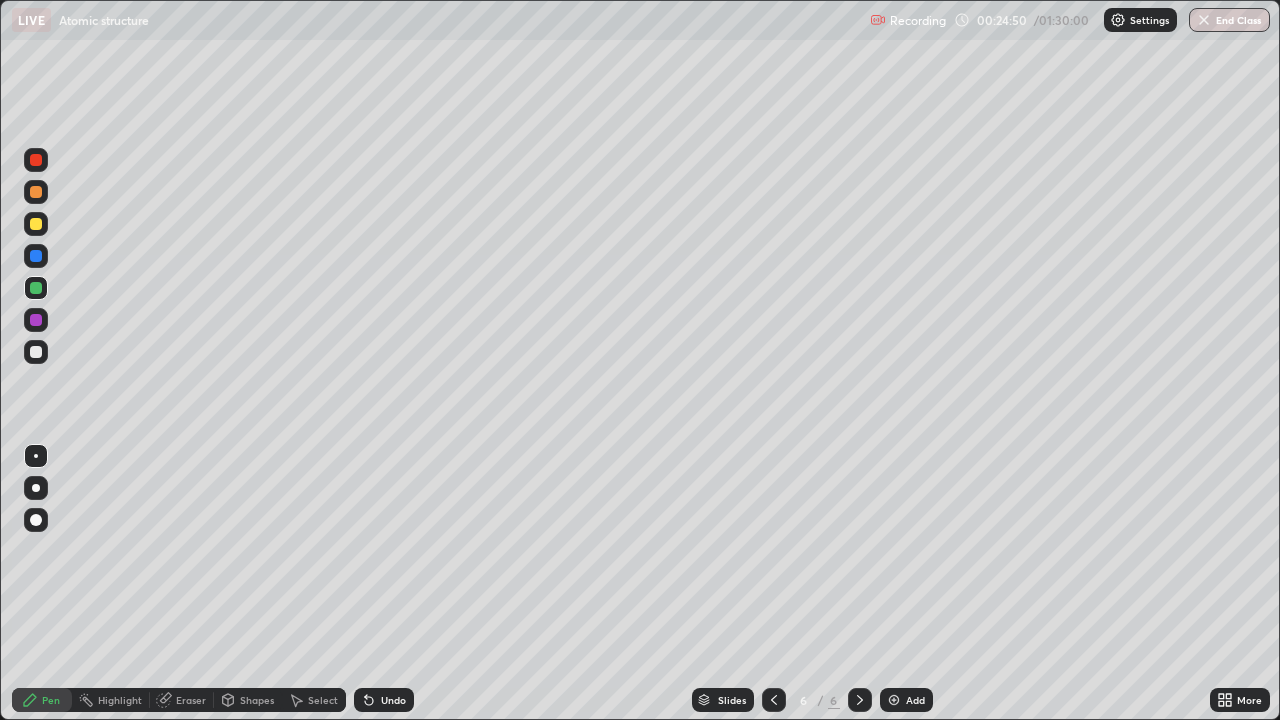 click at bounding box center (36, 256) 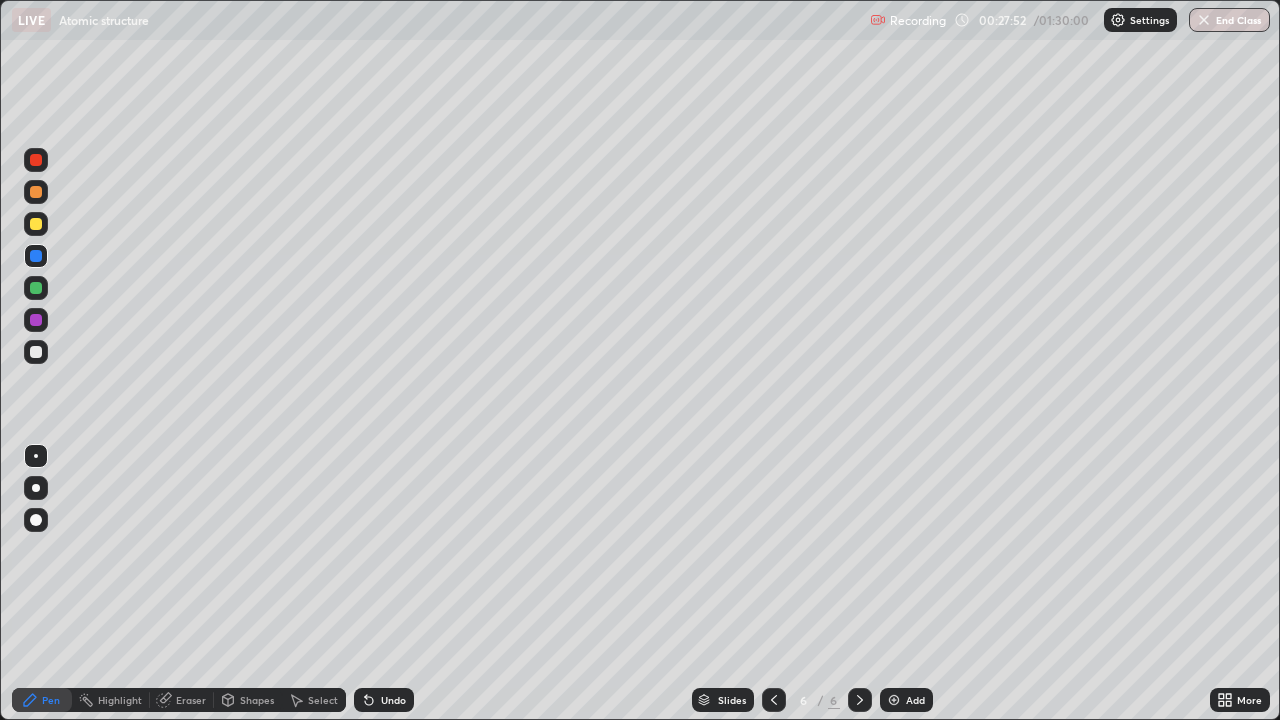 click at bounding box center [36, 192] 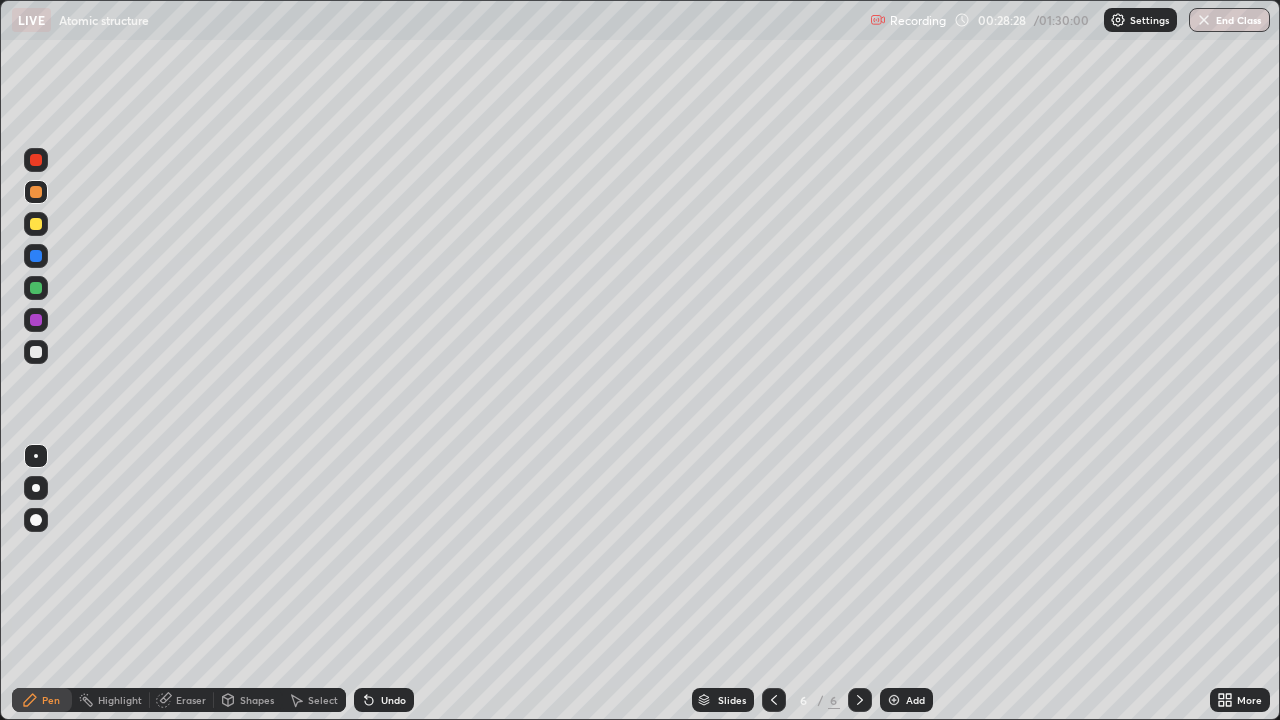 click on "Eraser" at bounding box center (191, 700) 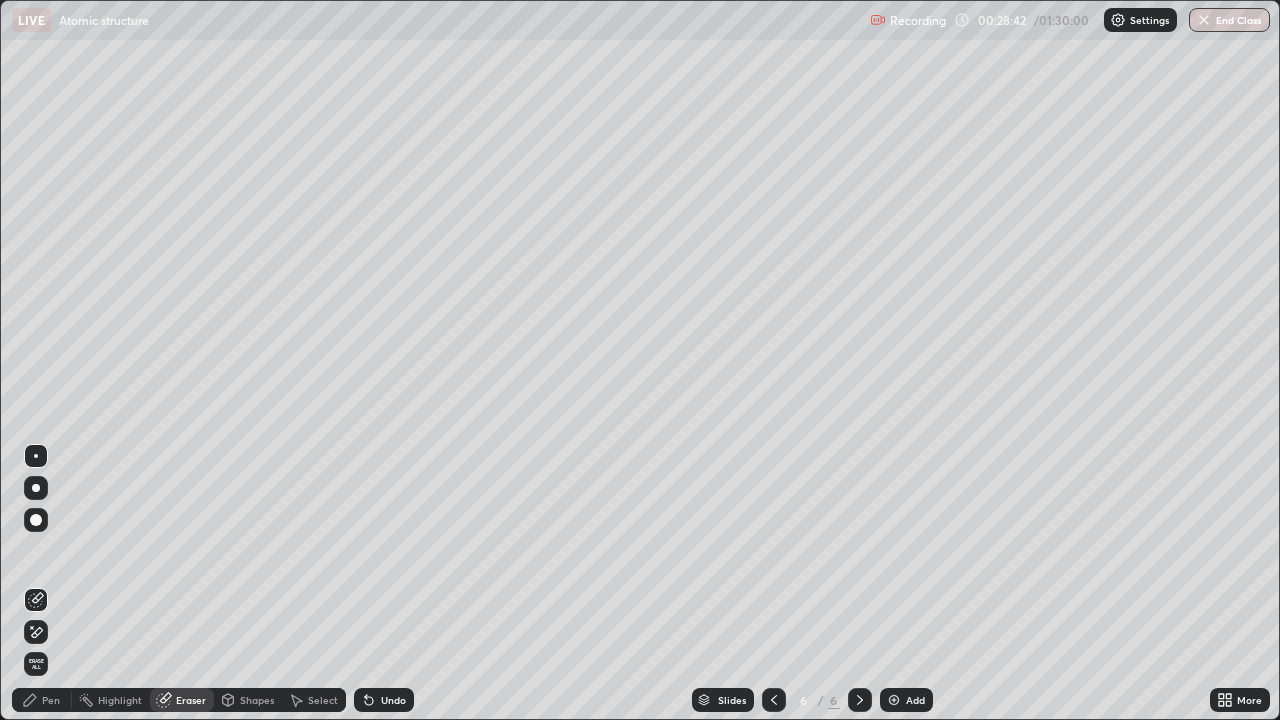 click on "Pen" at bounding box center [51, 700] 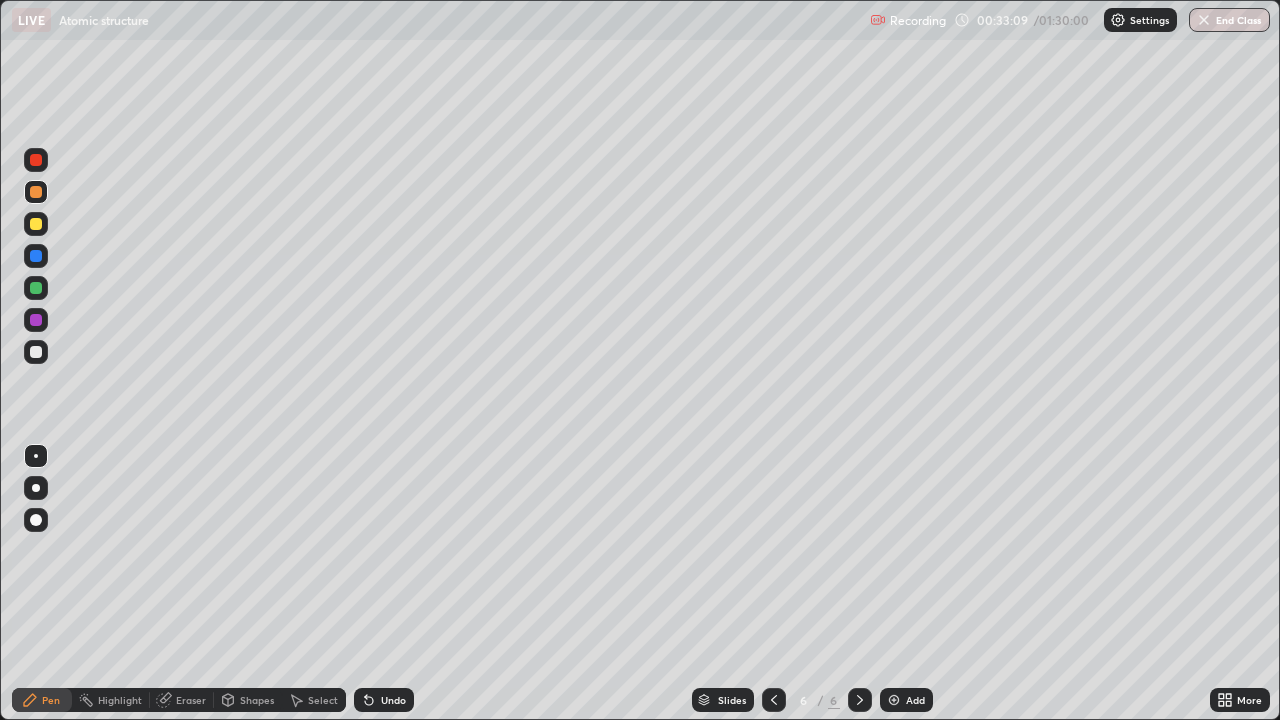 click at bounding box center [894, 700] 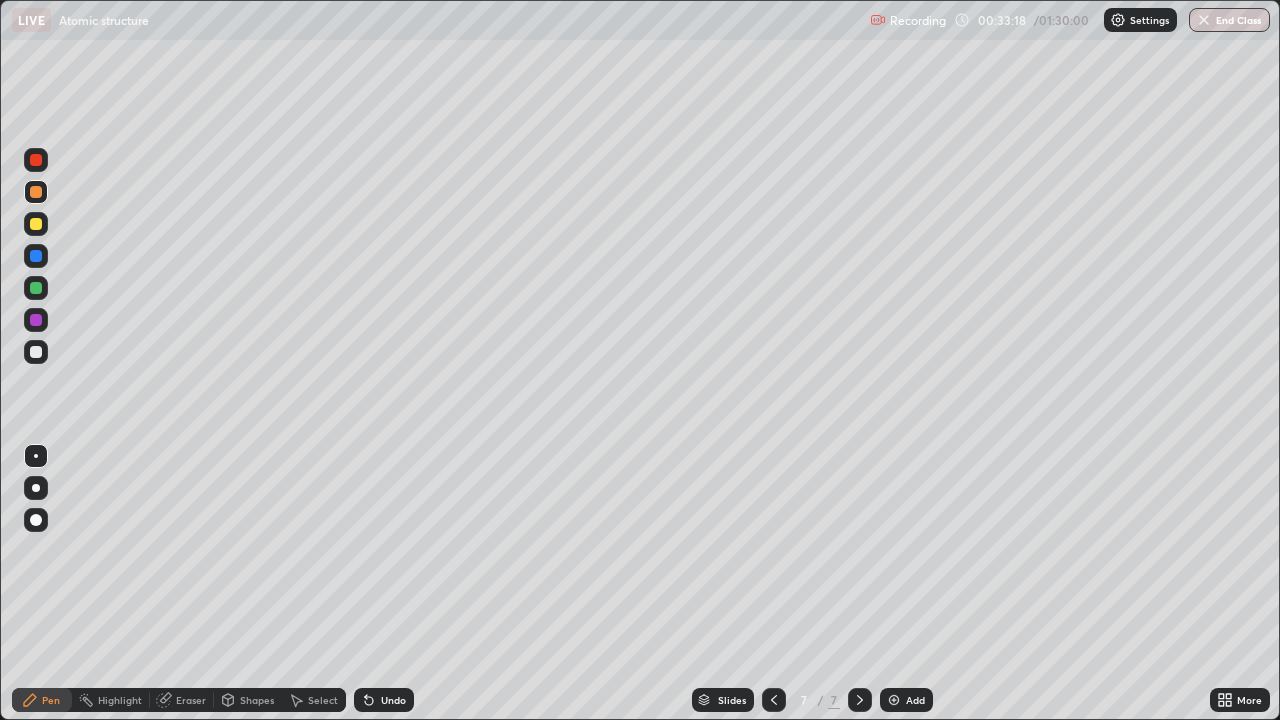 click at bounding box center [36, 224] 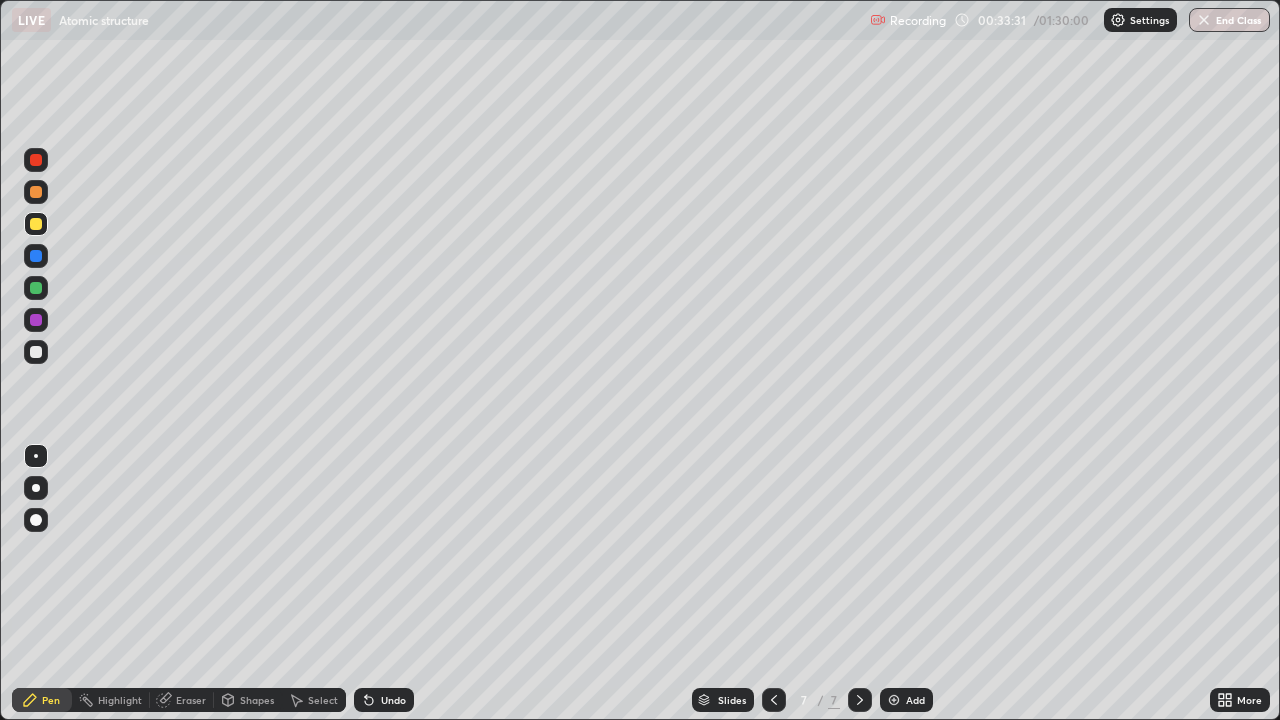 click at bounding box center (36, 192) 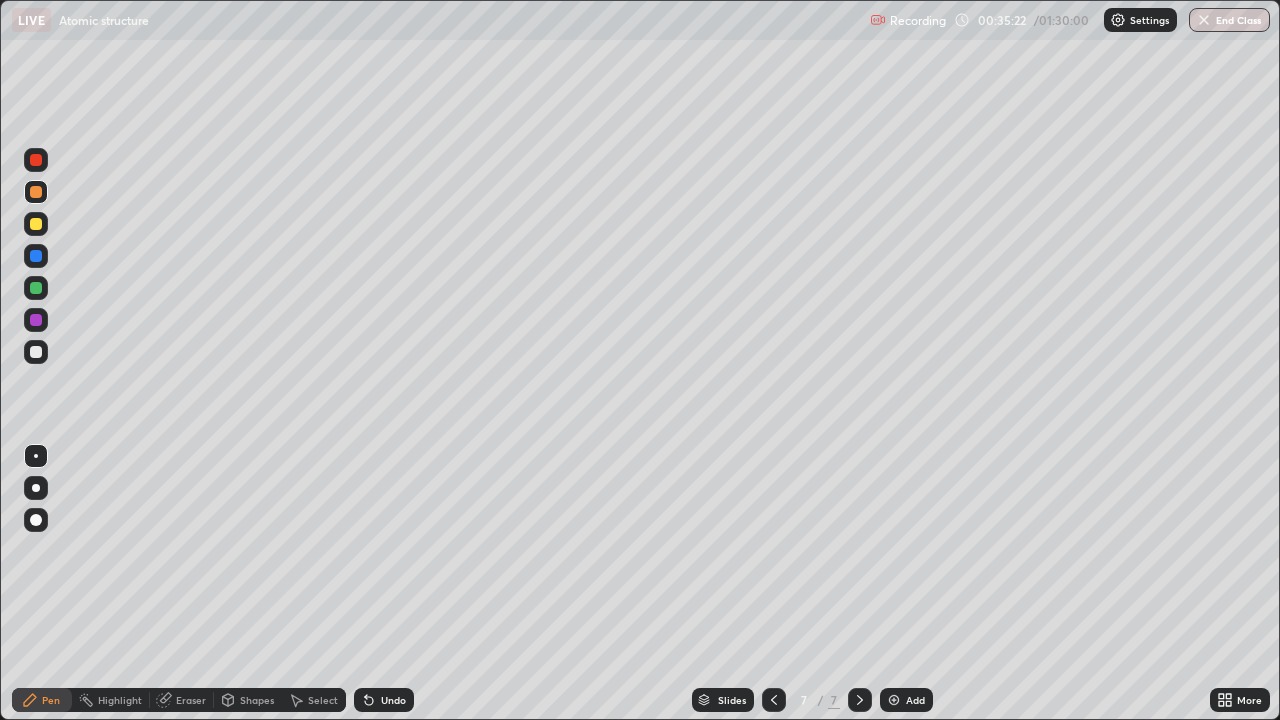 click at bounding box center (36, 256) 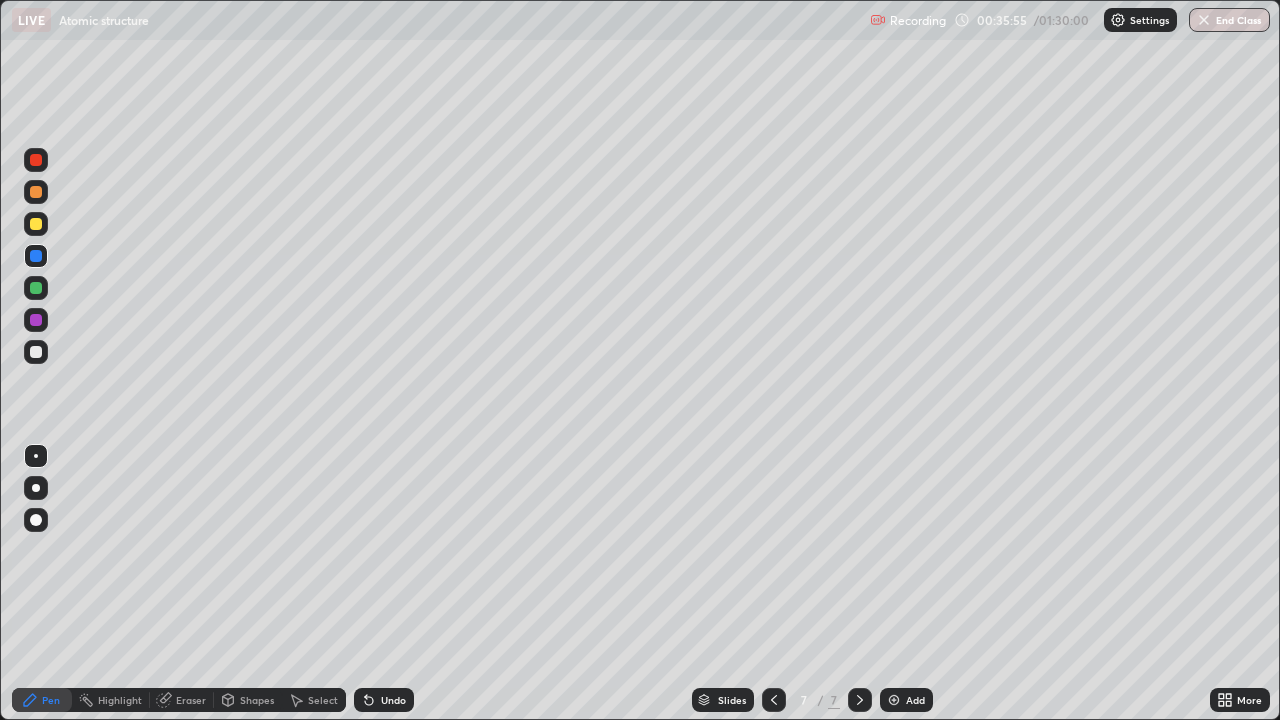 click at bounding box center [36, 288] 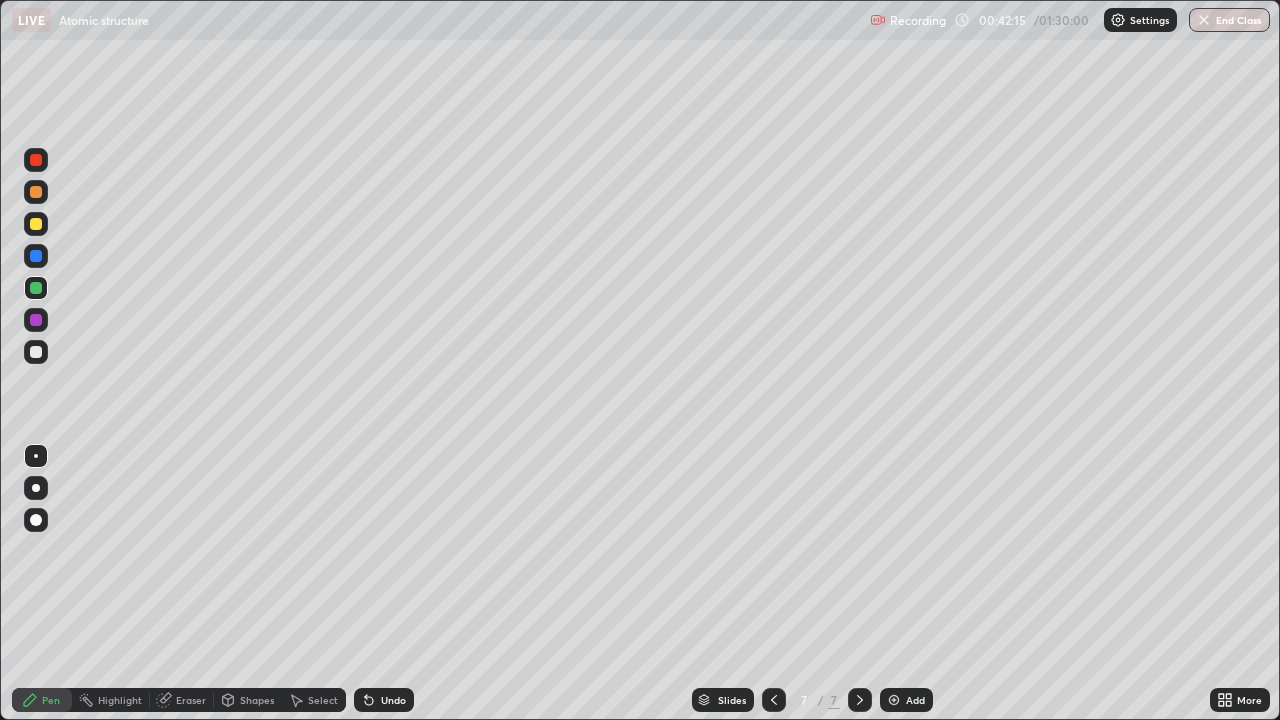 click on "Add" at bounding box center [915, 700] 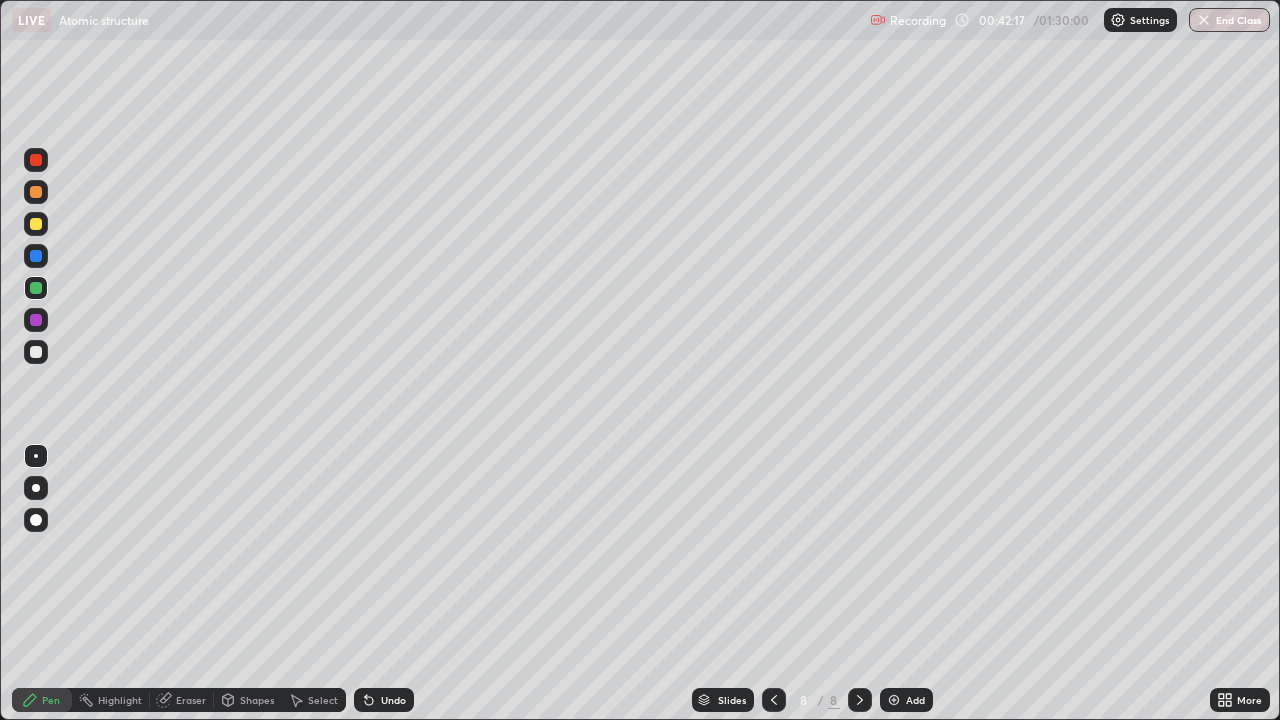 click at bounding box center (36, 256) 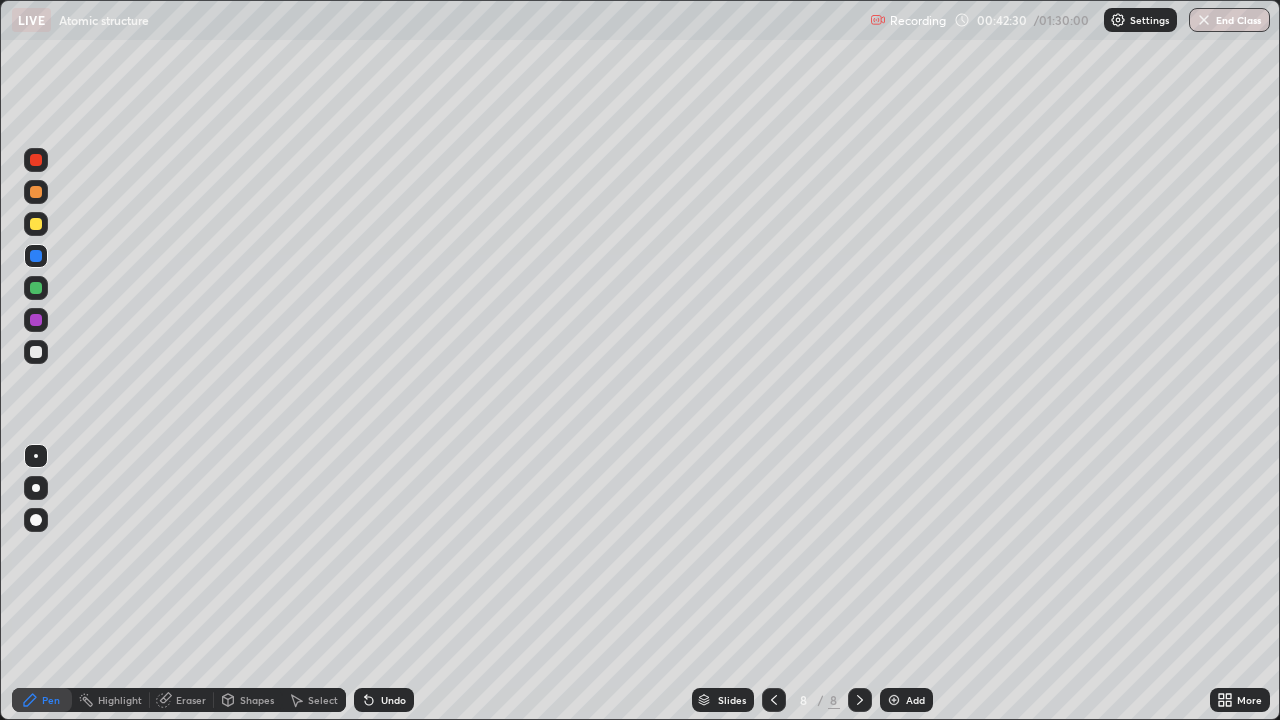 click at bounding box center [36, 192] 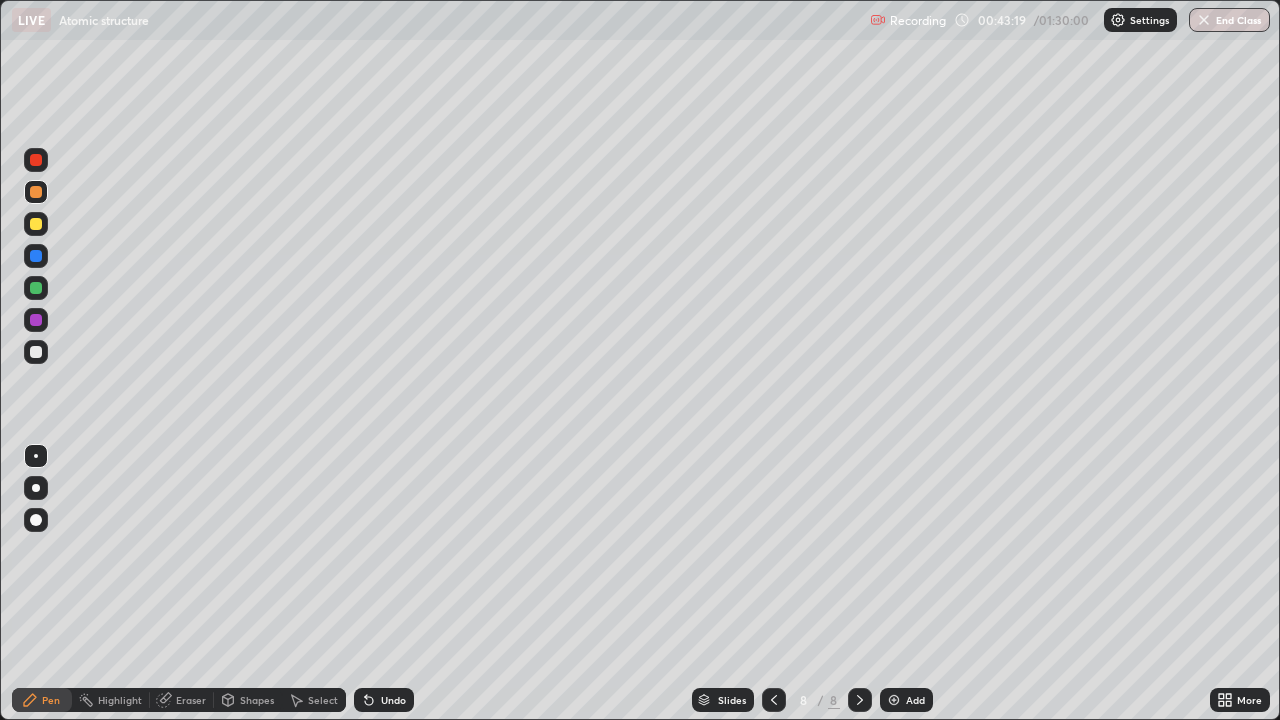 click at bounding box center [36, 256] 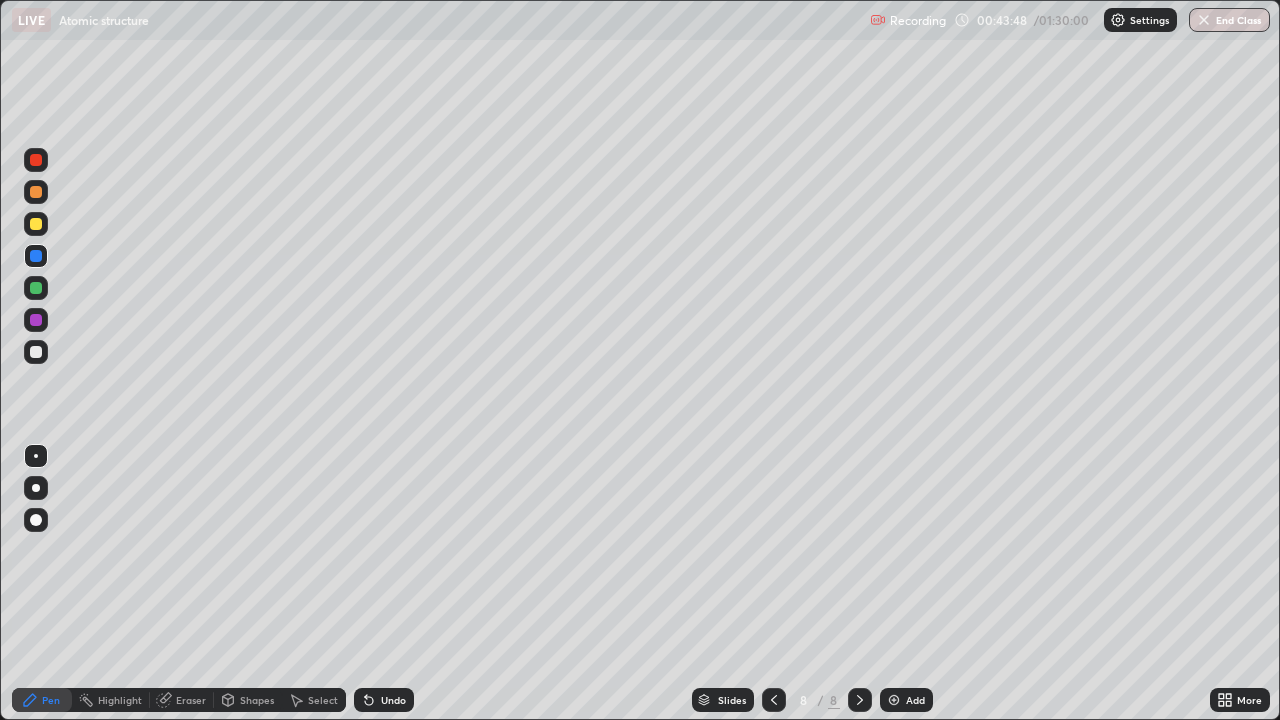 click at bounding box center [36, 288] 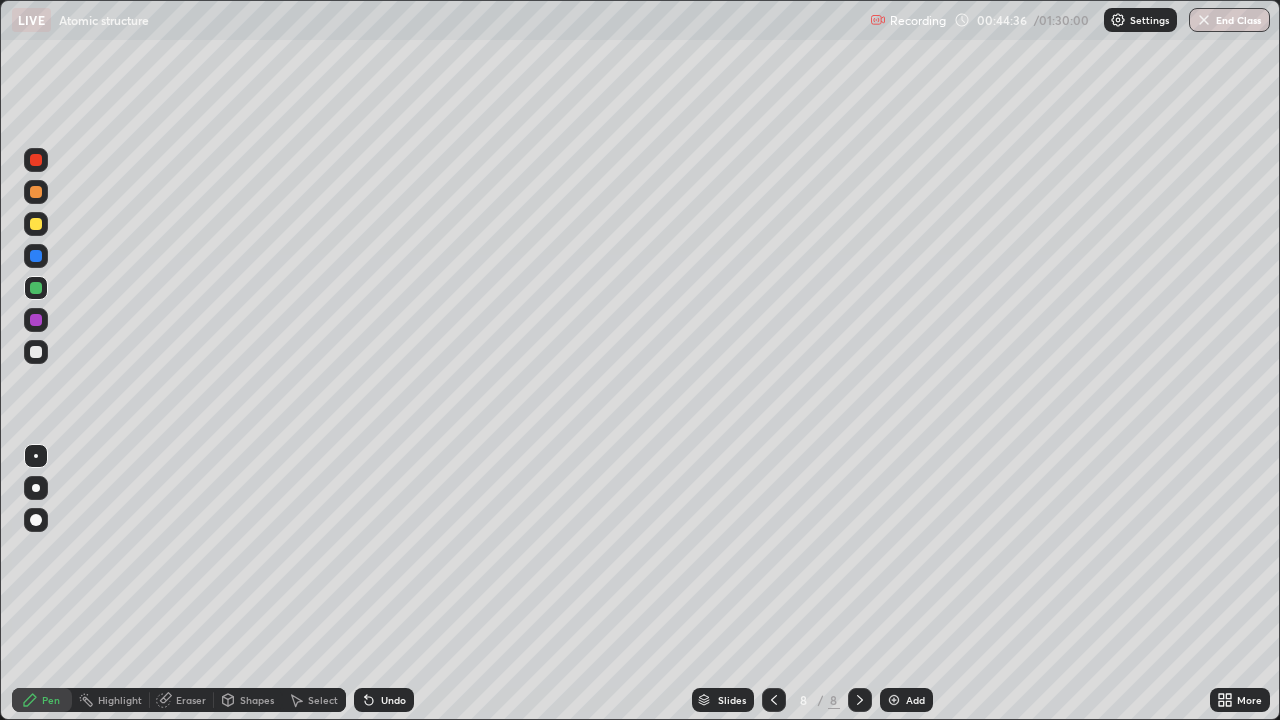 click at bounding box center (36, 320) 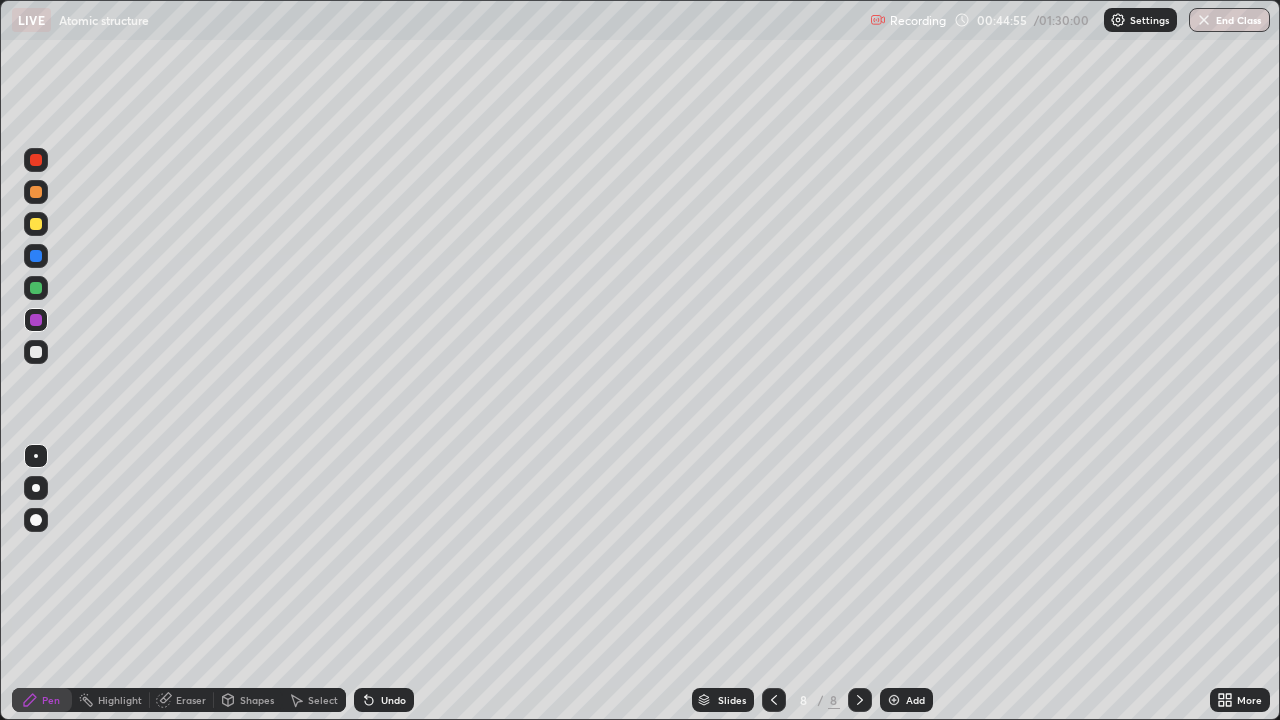 click on "Add" at bounding box center [915, 700] 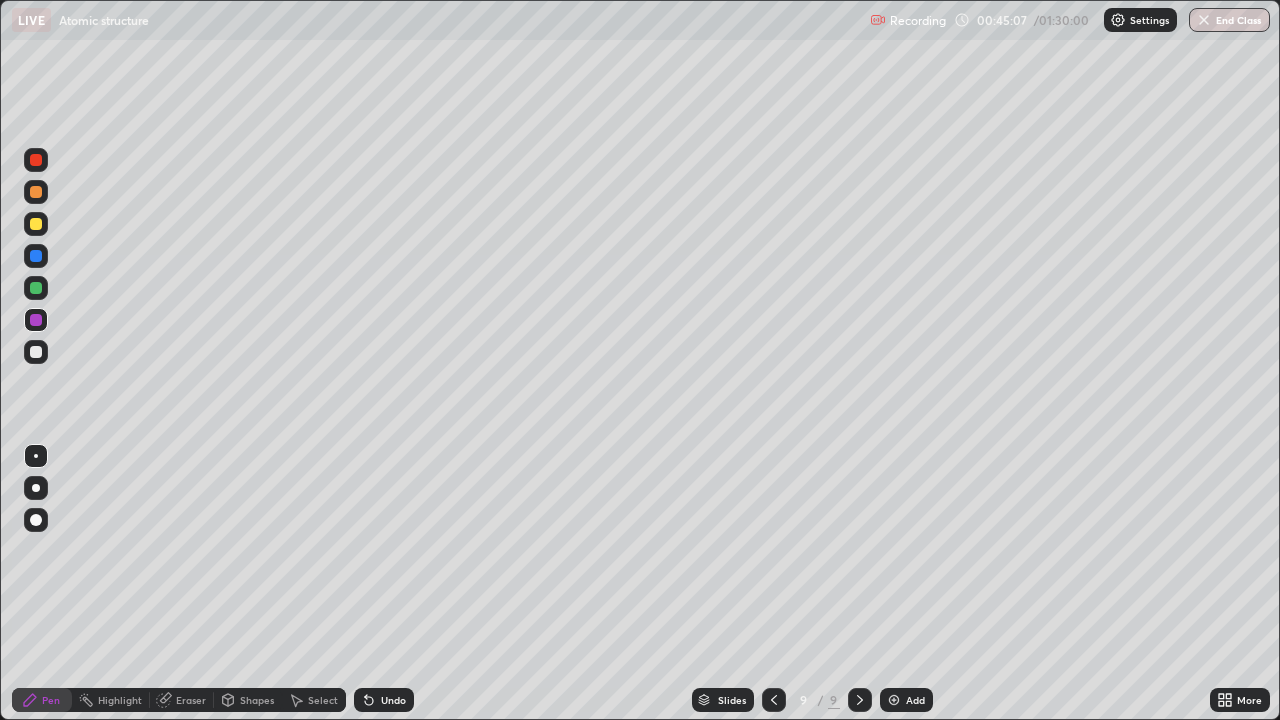 click 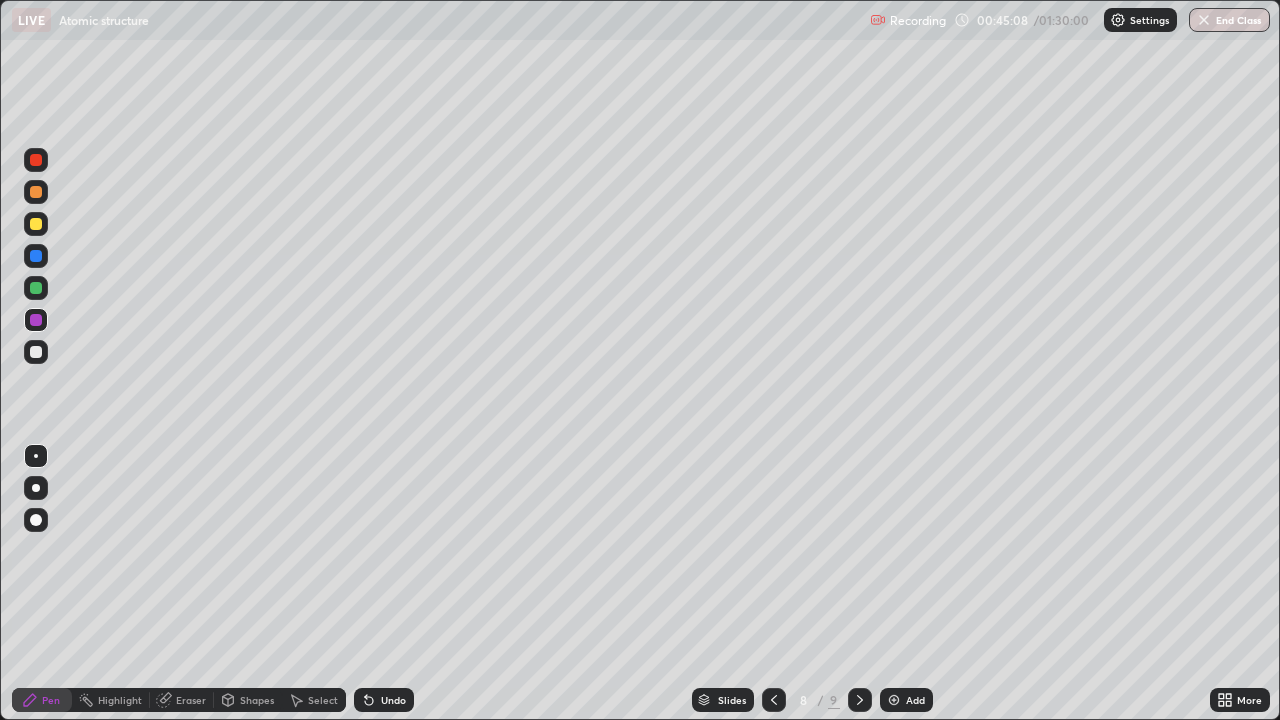 click 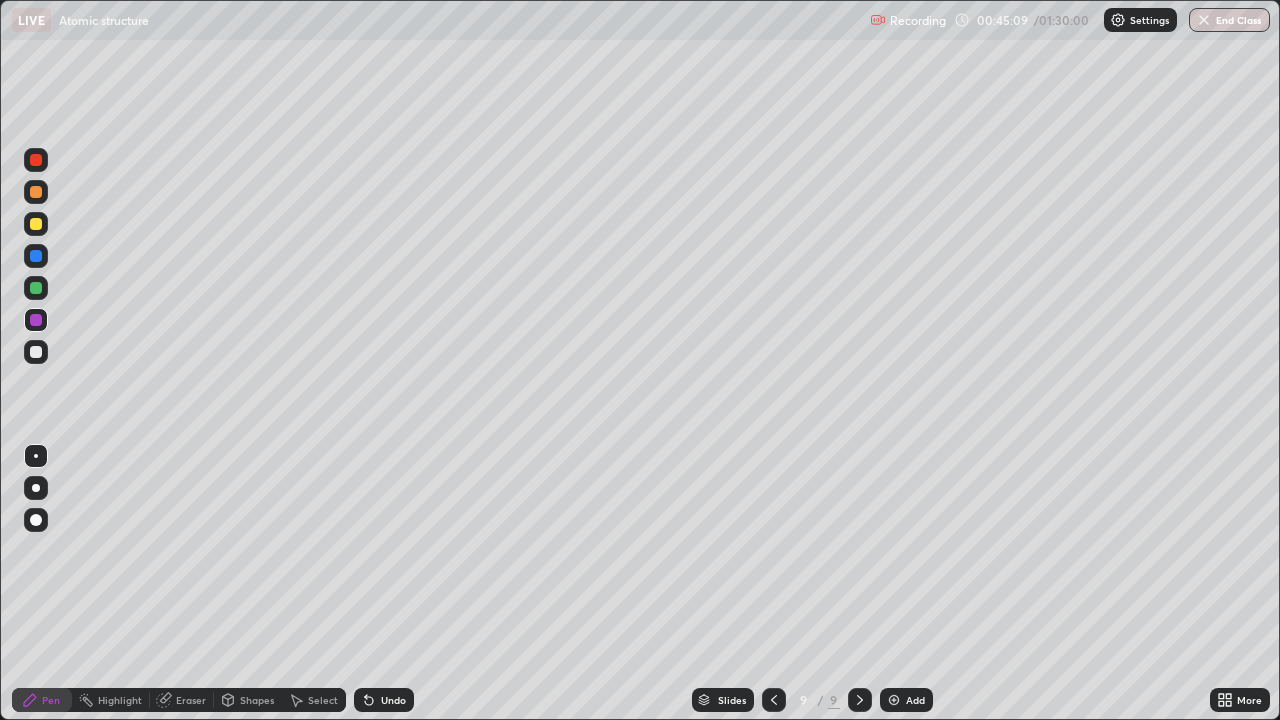 click on "Eraser" at bounding box center [191, 700] 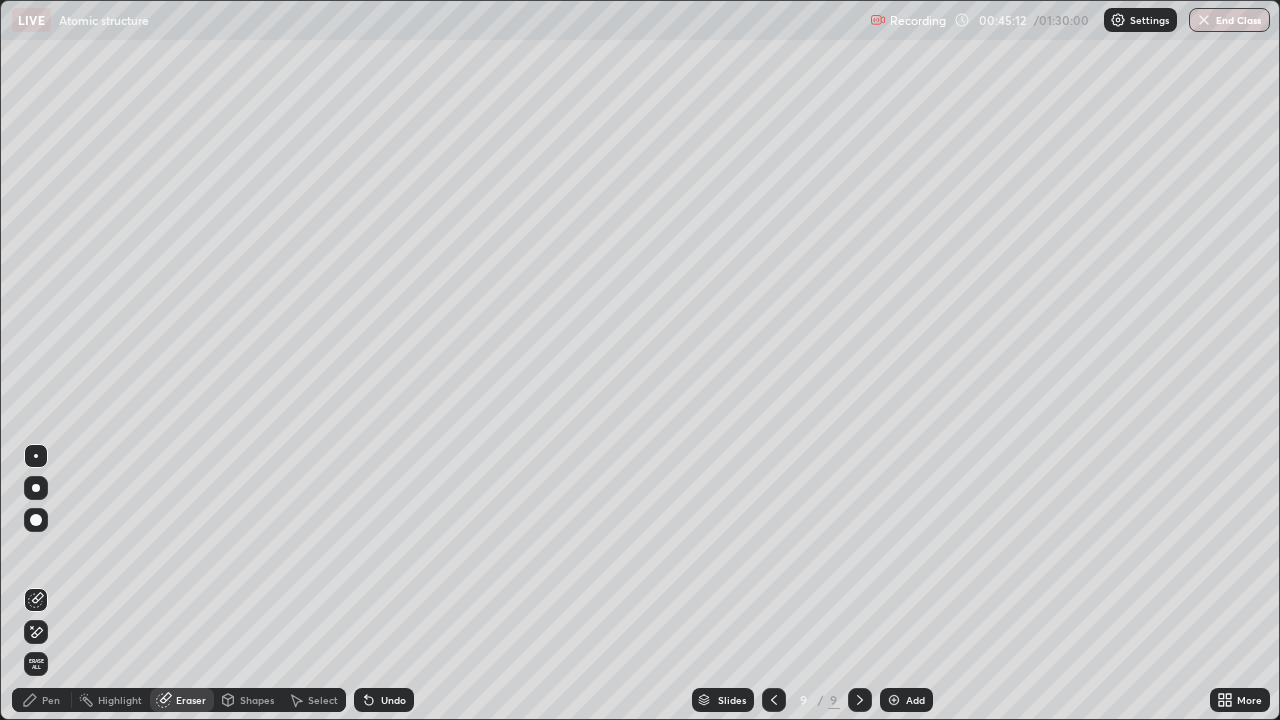 click on "Pen" at bounding box center [51, 700] 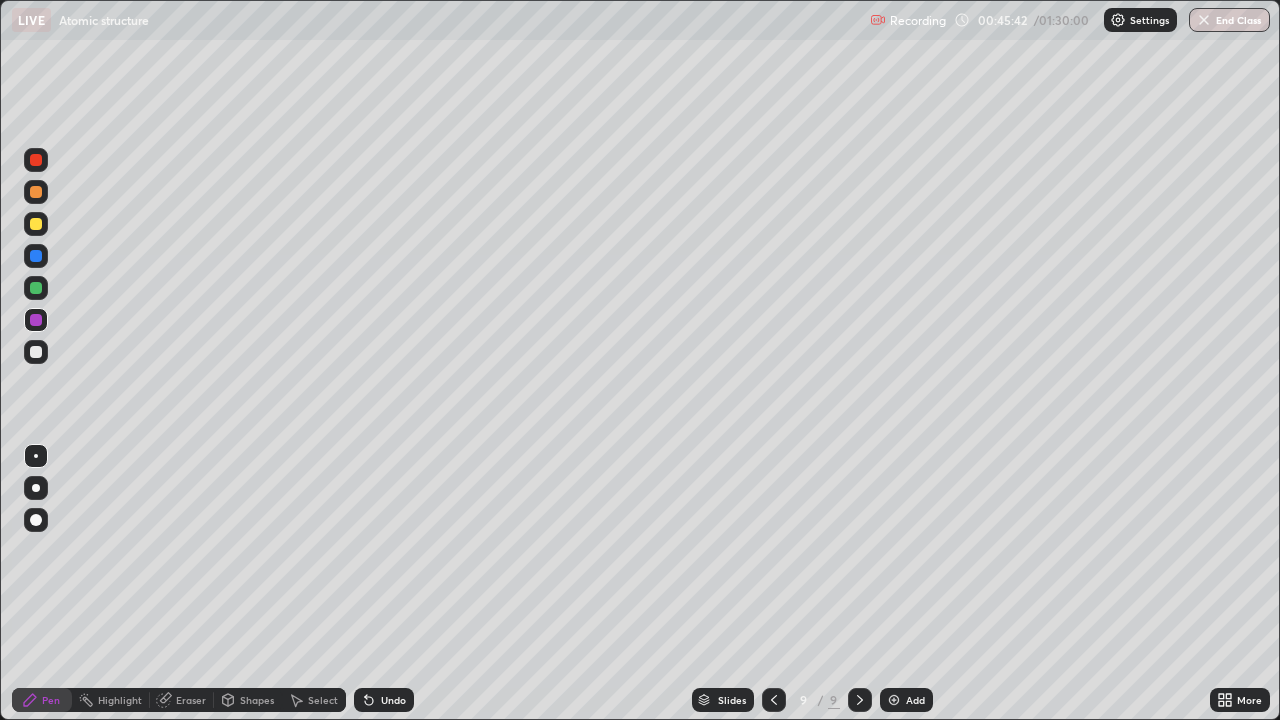 click 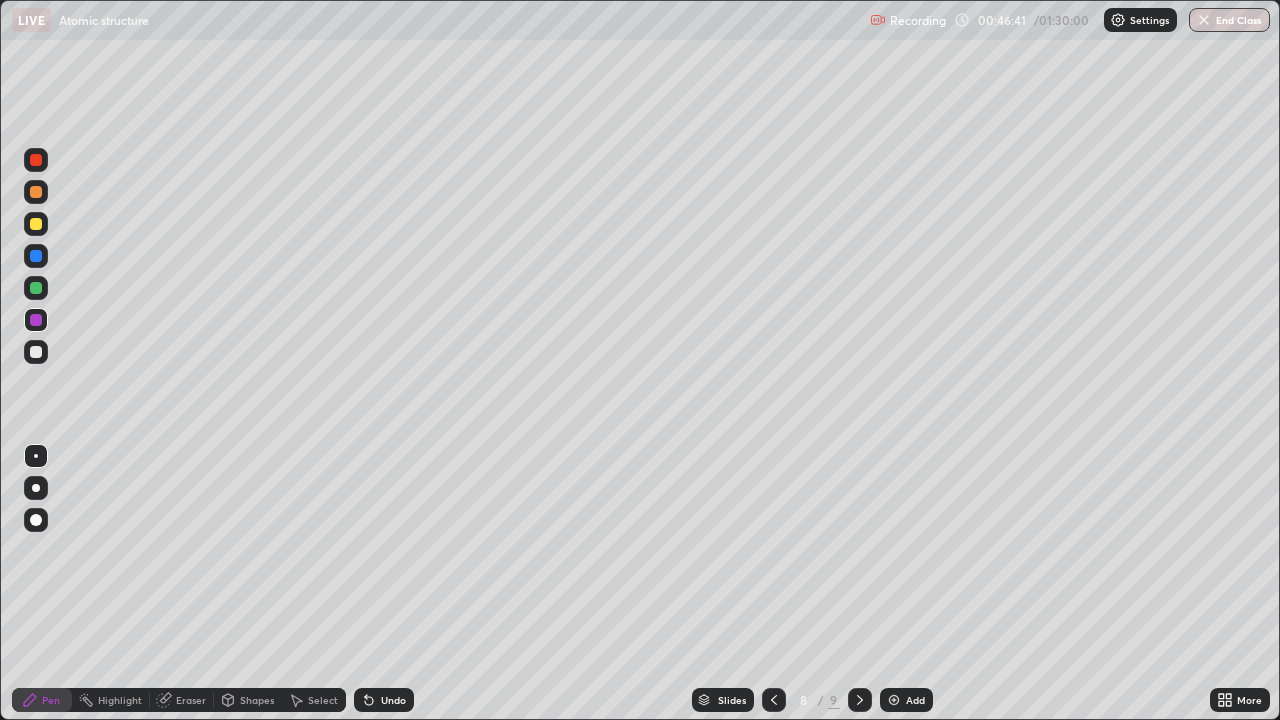 click 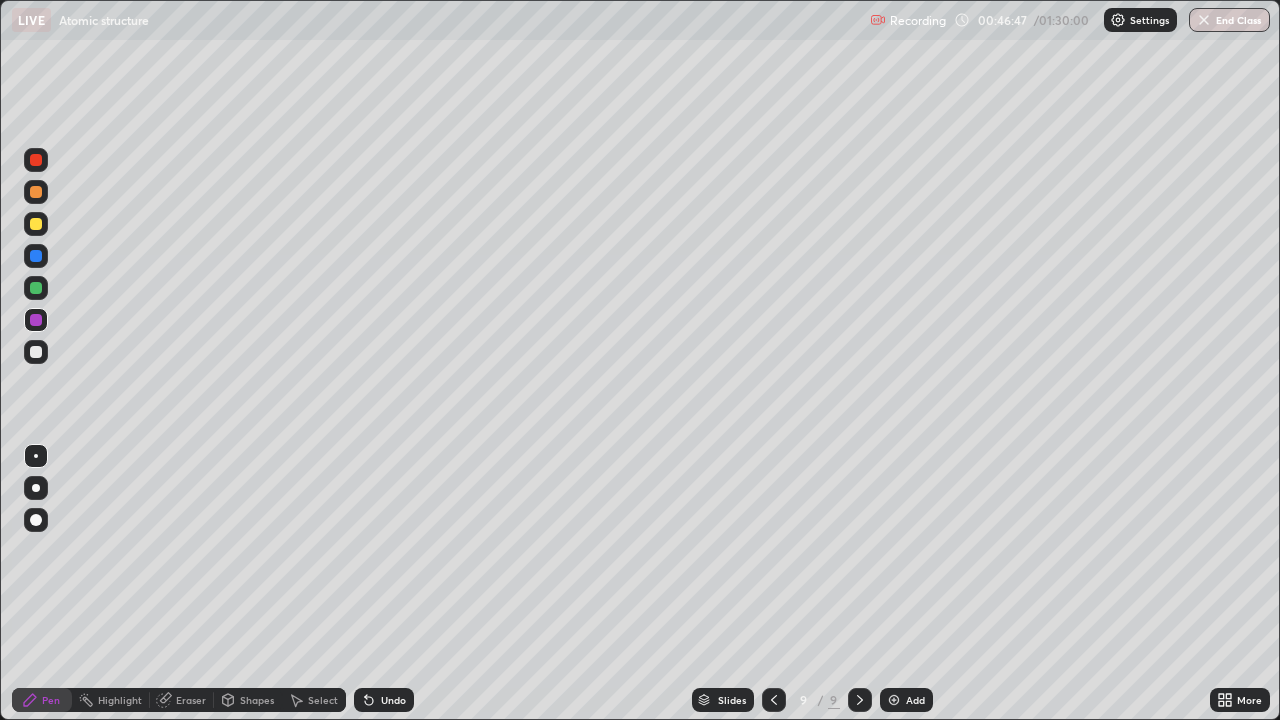 click at bounding box center [36, 288] 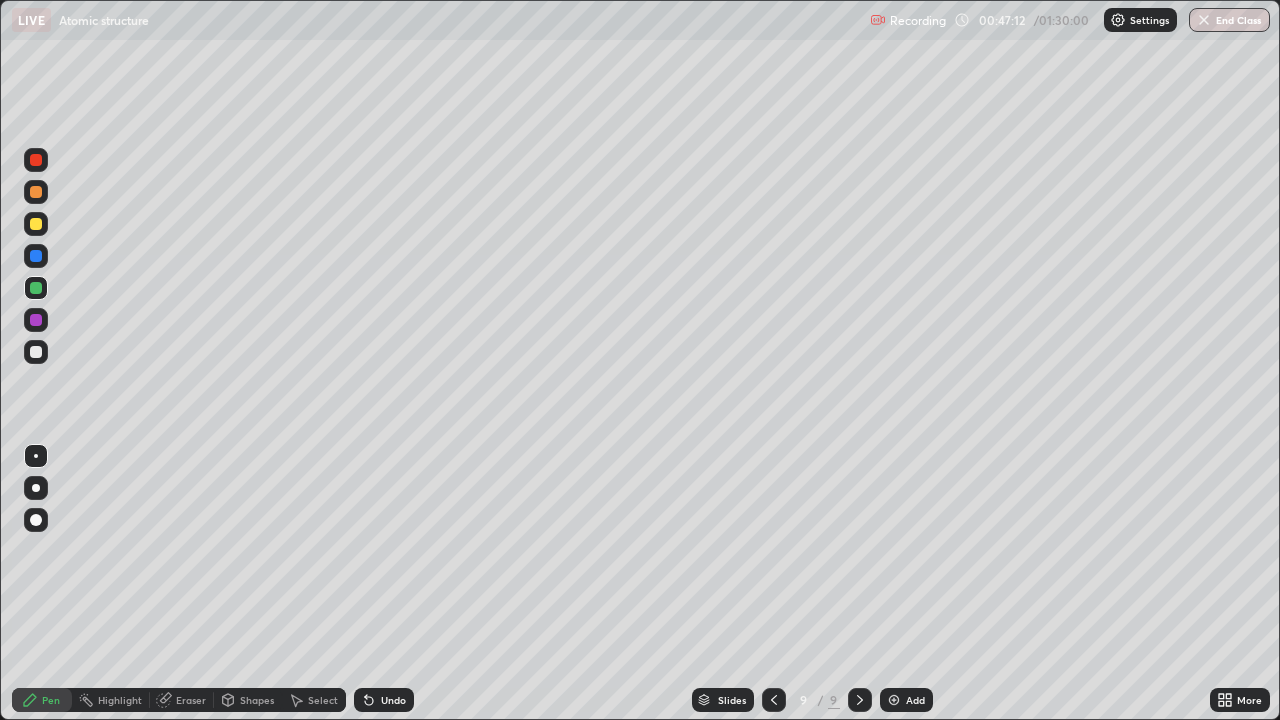 click at bounding box center [36, 256] 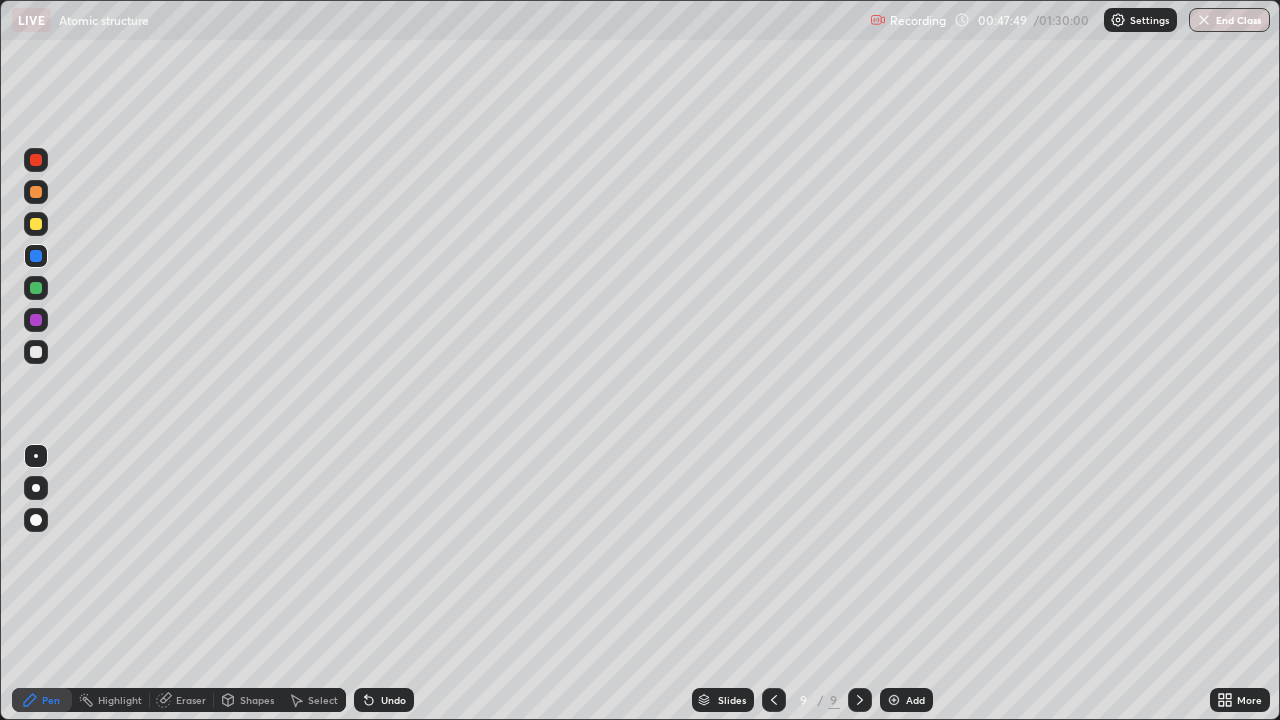 click at bounding box center [894, 700] 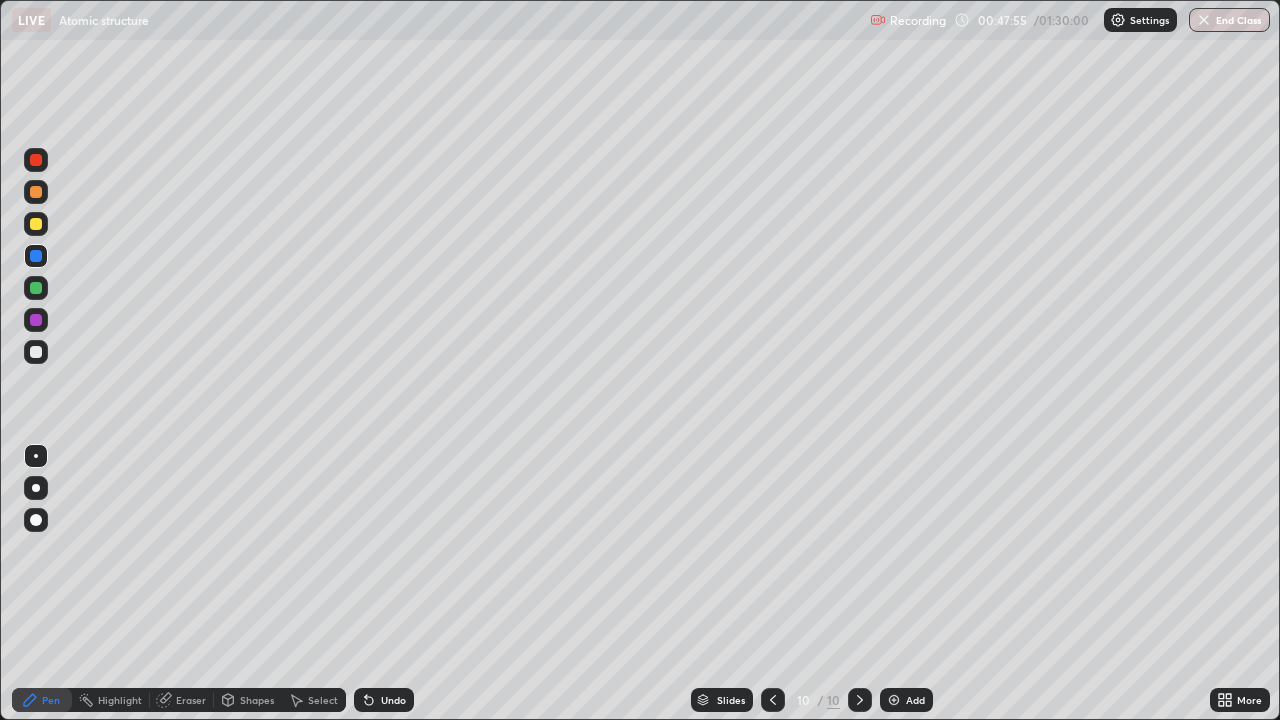 click at bounding box center (773, 700) 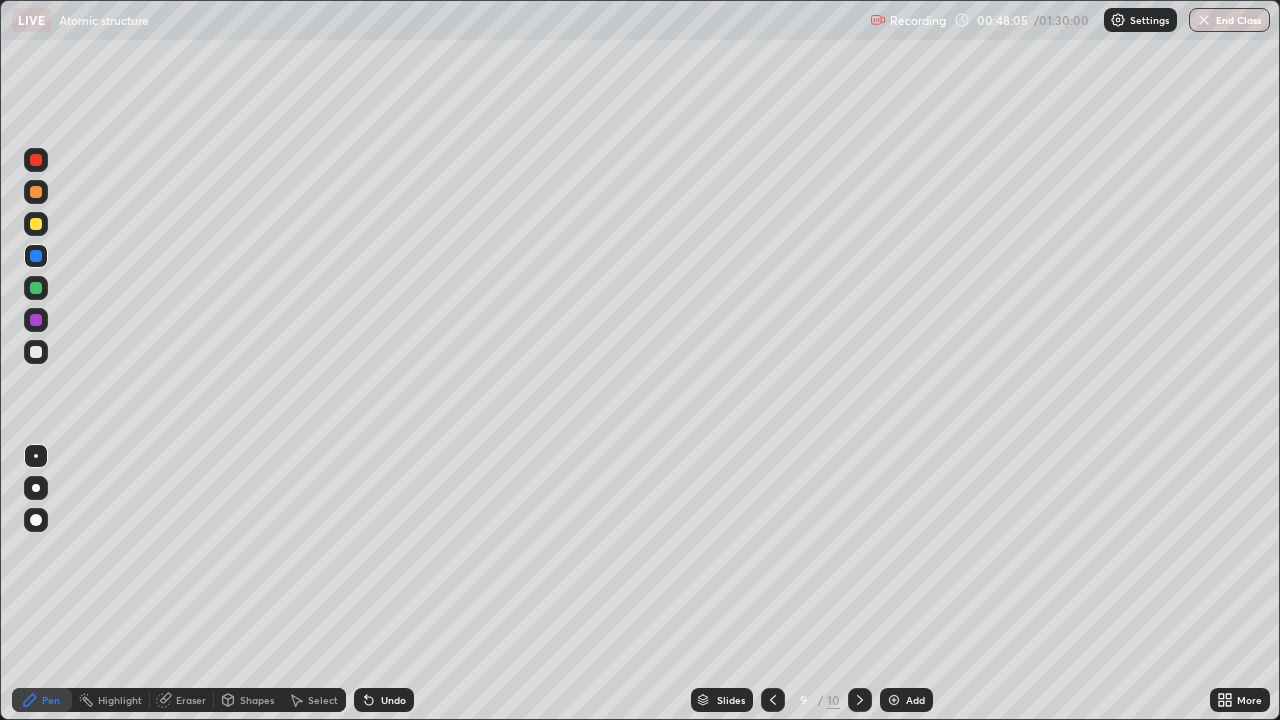 click 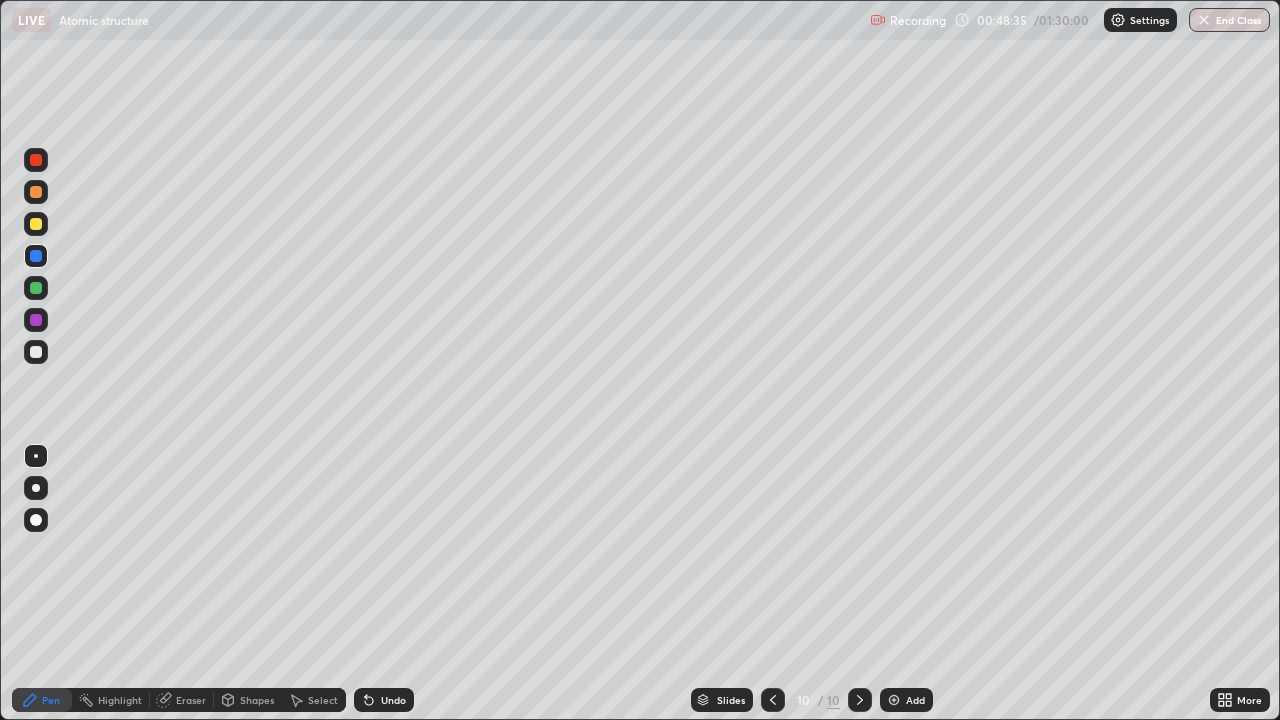 click 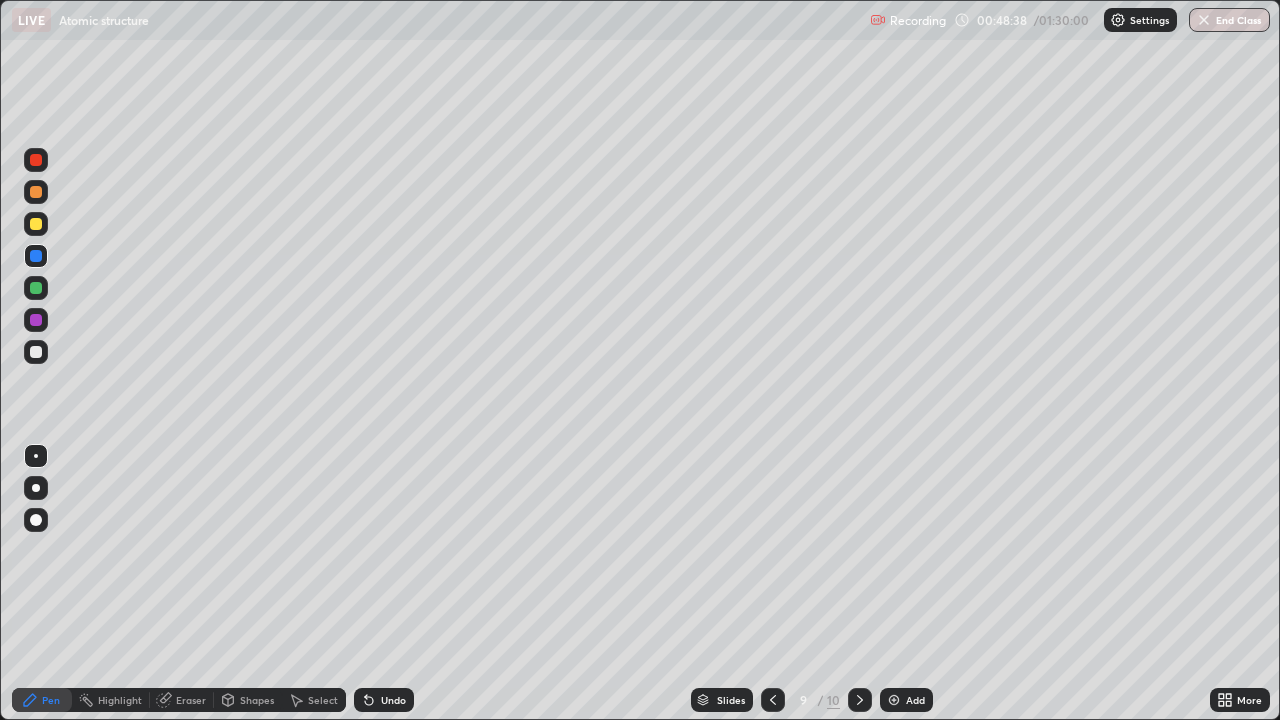 click 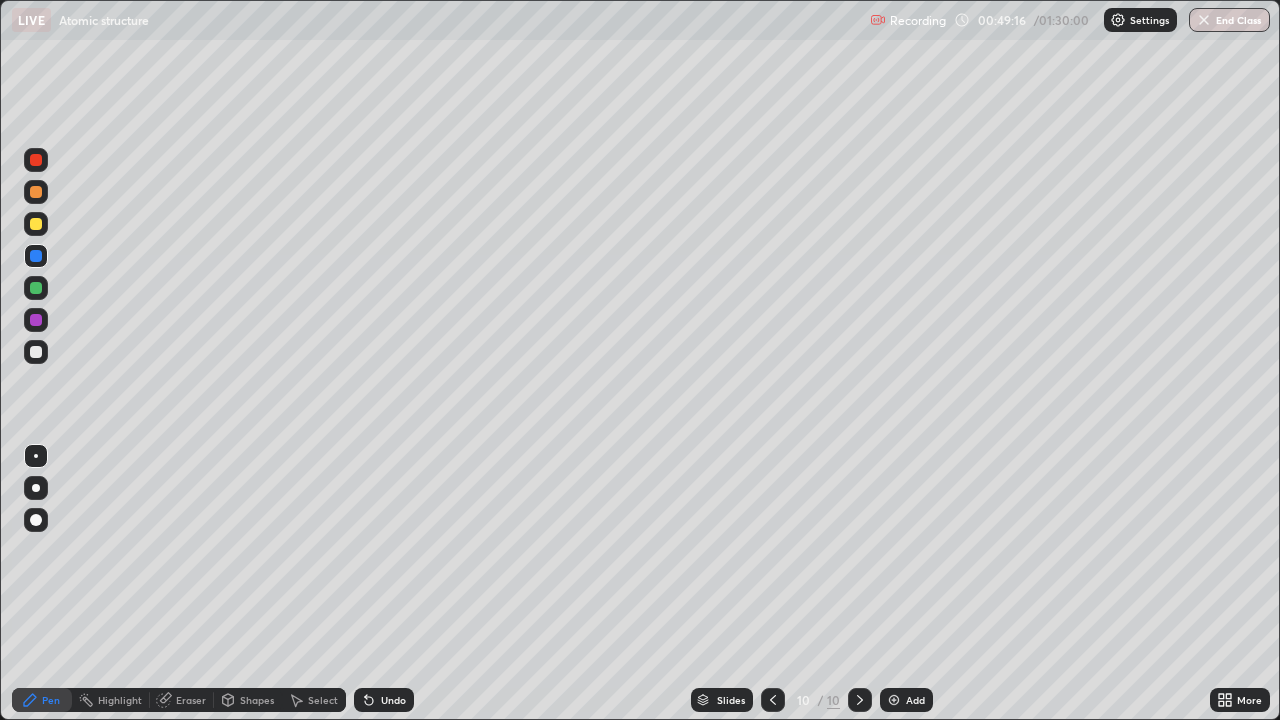 click at bounding box center [36, 224] 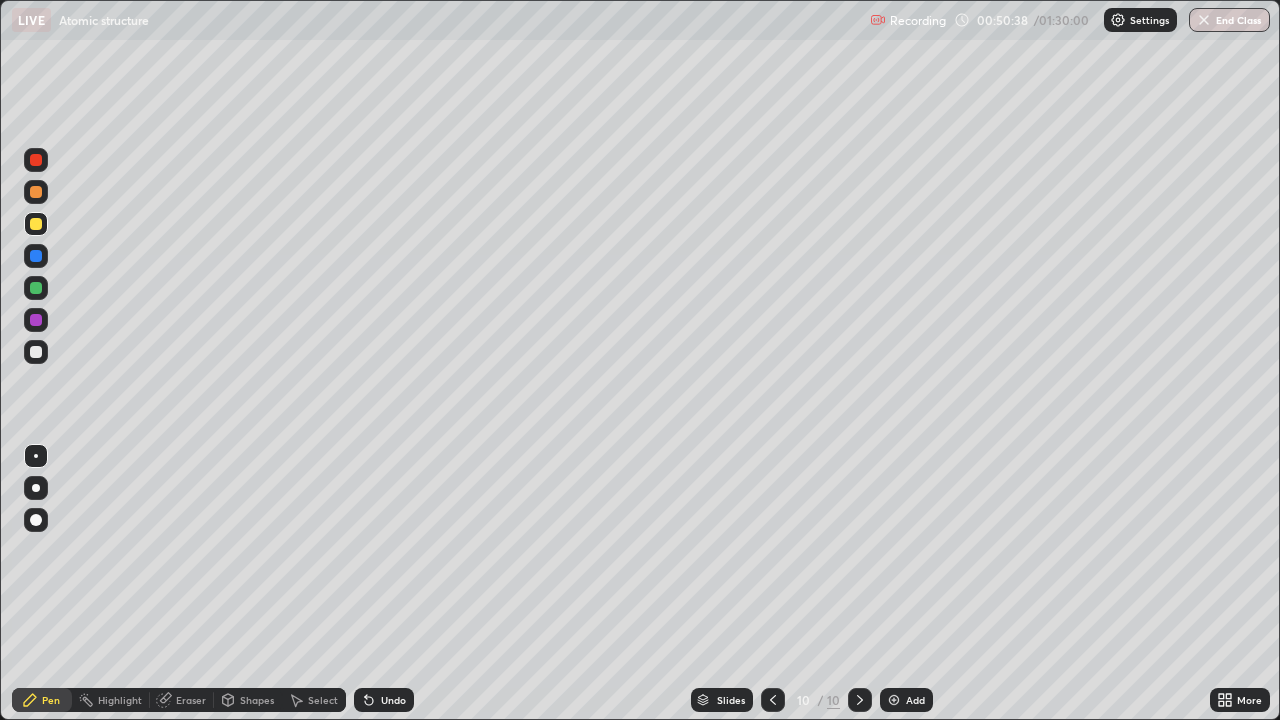 click at bounding box center (36, 288) 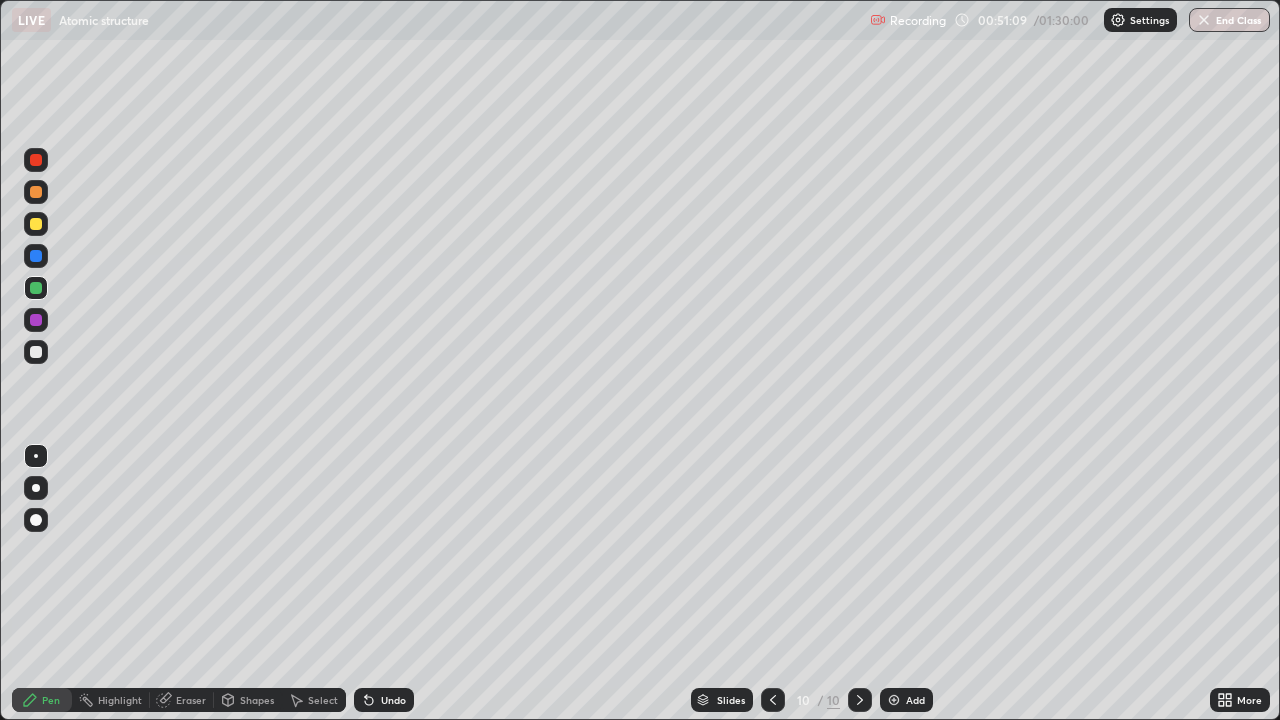 click at bounding box center (36, 192) 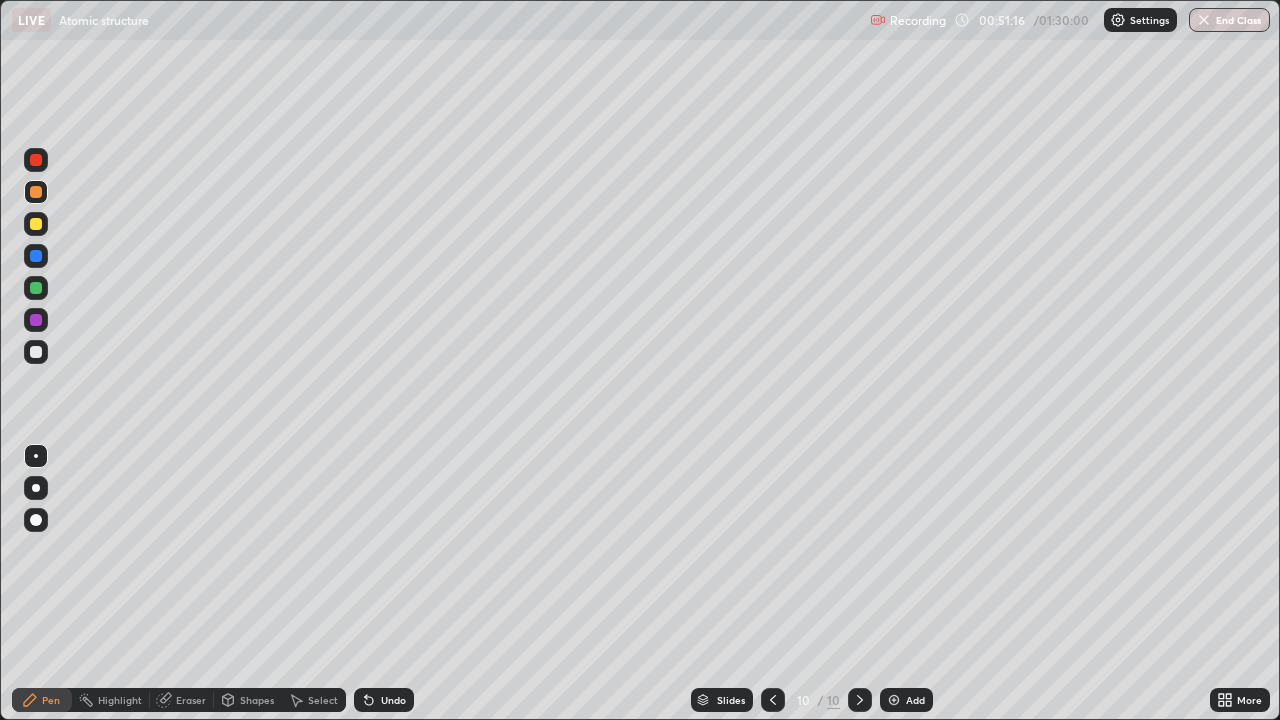 click on "Add" at bounding box center (915, 700) 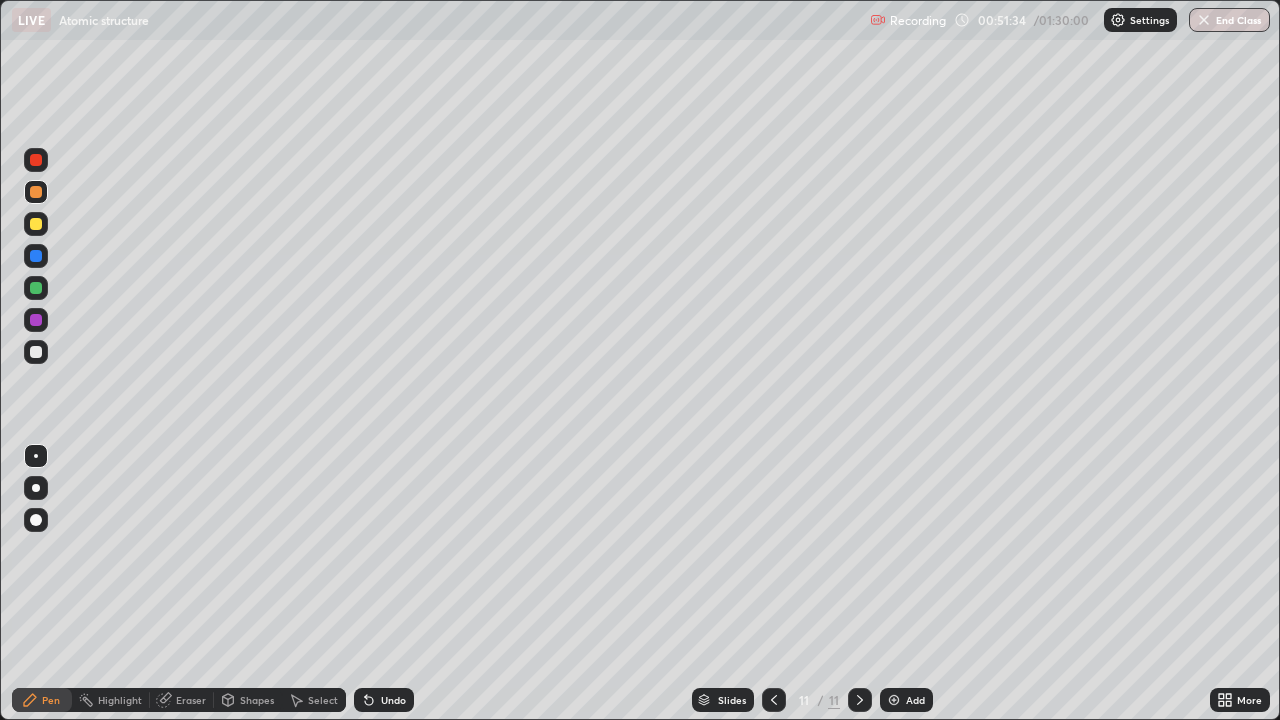 click at bounding box center [36, 288] 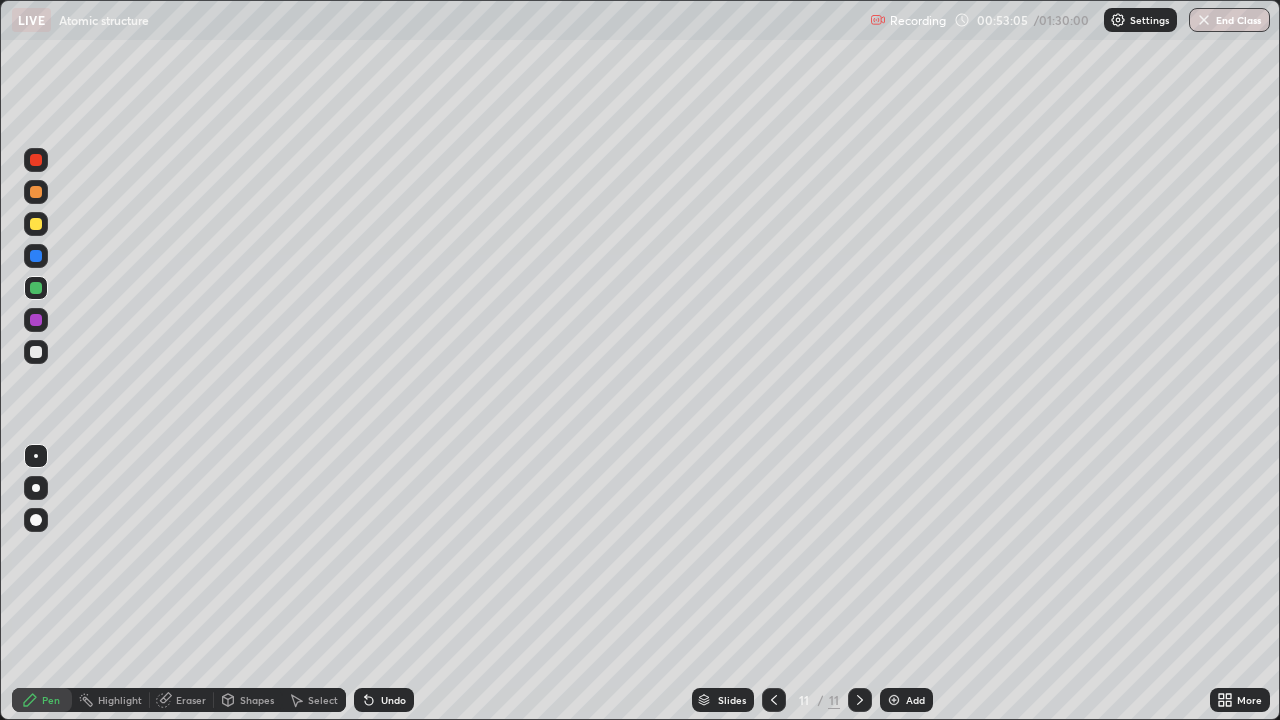 click at bounding box center (36, 192) 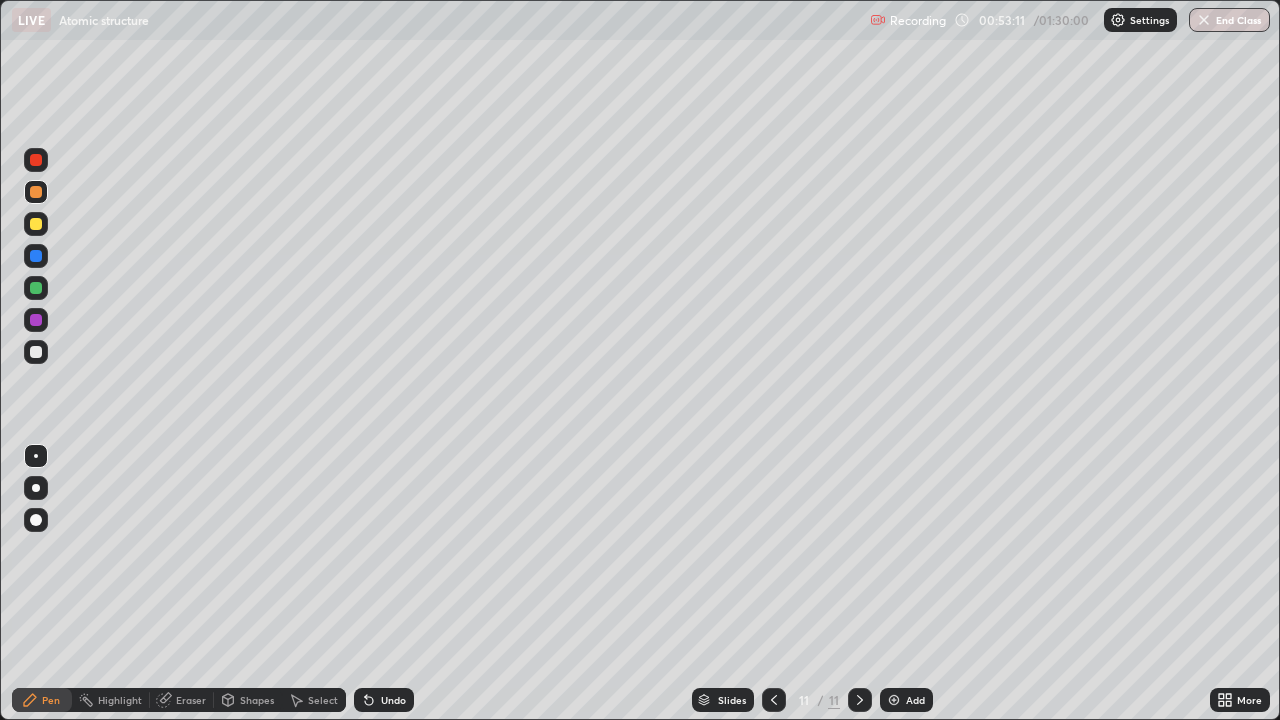 click at bounding box center (36, 160) 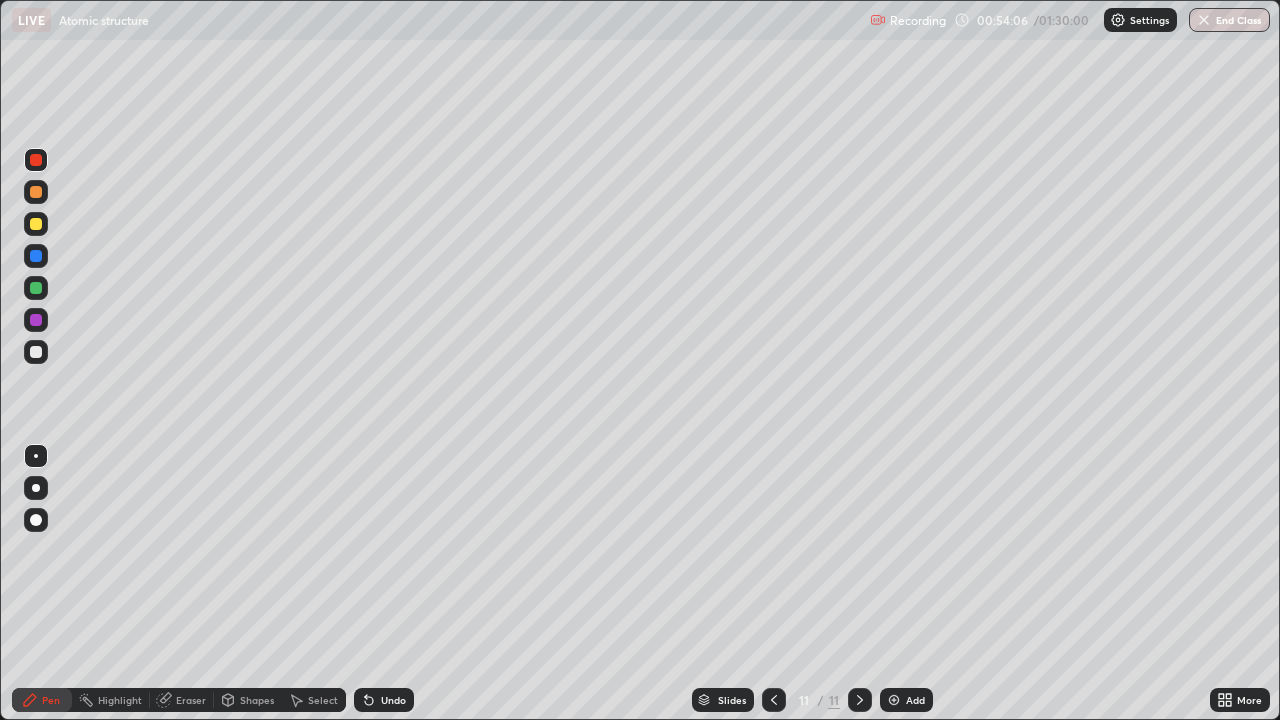 click at bounding box center [36, 288] 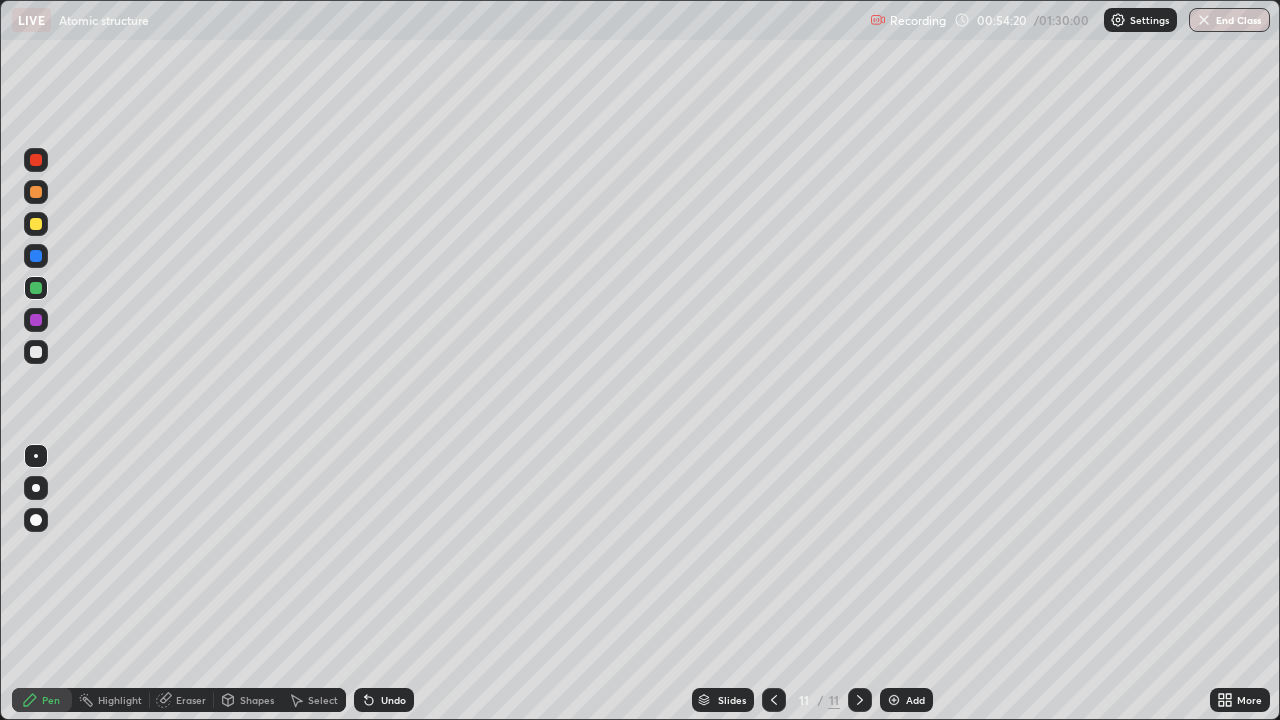 click on "Add" at bounding box center [906, 700] 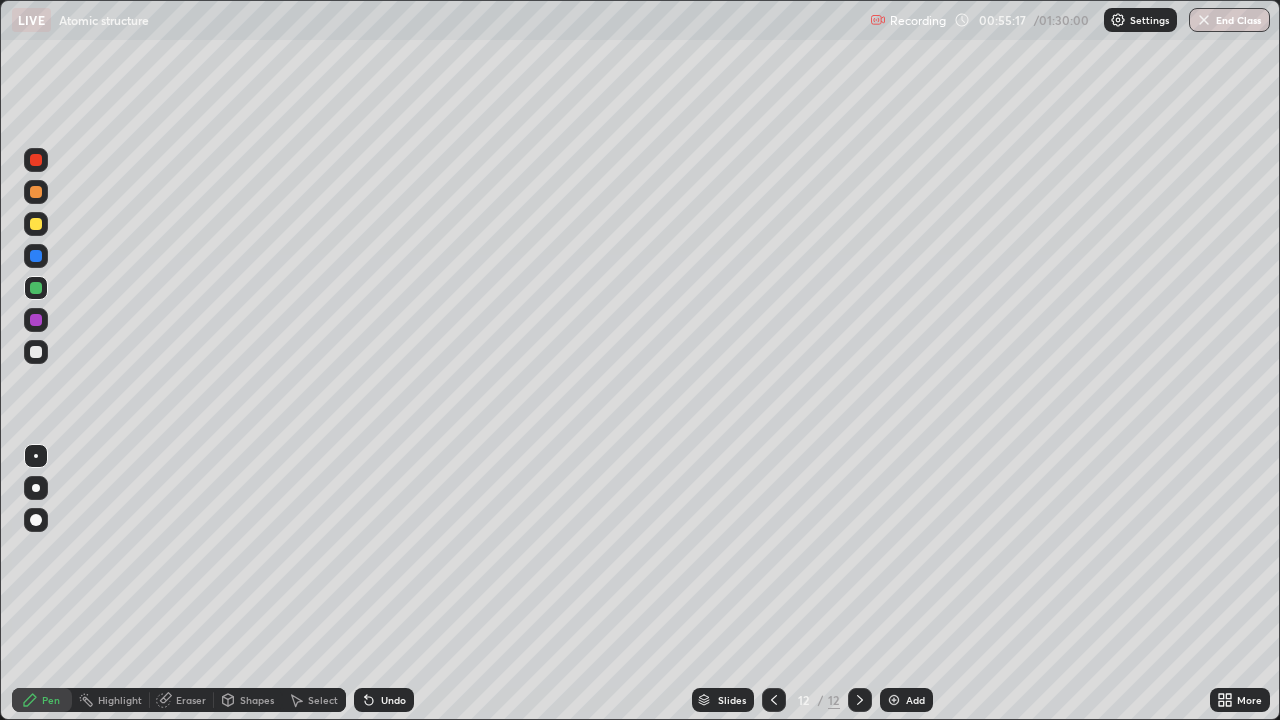 click 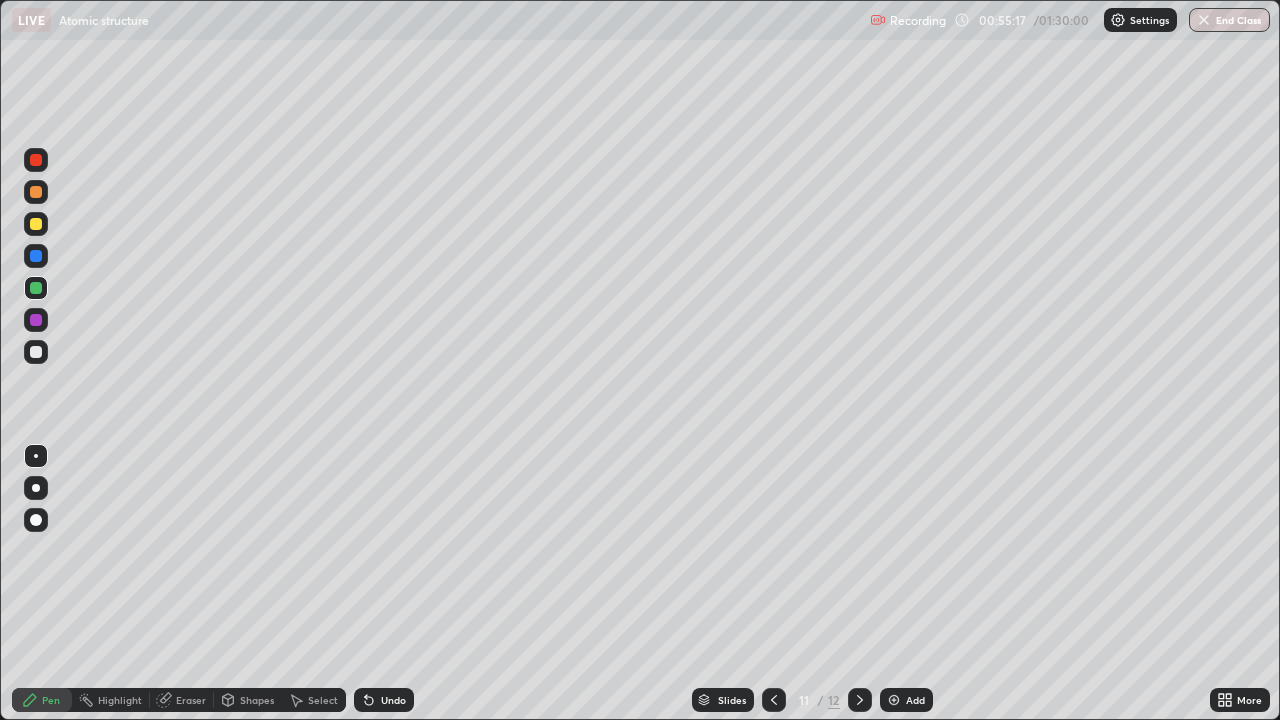 click 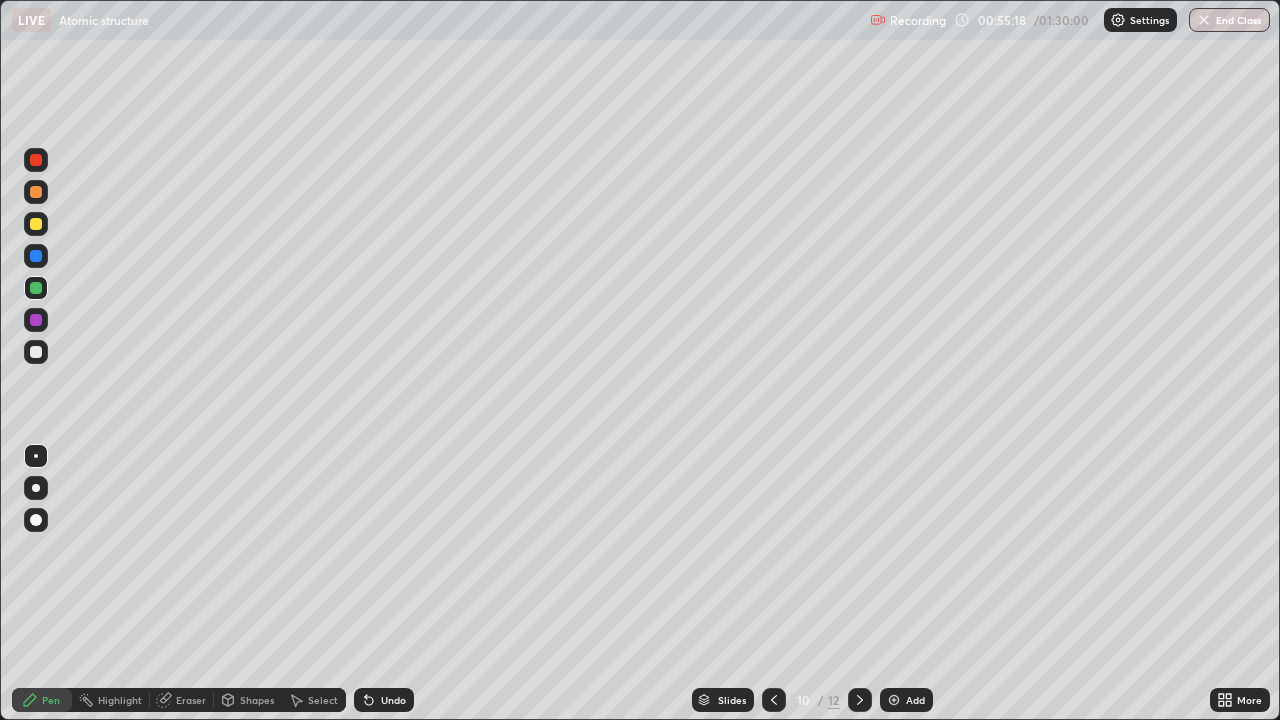 click 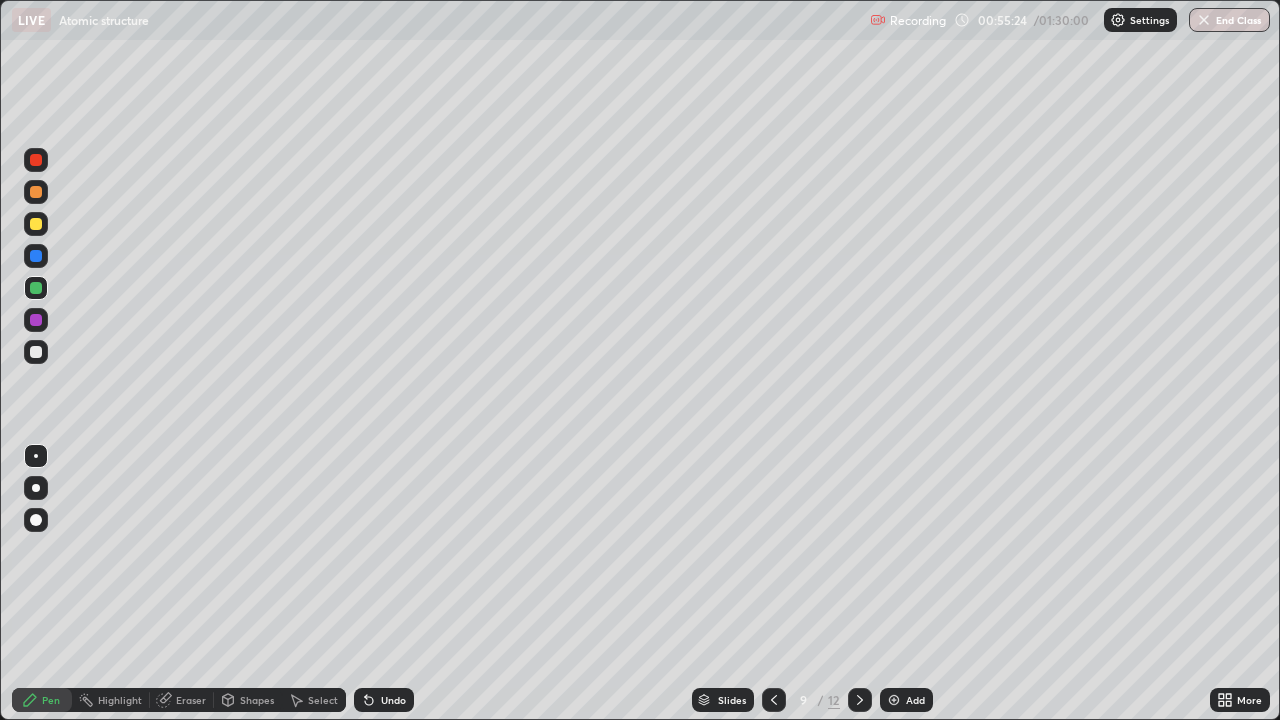 click 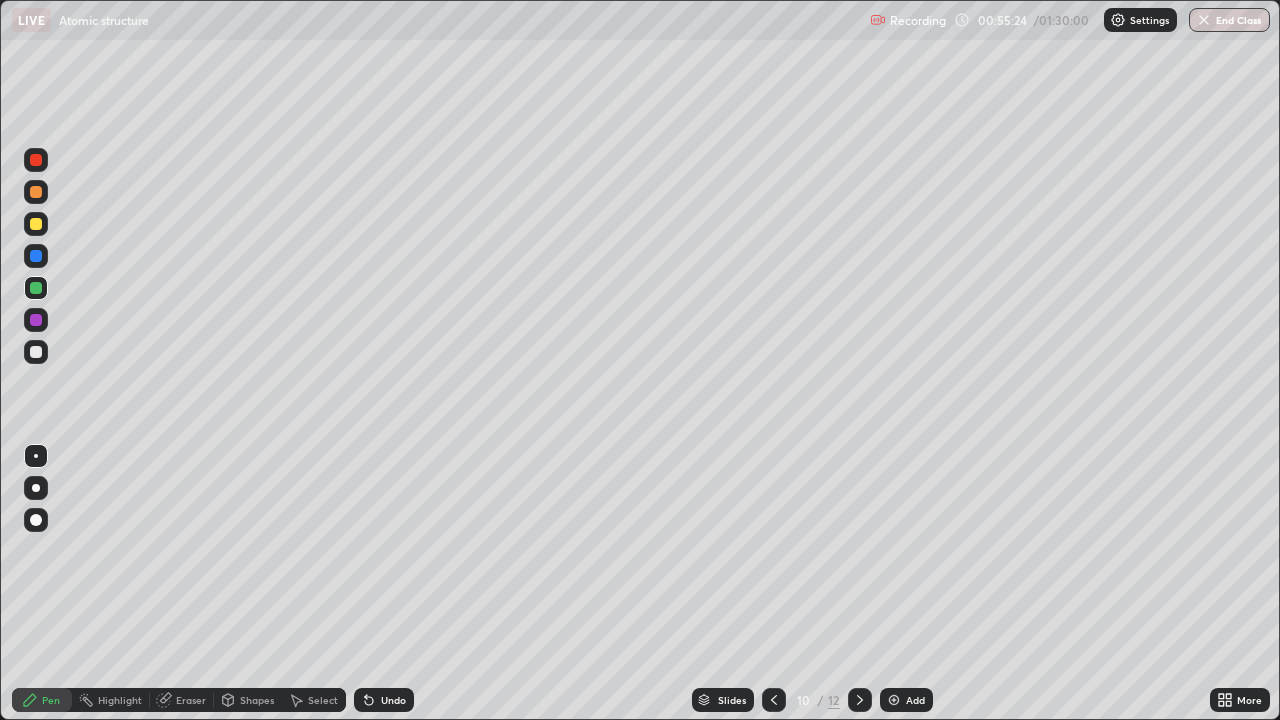 click 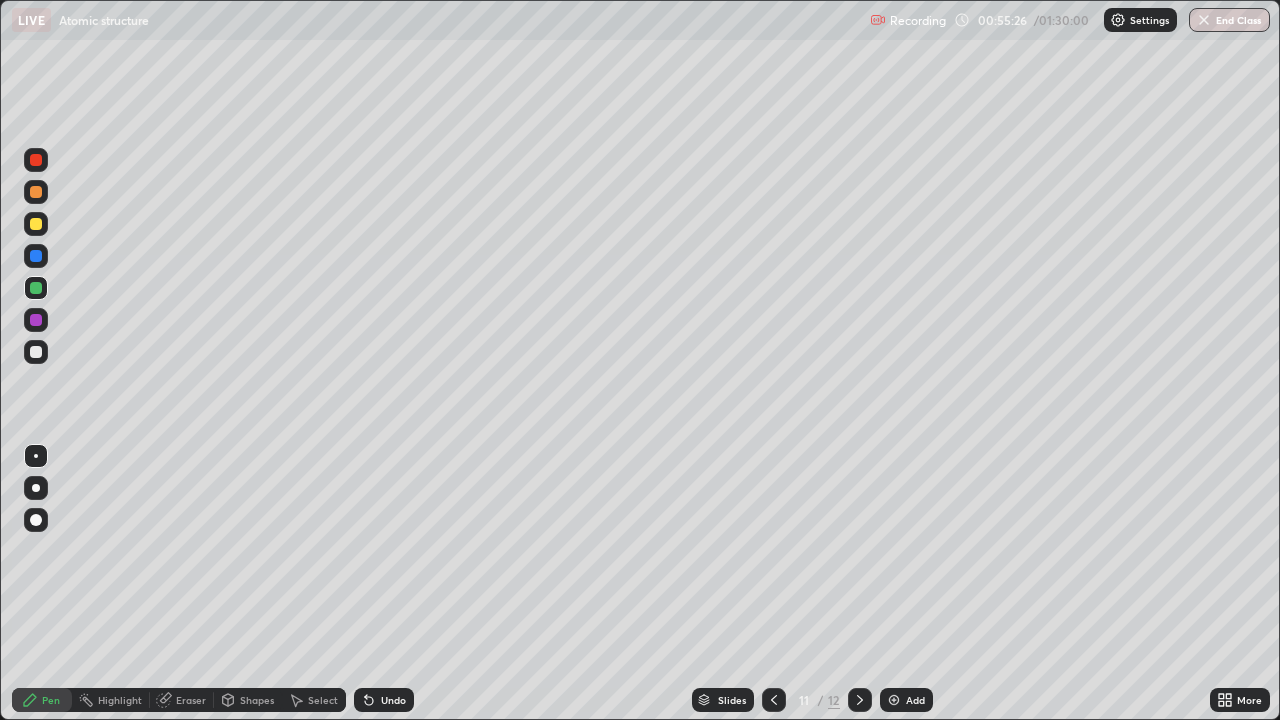 click 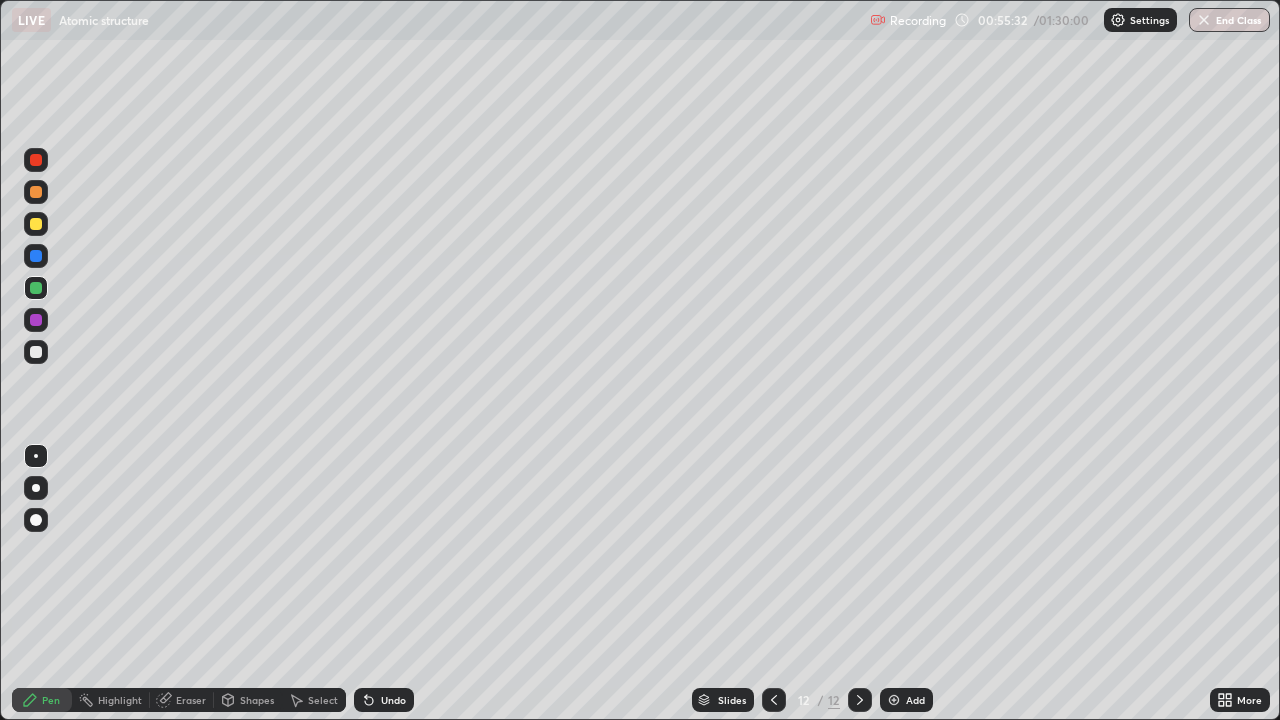 click 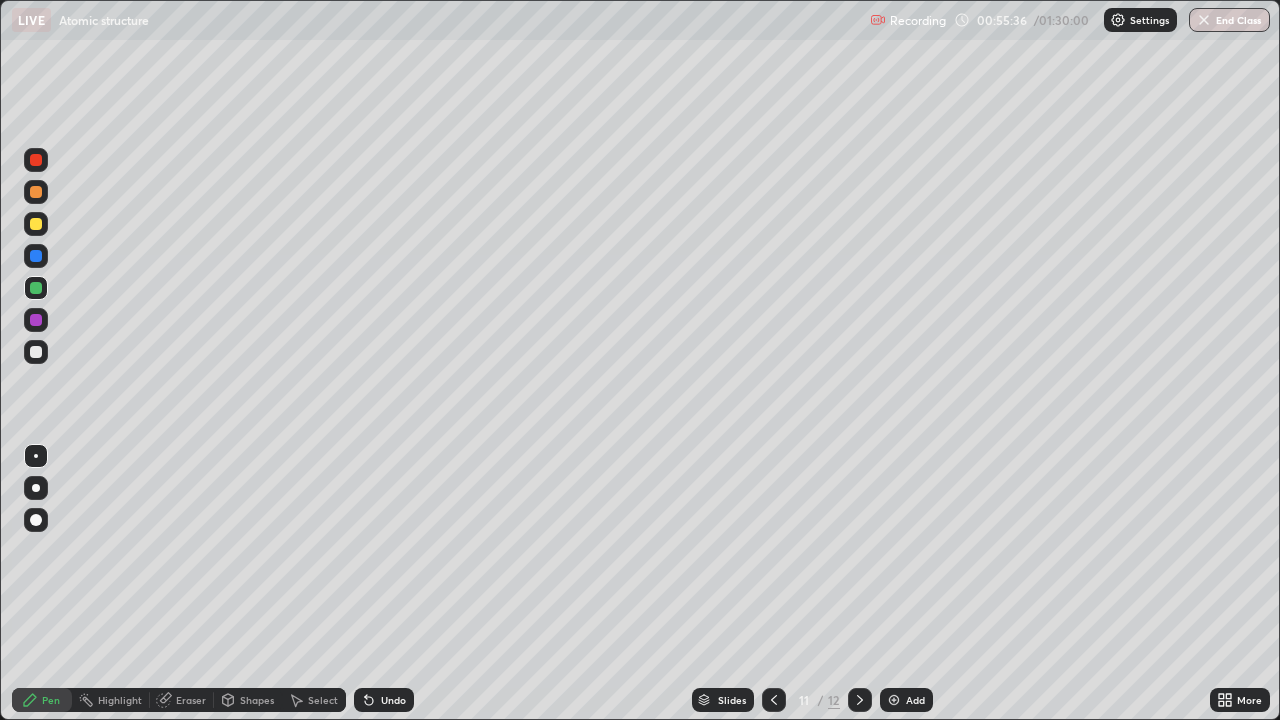 click at bounding box center (36, 192) 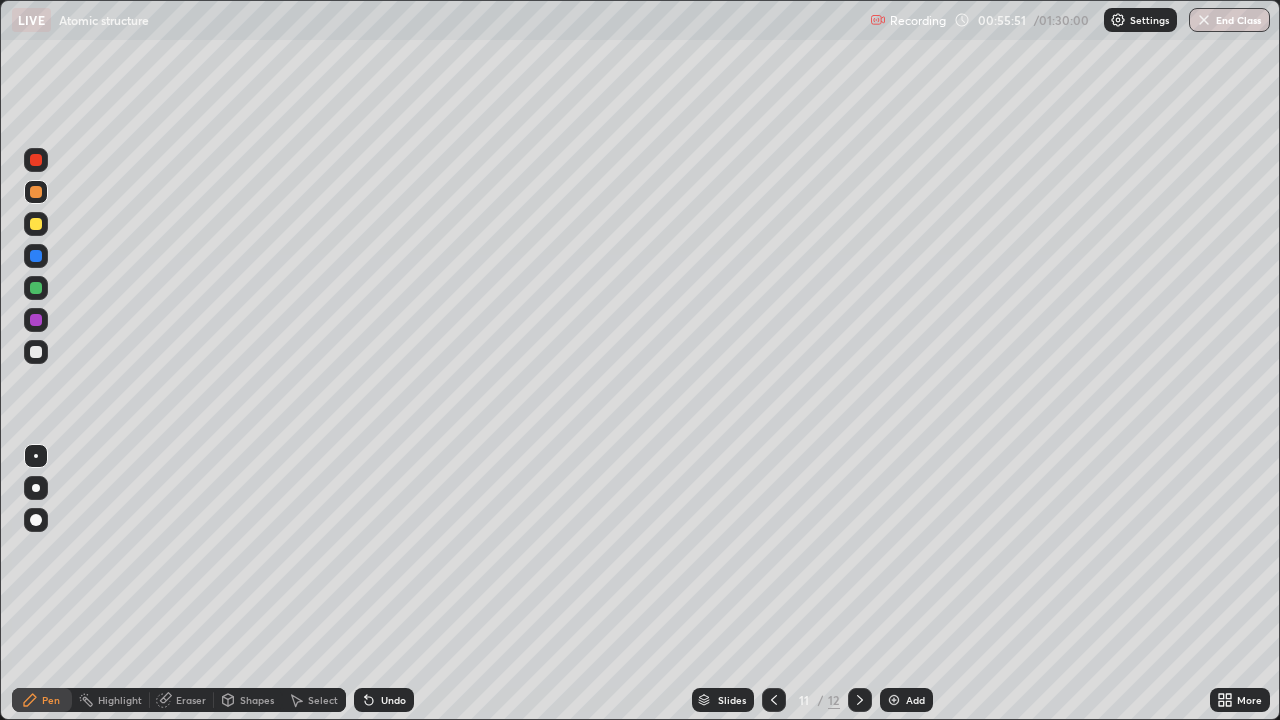 click 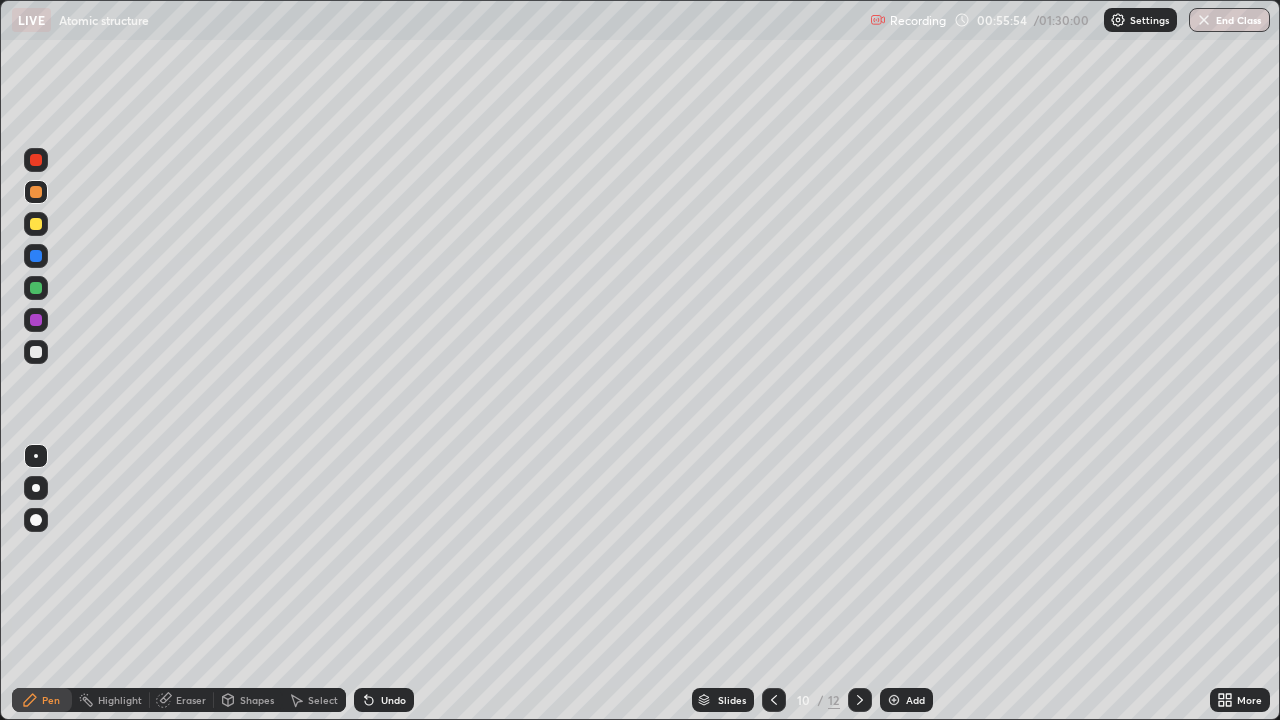 click 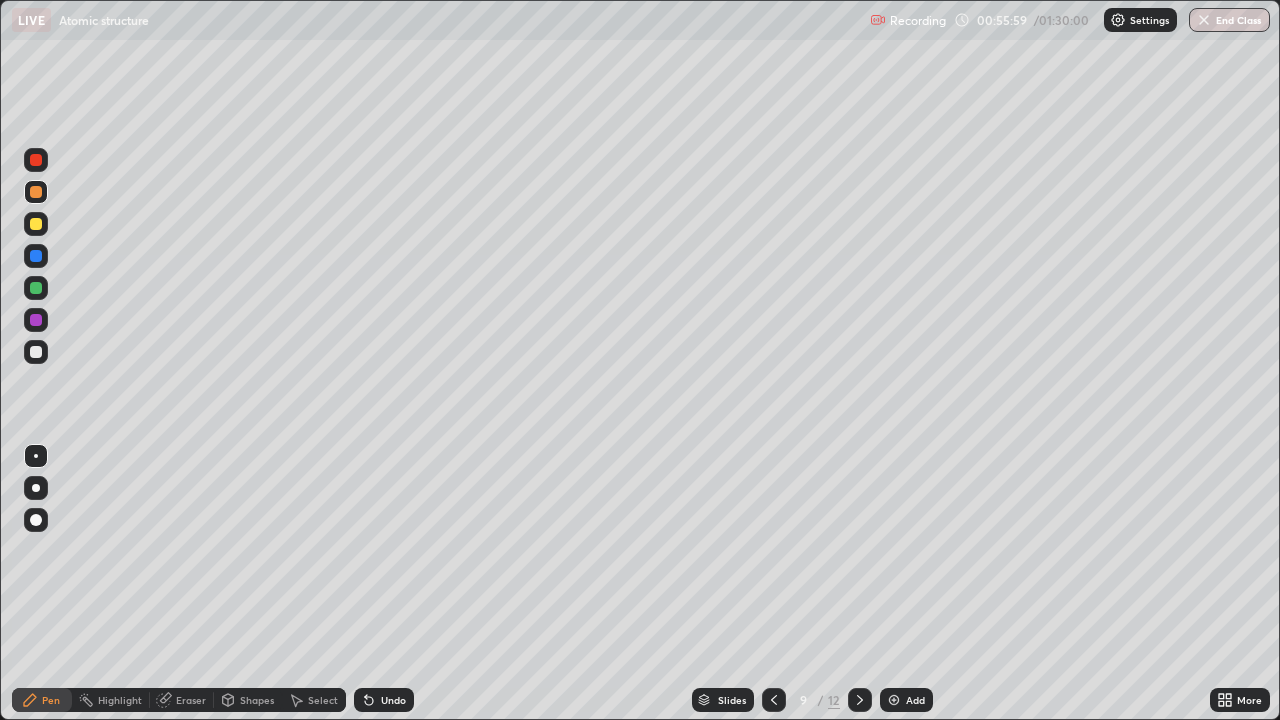 click 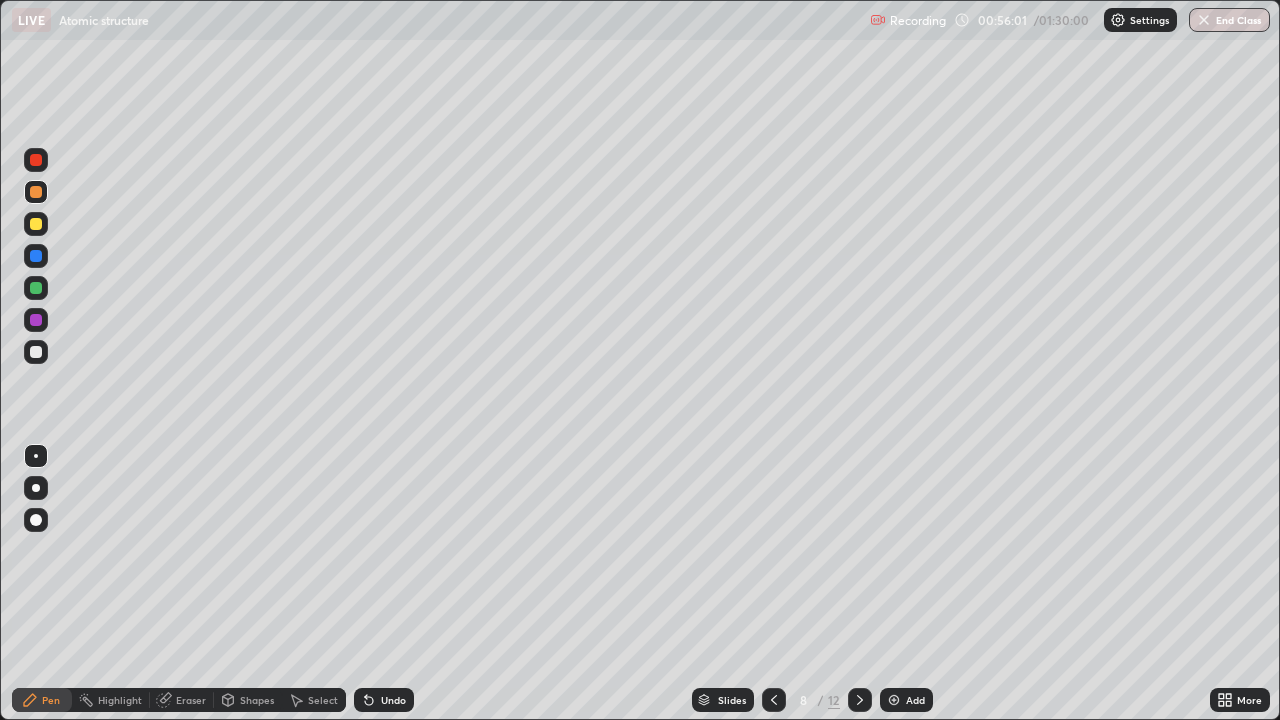 click 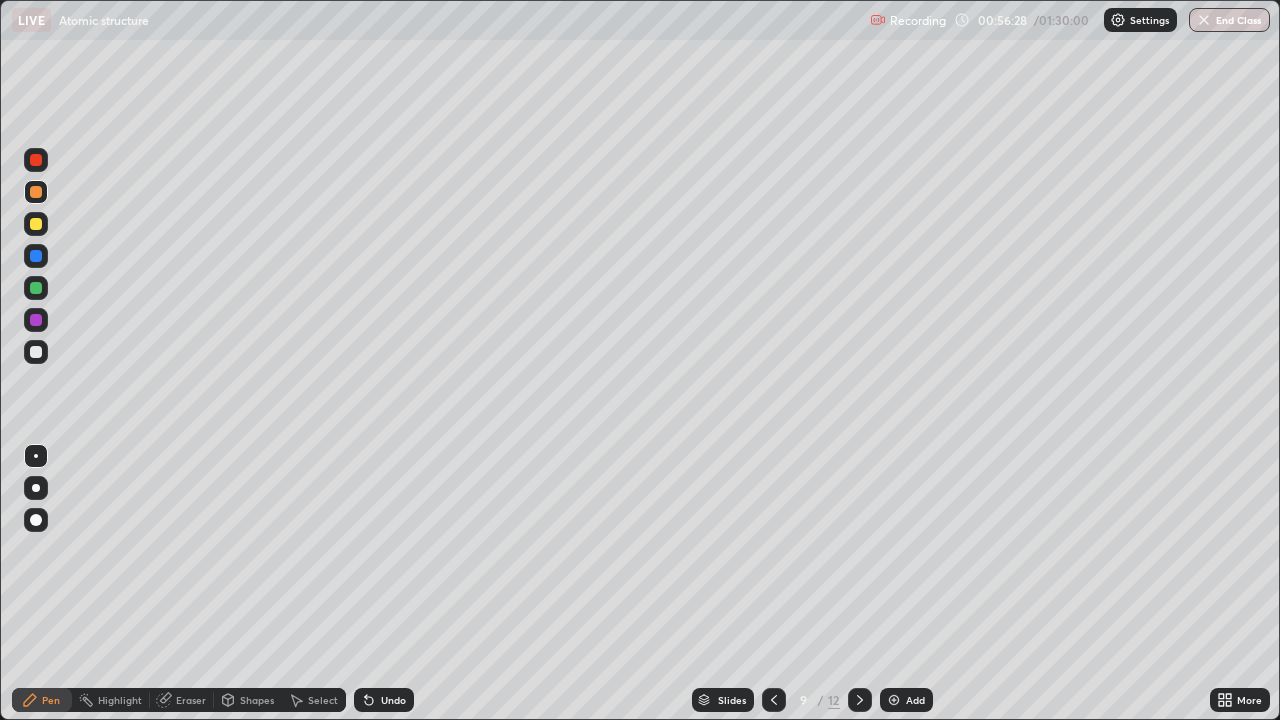 click 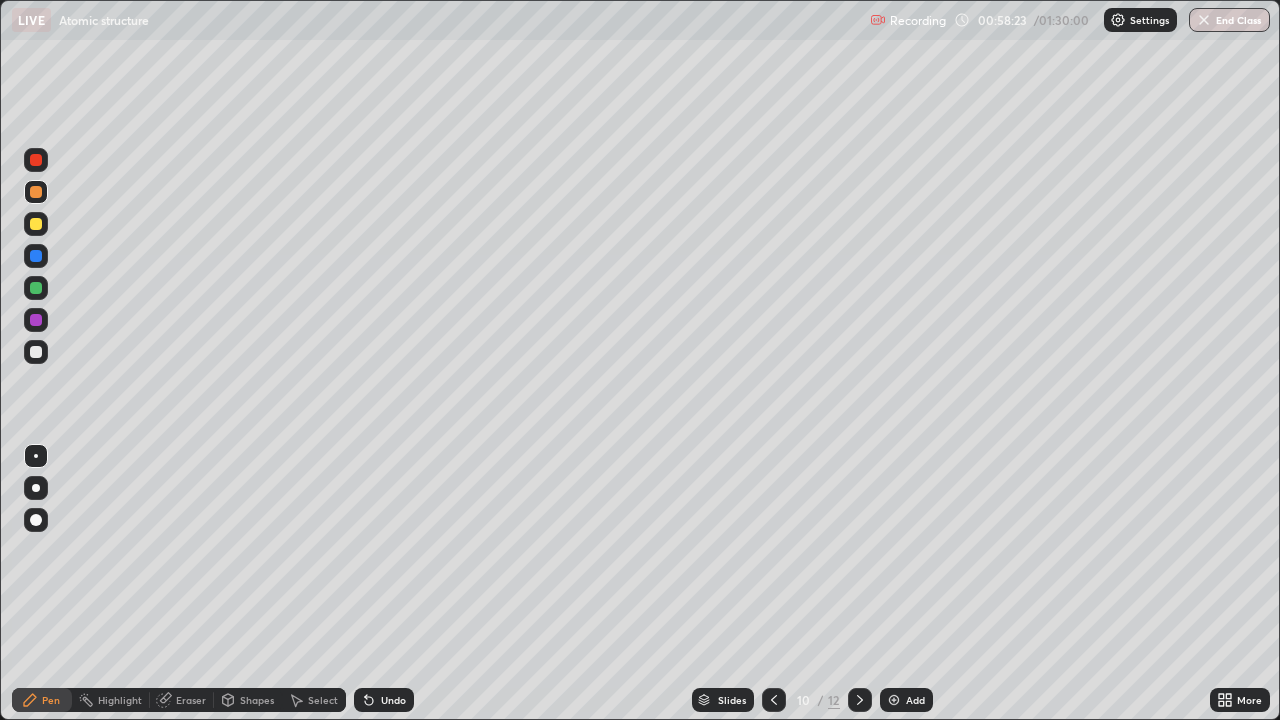 click 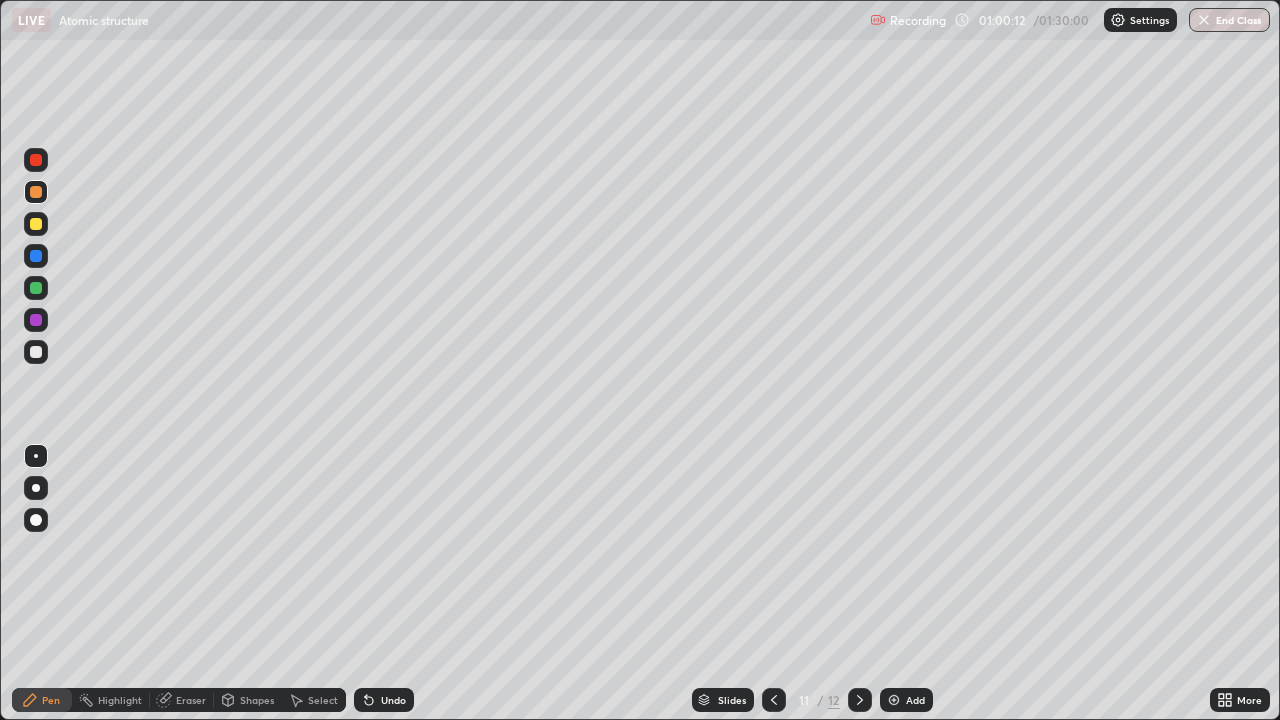 click 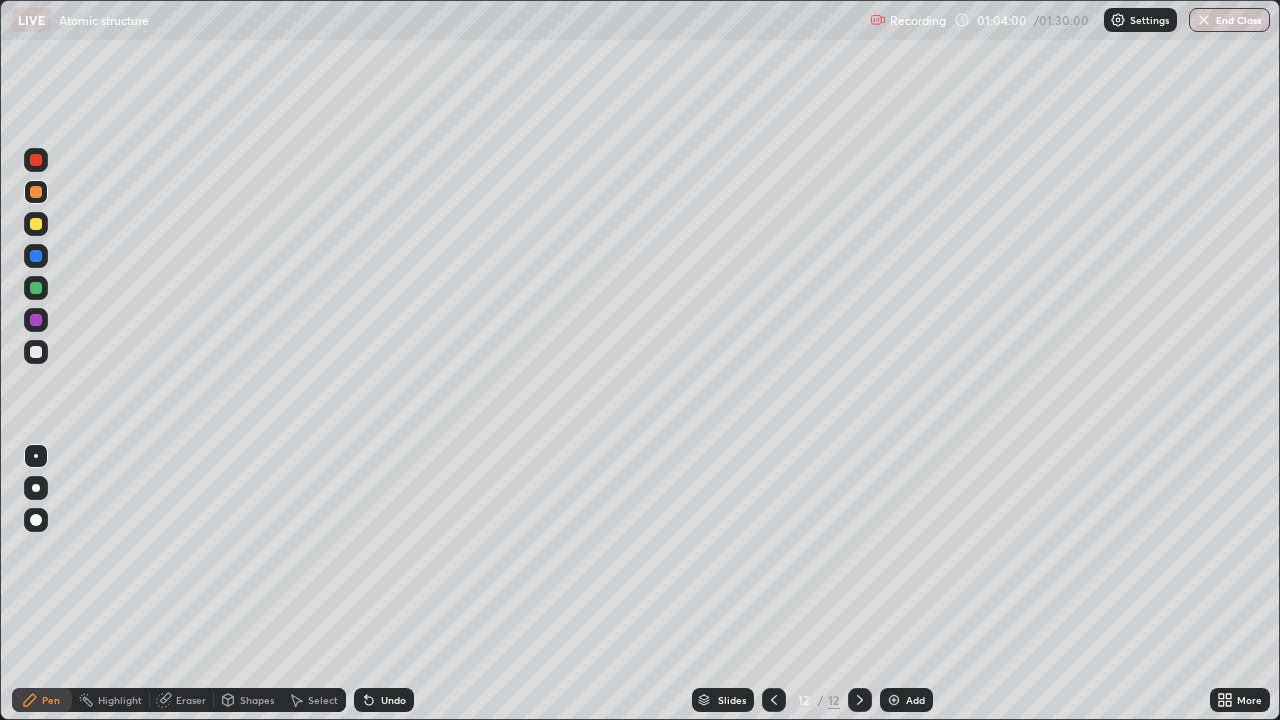 click at bounding box center [36, 288] 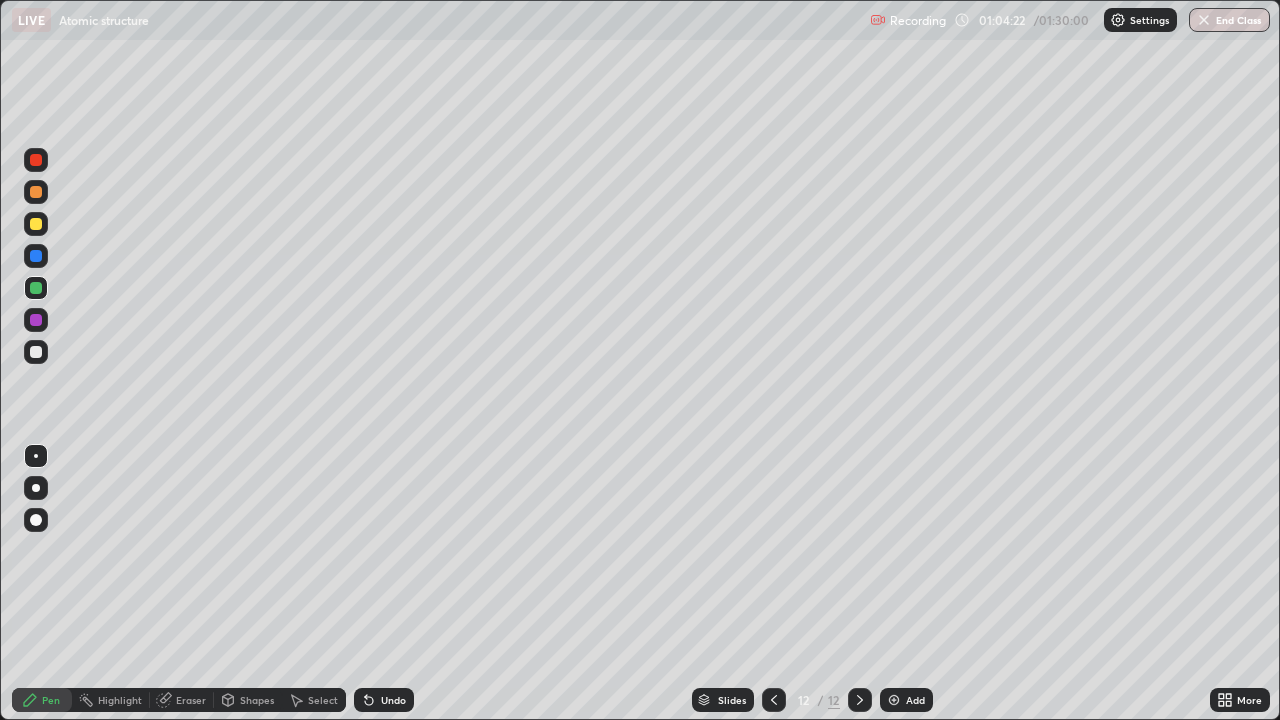 click at bounding box center (36, 320) 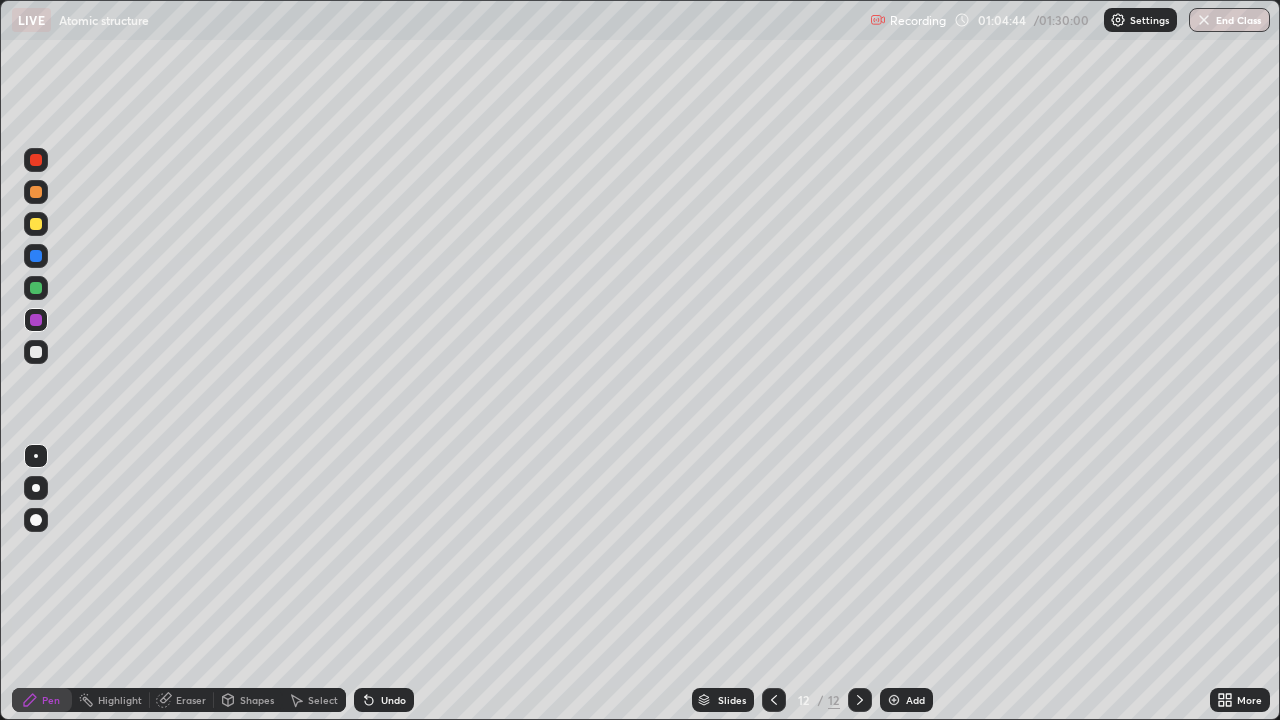 click at bounding box center (36, 288) 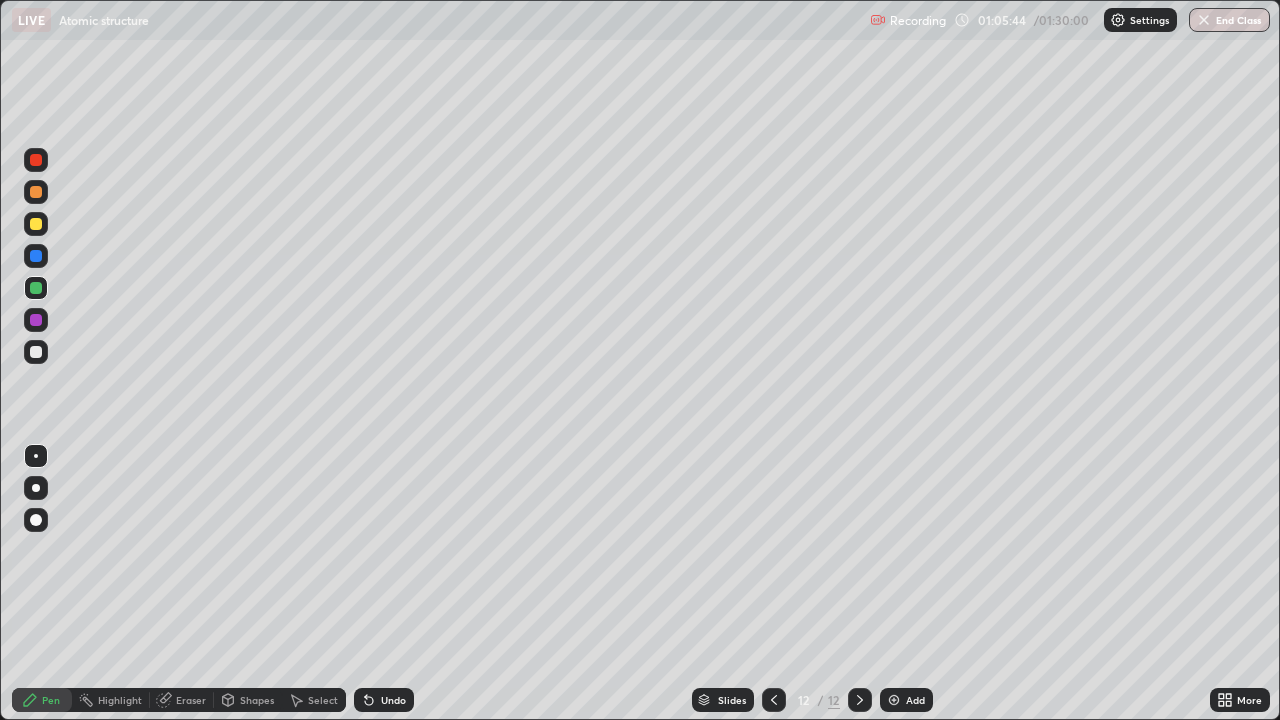 click on "Add" at bounding box center [906, 700] 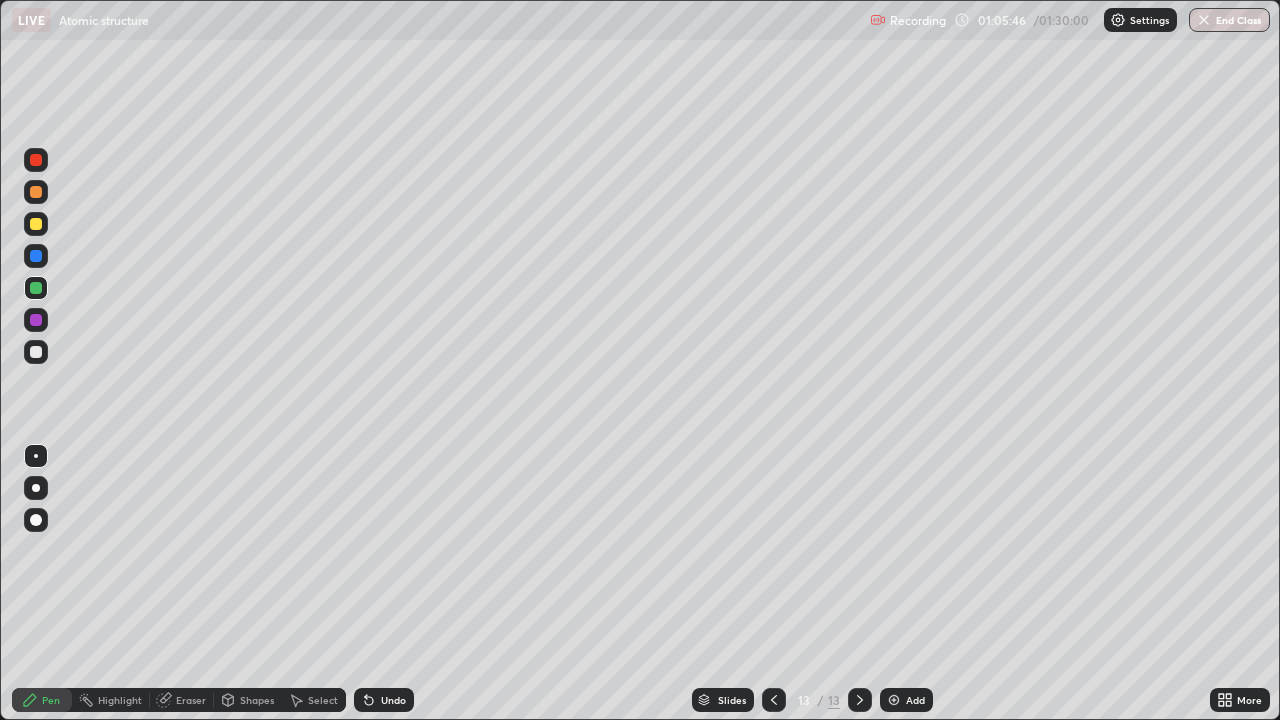 click at bounding box center [36, 256] 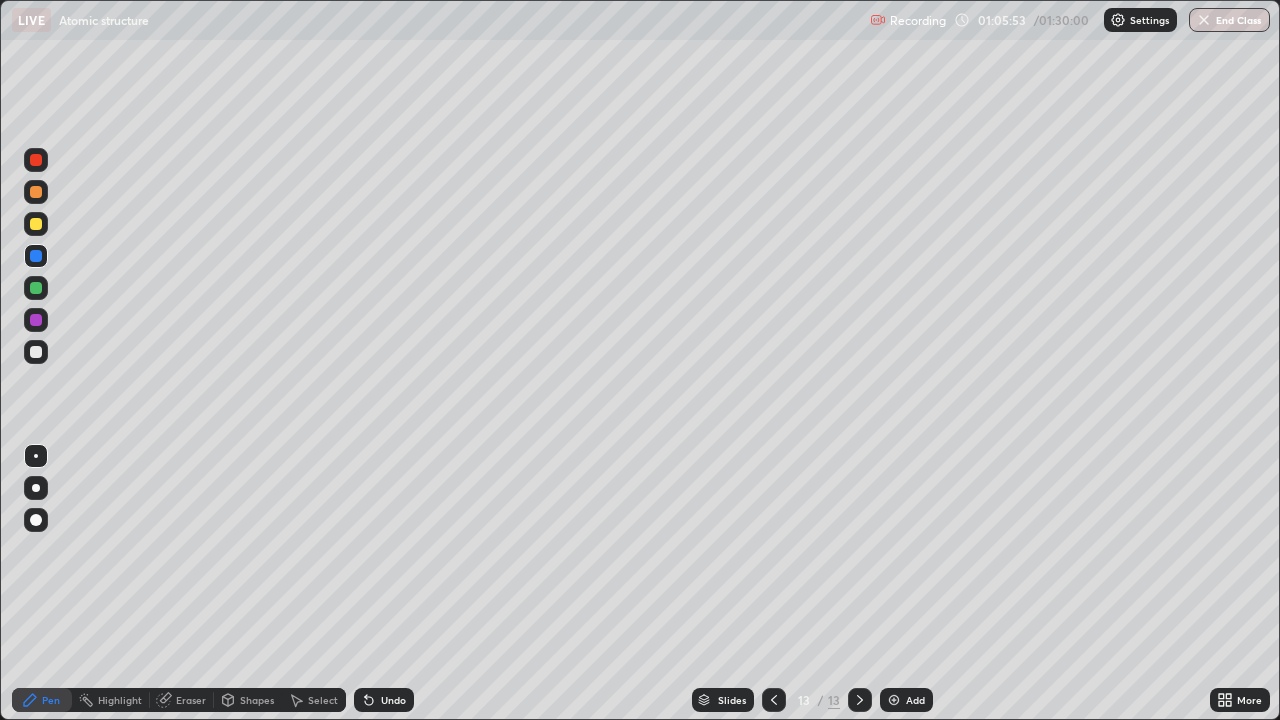 click at bounding box center [36, 160] 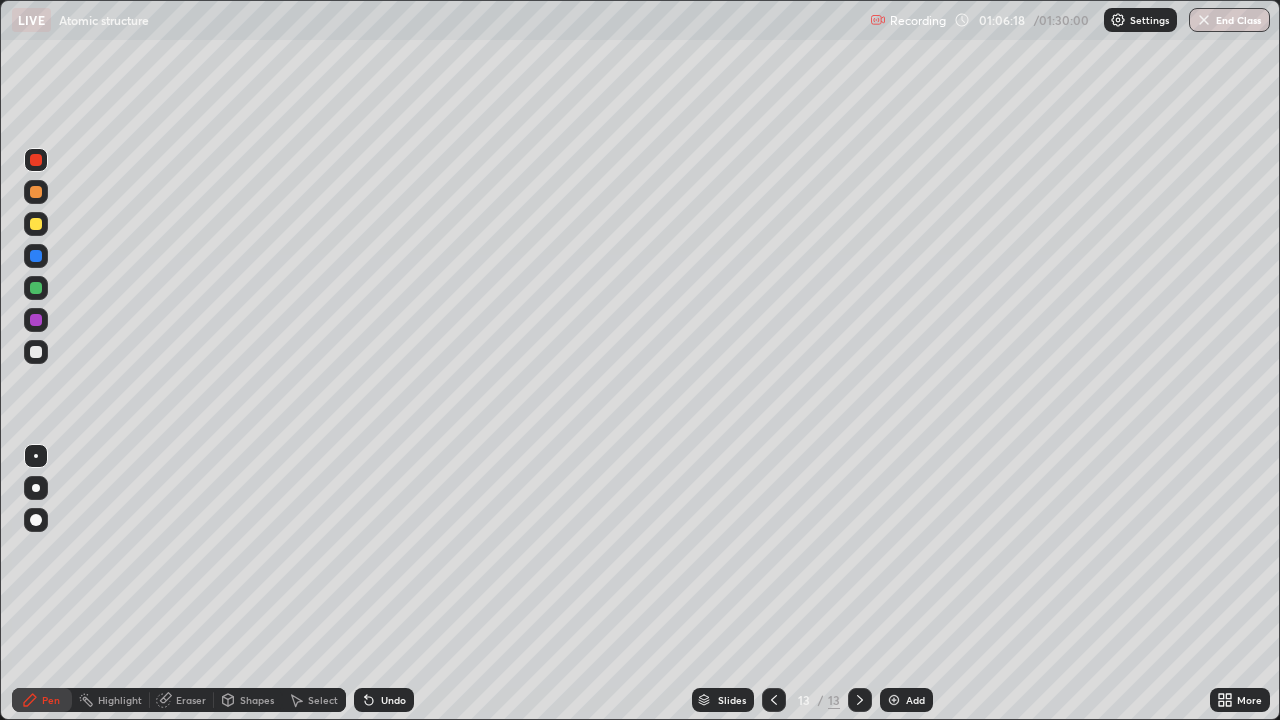 click at bounding box center [36, 256] 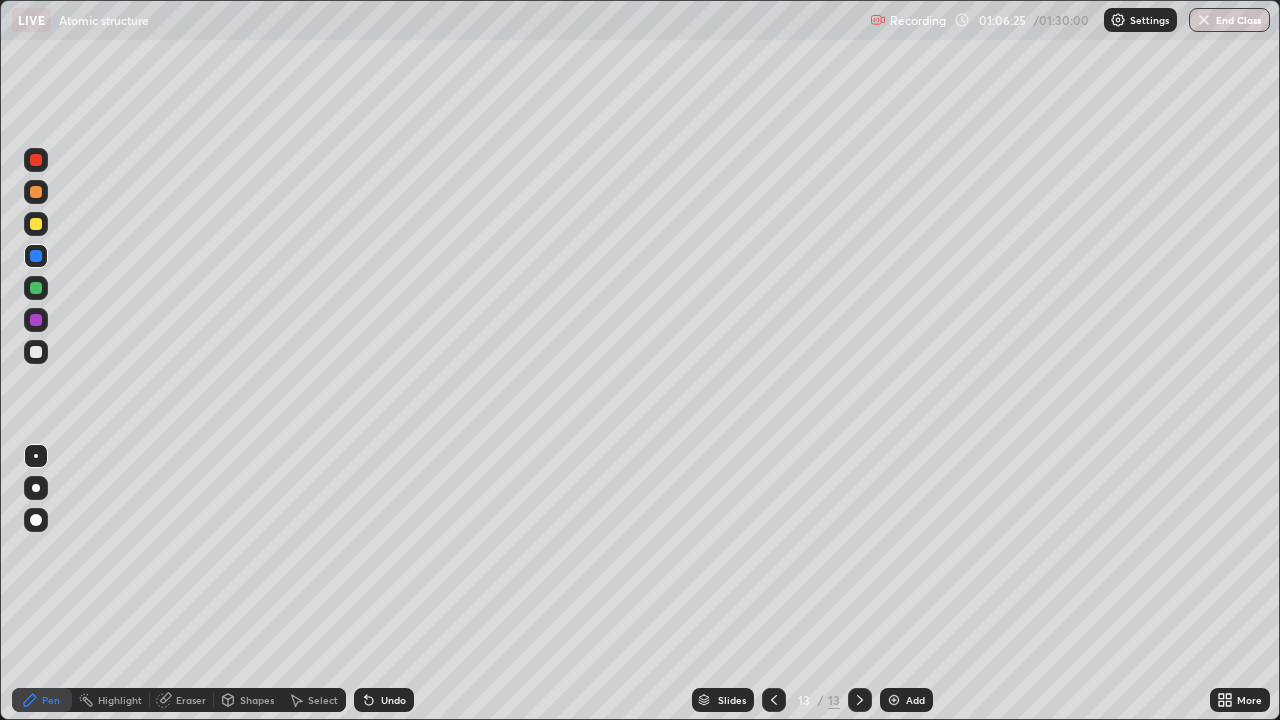 click at bounding box center [36, 288] 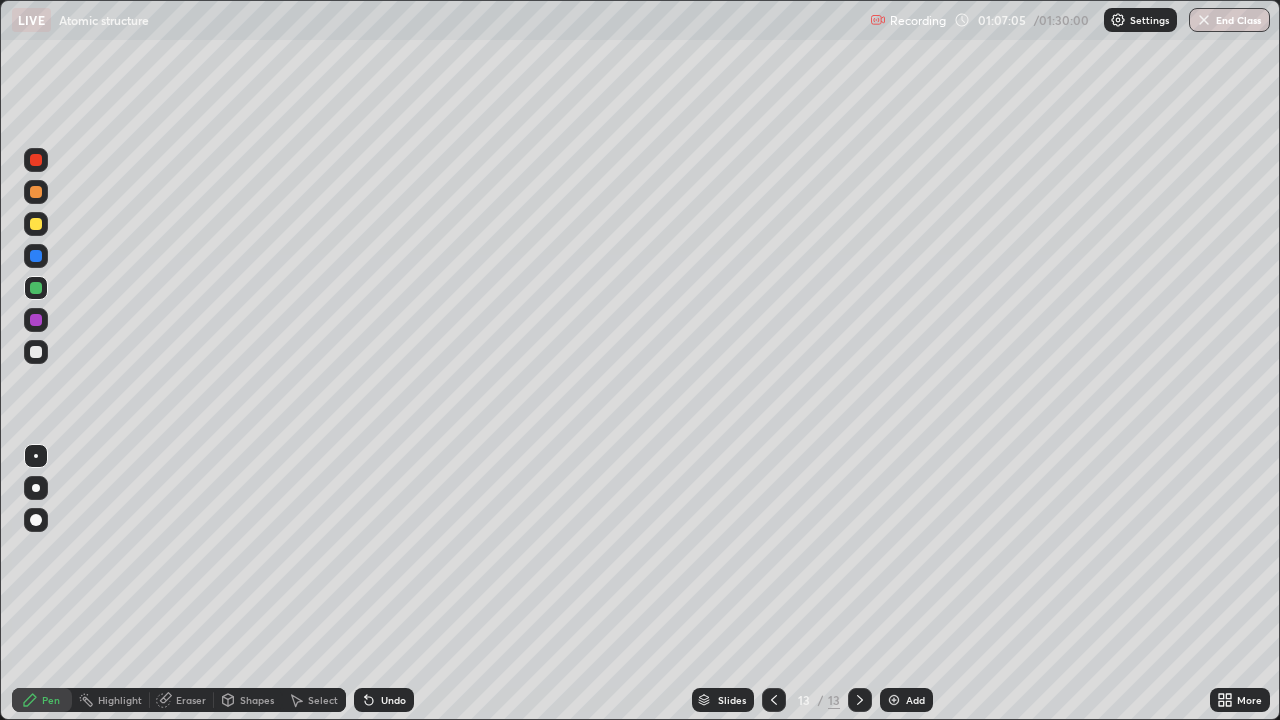 click at bounding box center [36, 224] 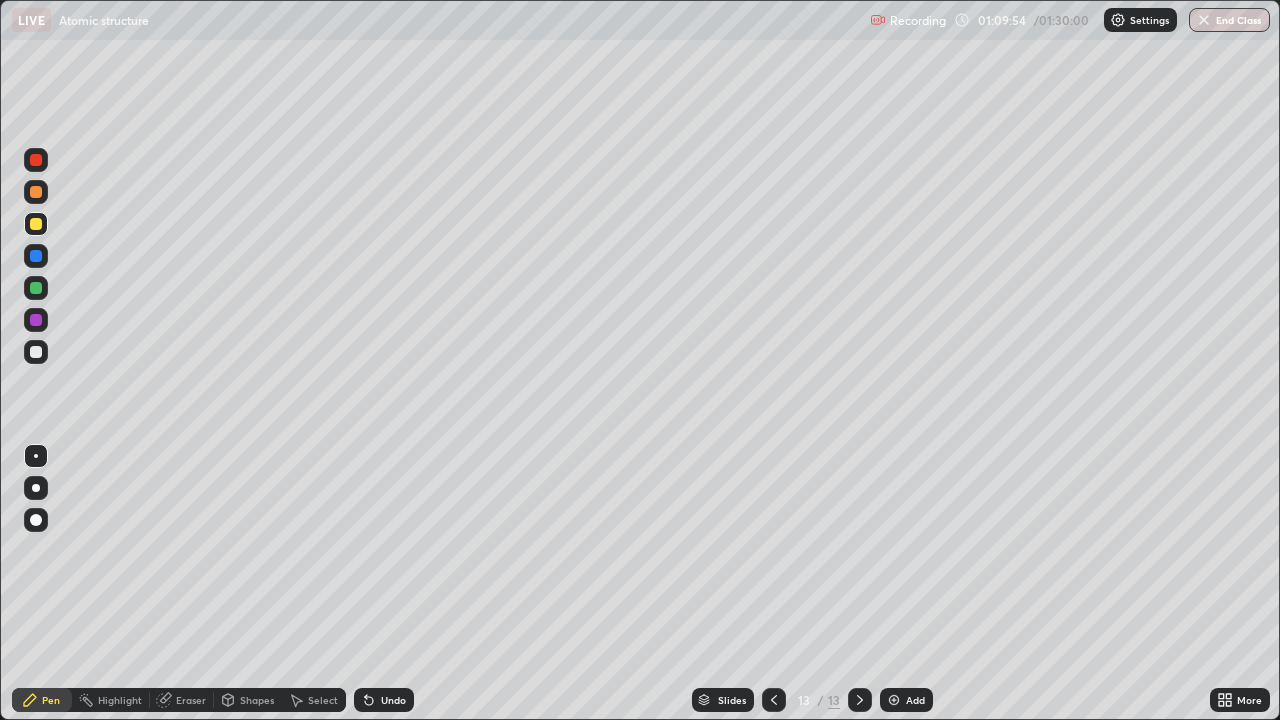 click on "End Class" at bounding box center [1229, 20] 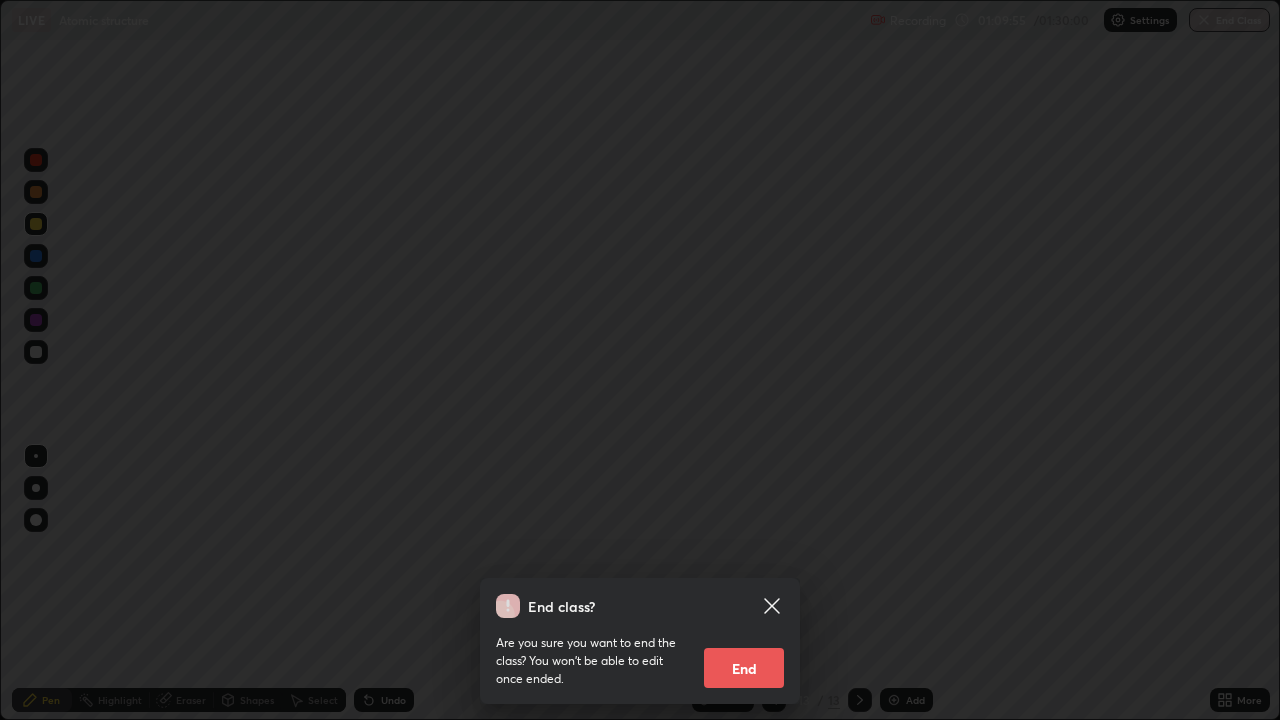 click on "End" at bounding box center (744, 668) 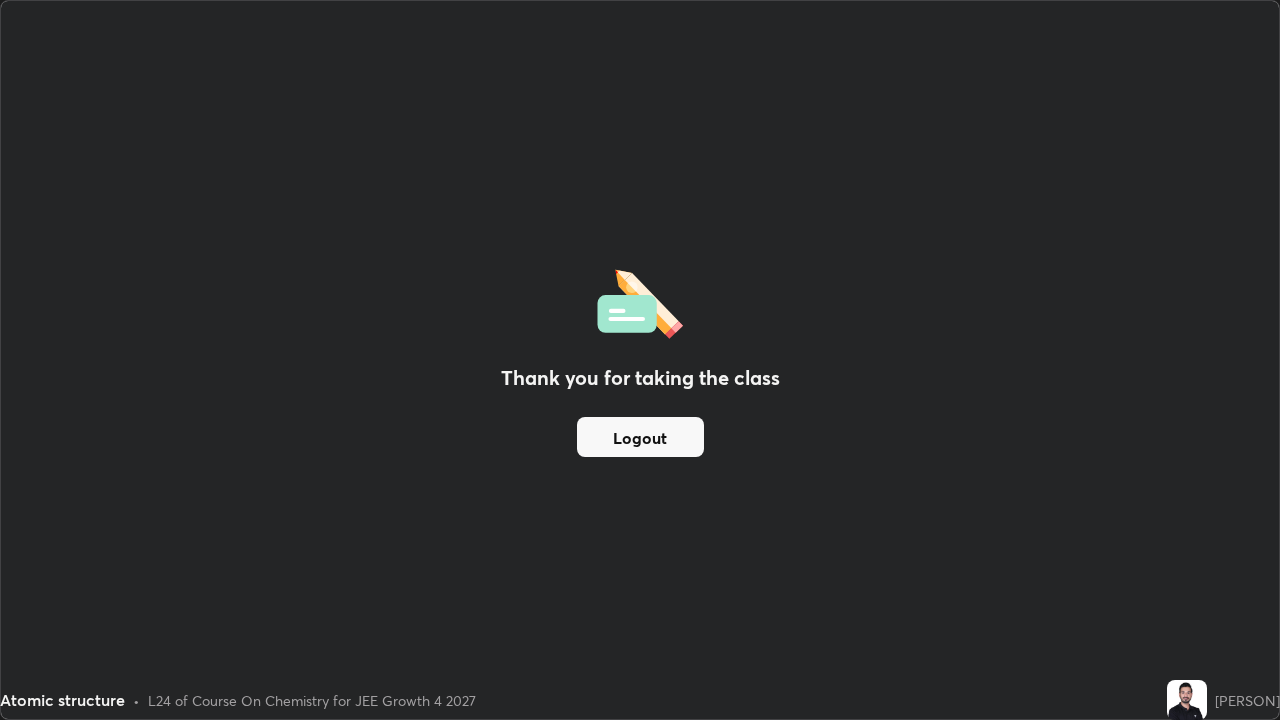 click on "Logout" at bounding box center [640, 437] 